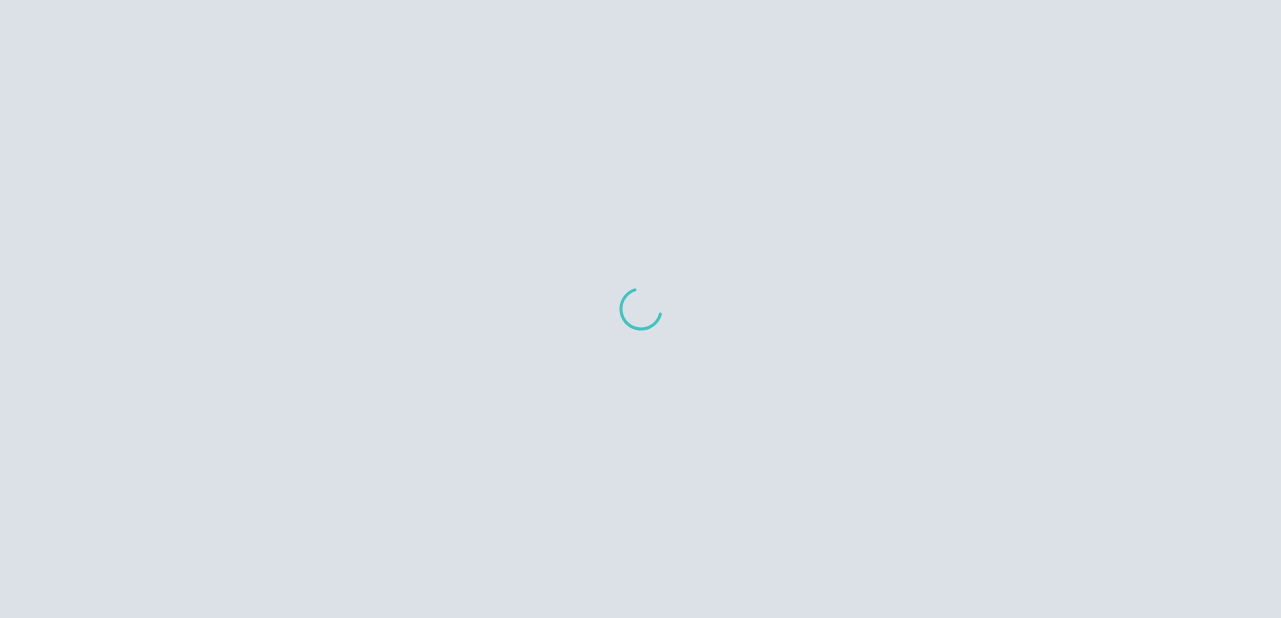 scroll, scrollTop: 0, scrollLeft: 0, axis: both 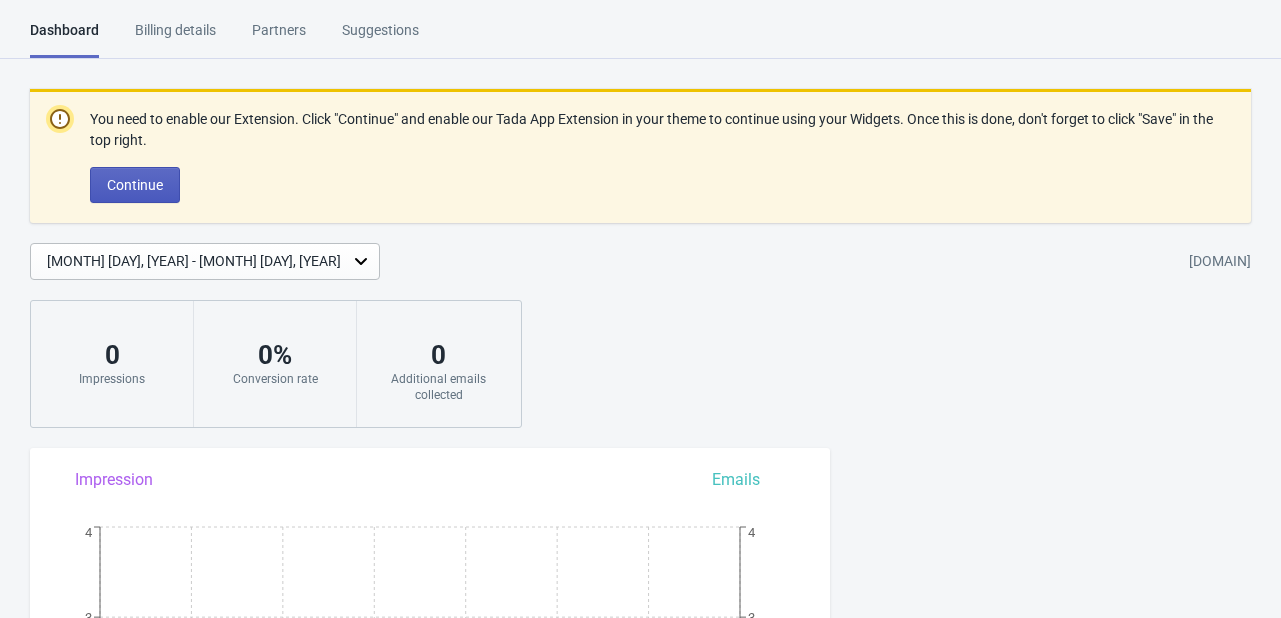 click on "Continue" at bounding box center (135, 185) 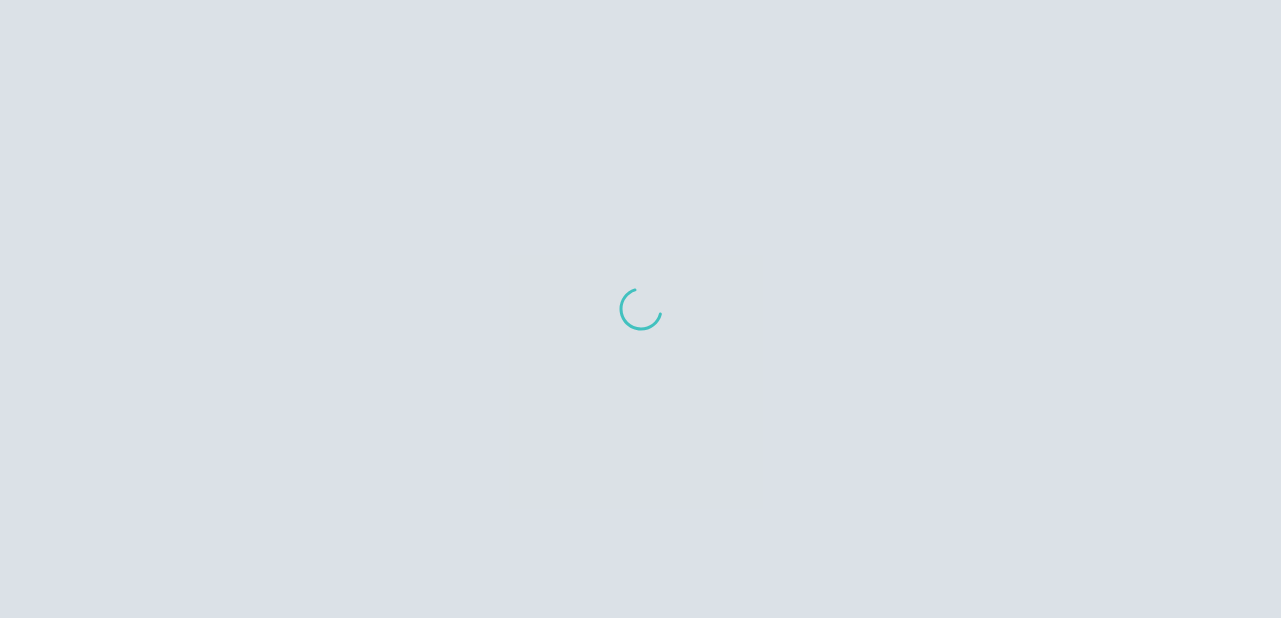 scroll, scrollTop: 0, scrollLeft: 0, axis: both 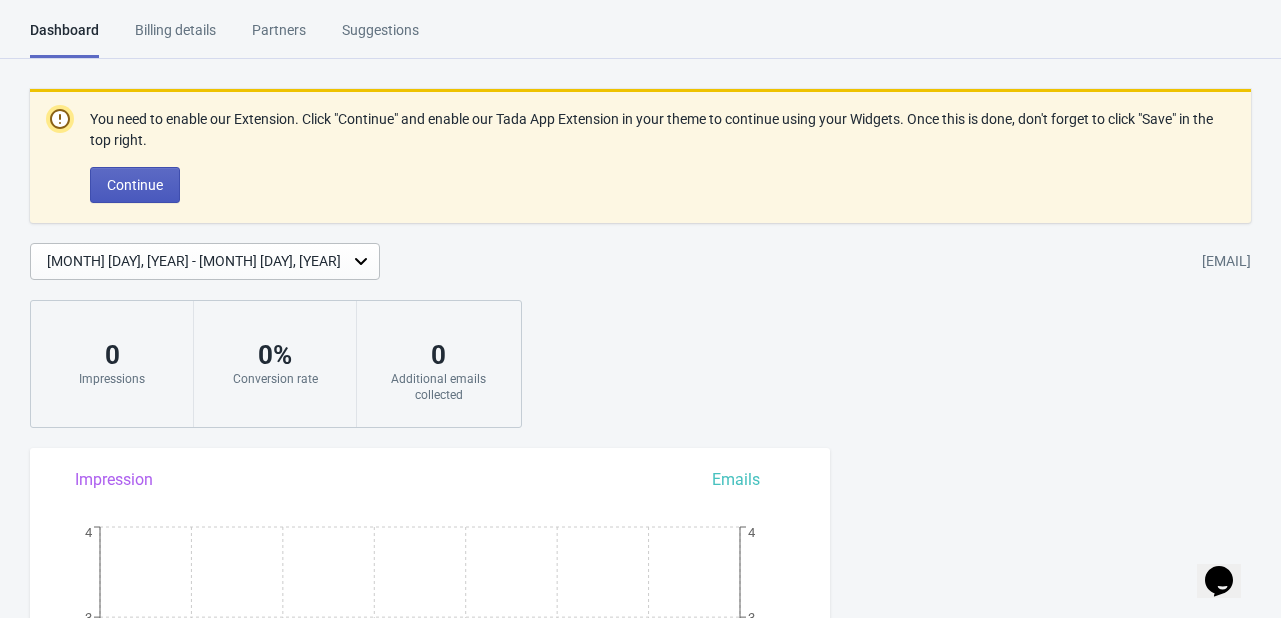 click on "Continue" at bounding box center [135, 185] 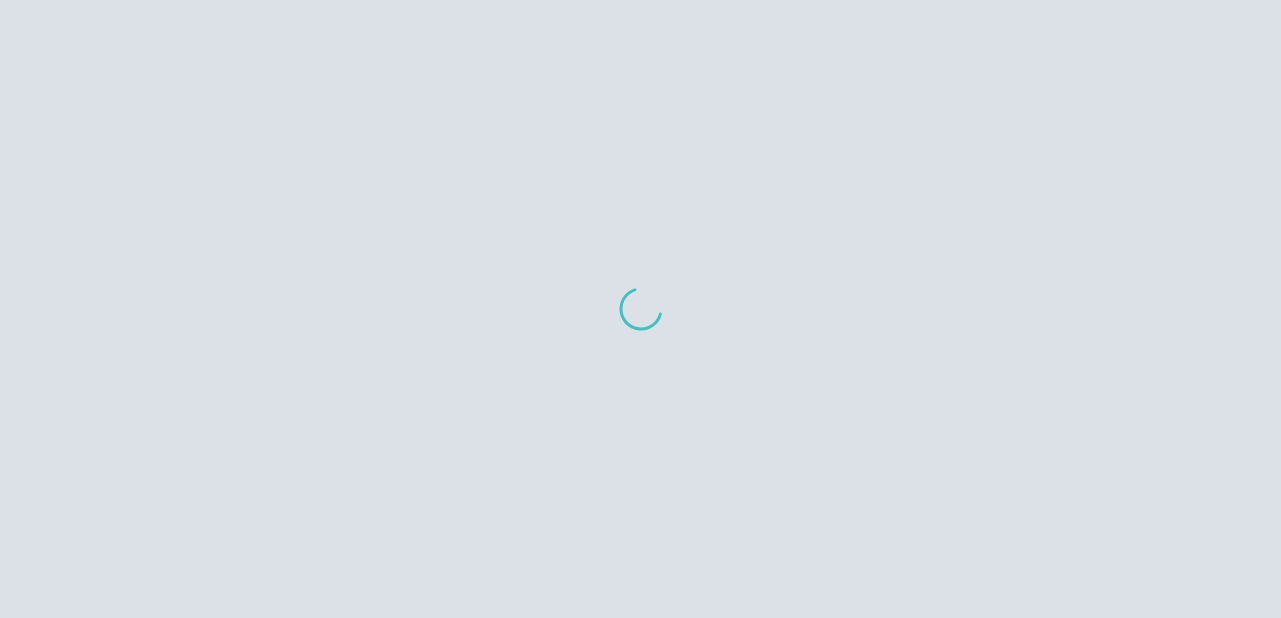 scroll, scrollTop: 0, scrollLeft: 0, axis: both 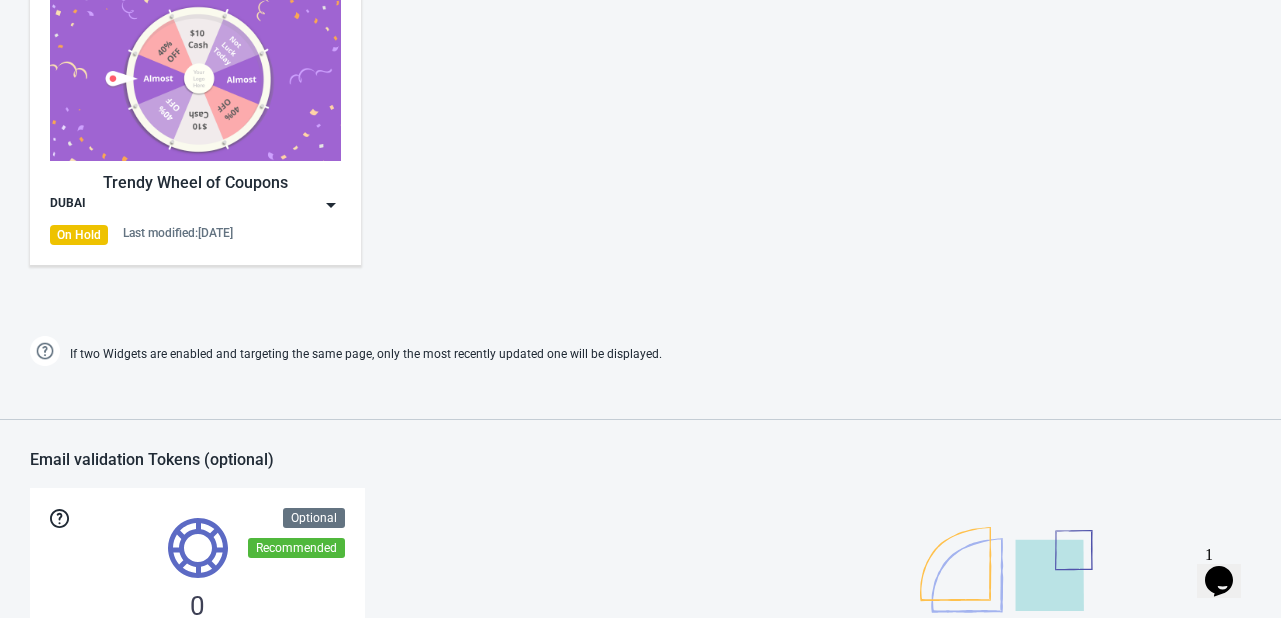 click at bounding box center (195, 79) 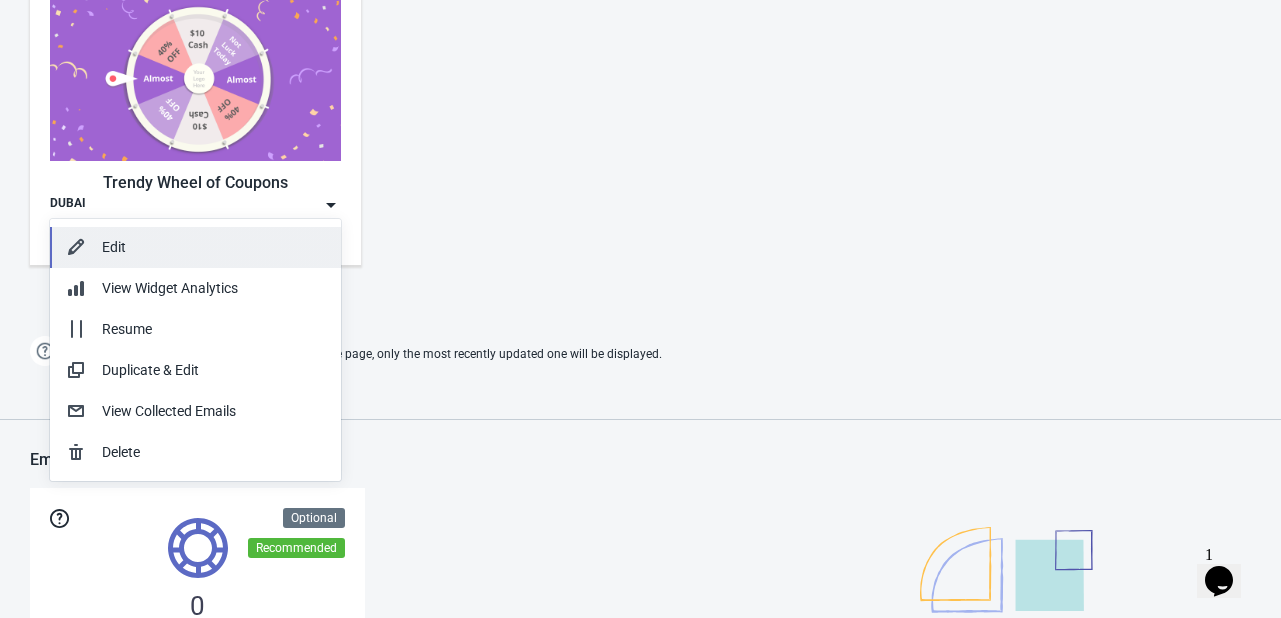 click on "Edit" at bounding box center [213, 247] 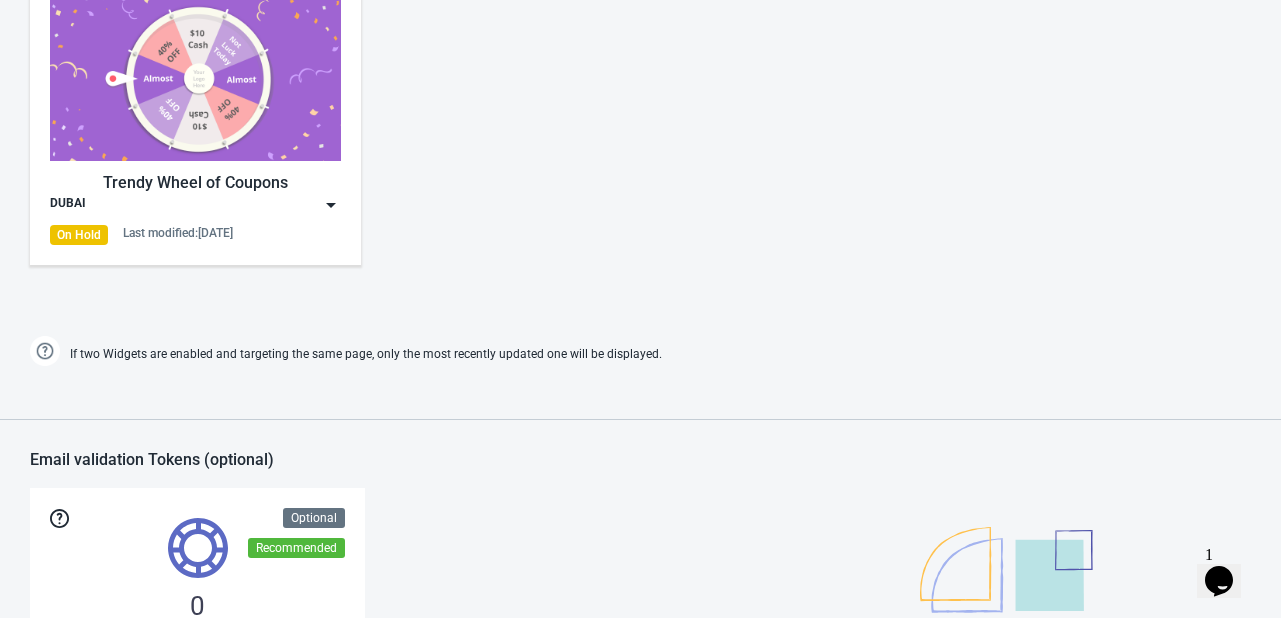 scroll, scrollTop: 0, scrollLeft: 0, axis: both 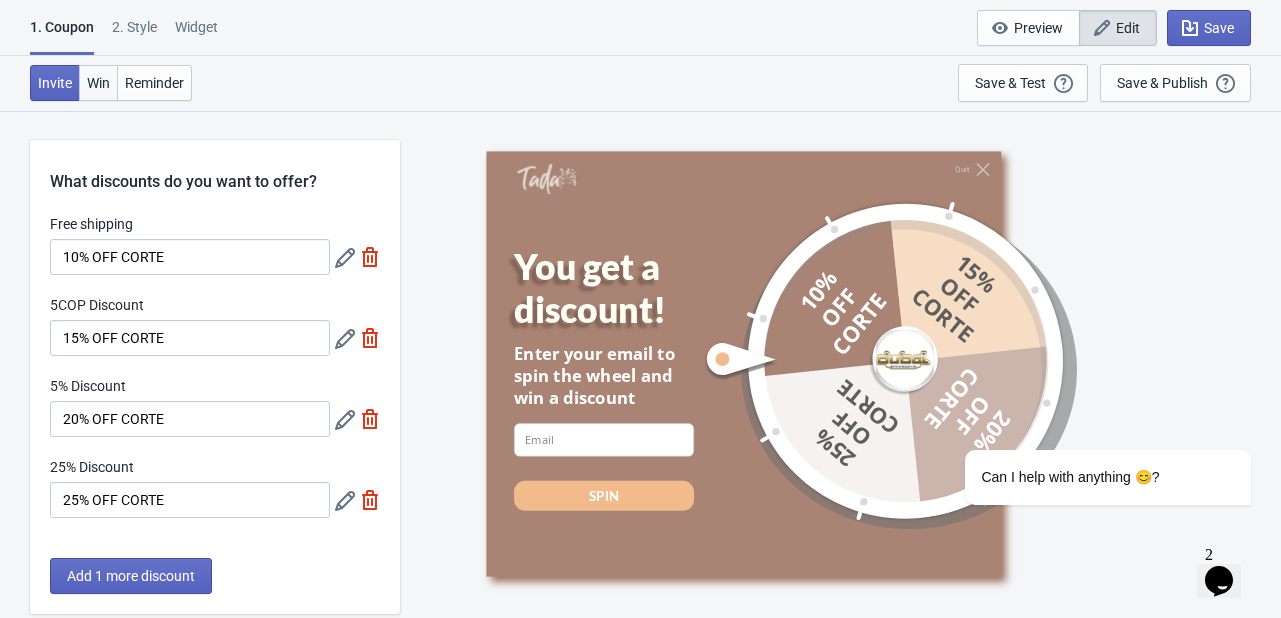click on "Win" at bounding box center [98, 83] 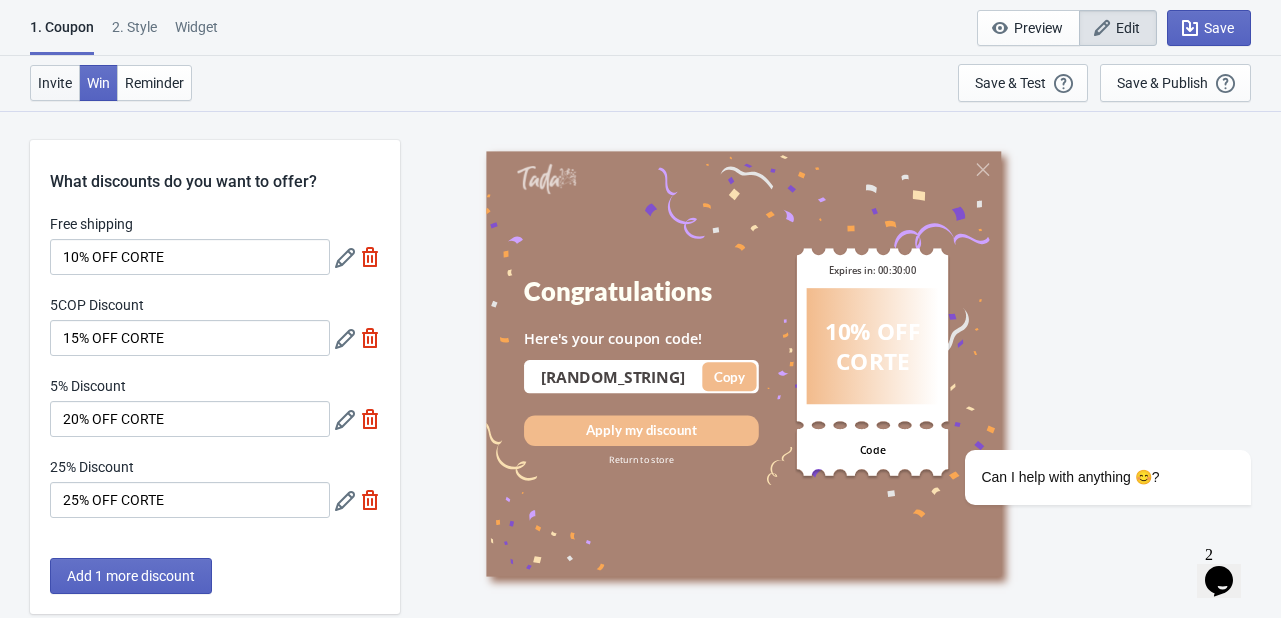 click on "Invite" at bounding box center (55, 83) 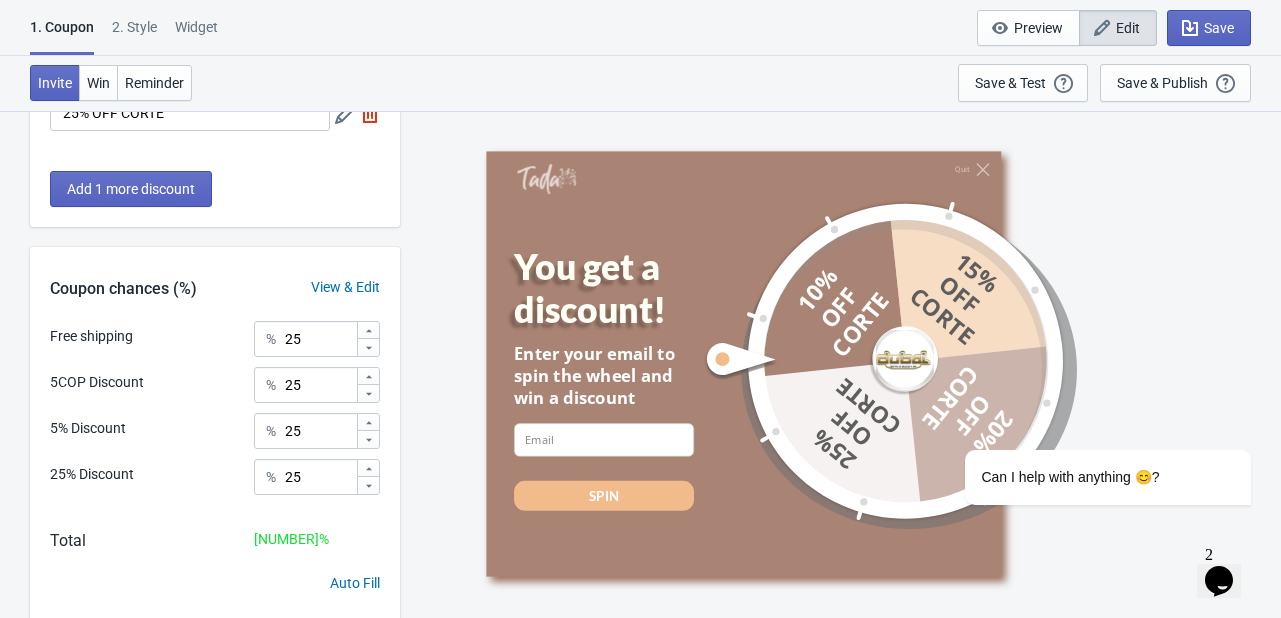 scroll, scrollTop: 448, scrollLeft: 0, axis: vertical 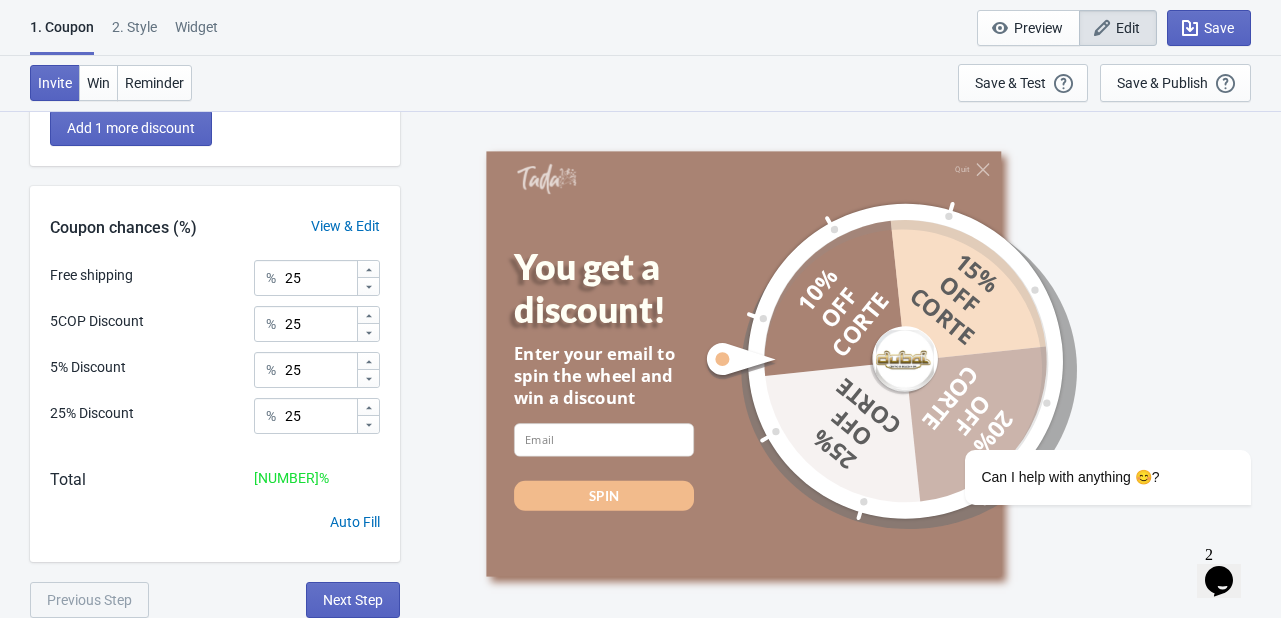 click at bounding box center (877, 360) 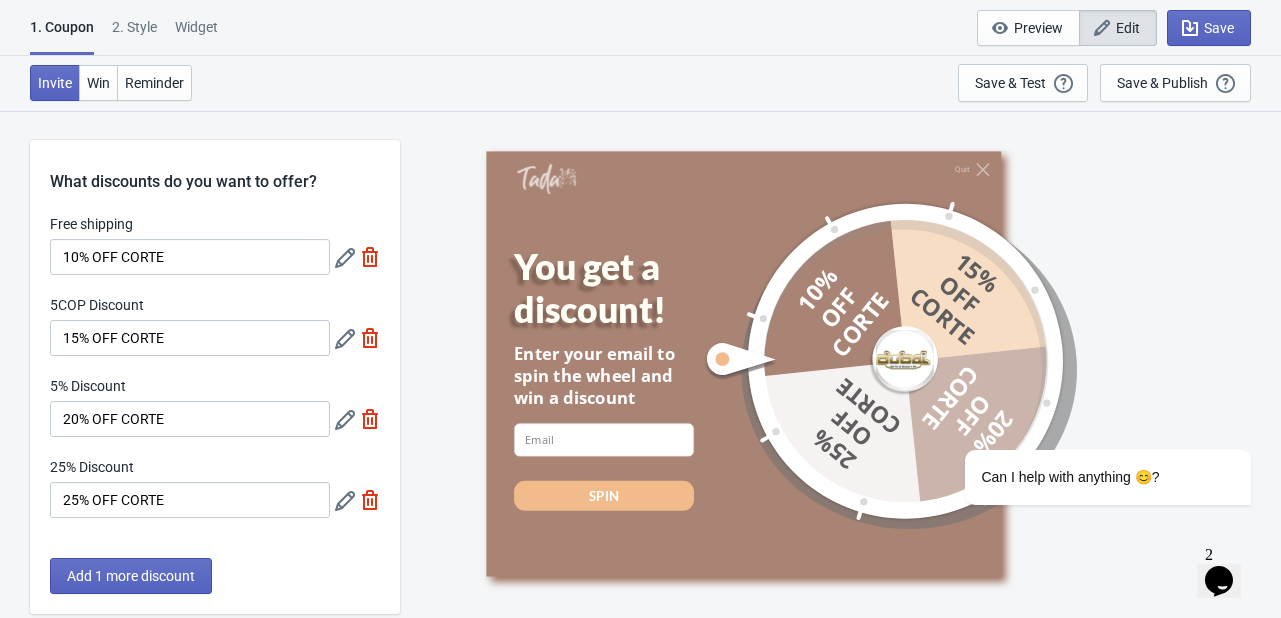 scroll, scrollTop: 448, scrollLeft: 0, axis: vertical 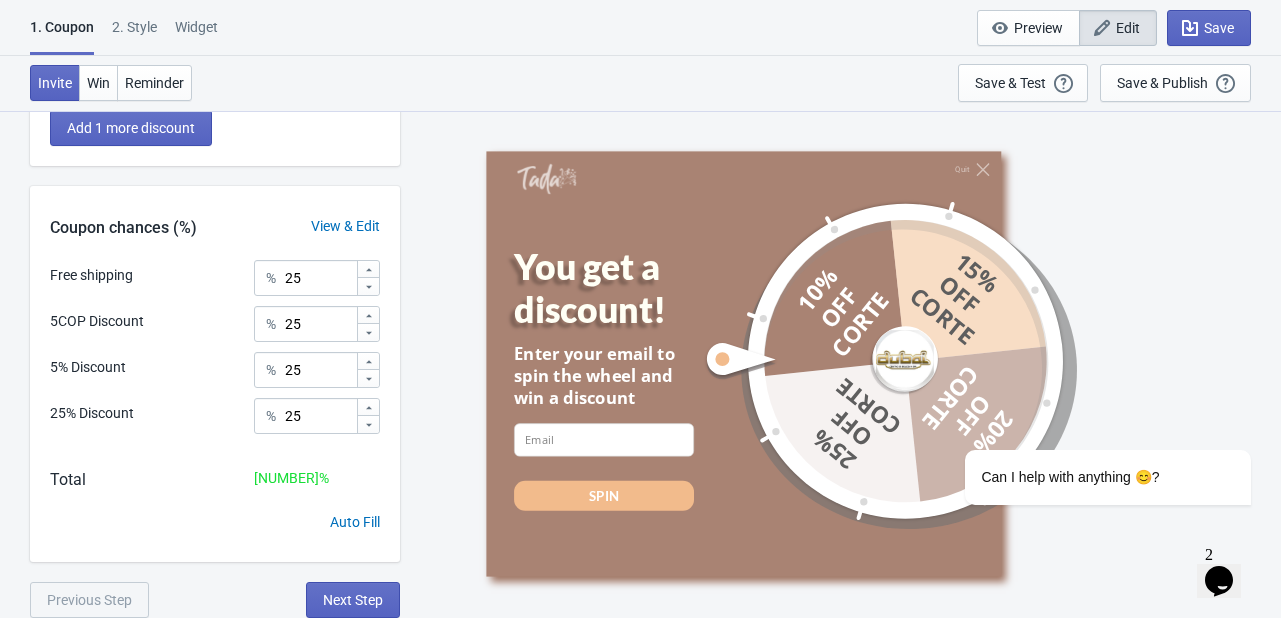 click on "2 . Style" at bounding box center [134, 34] 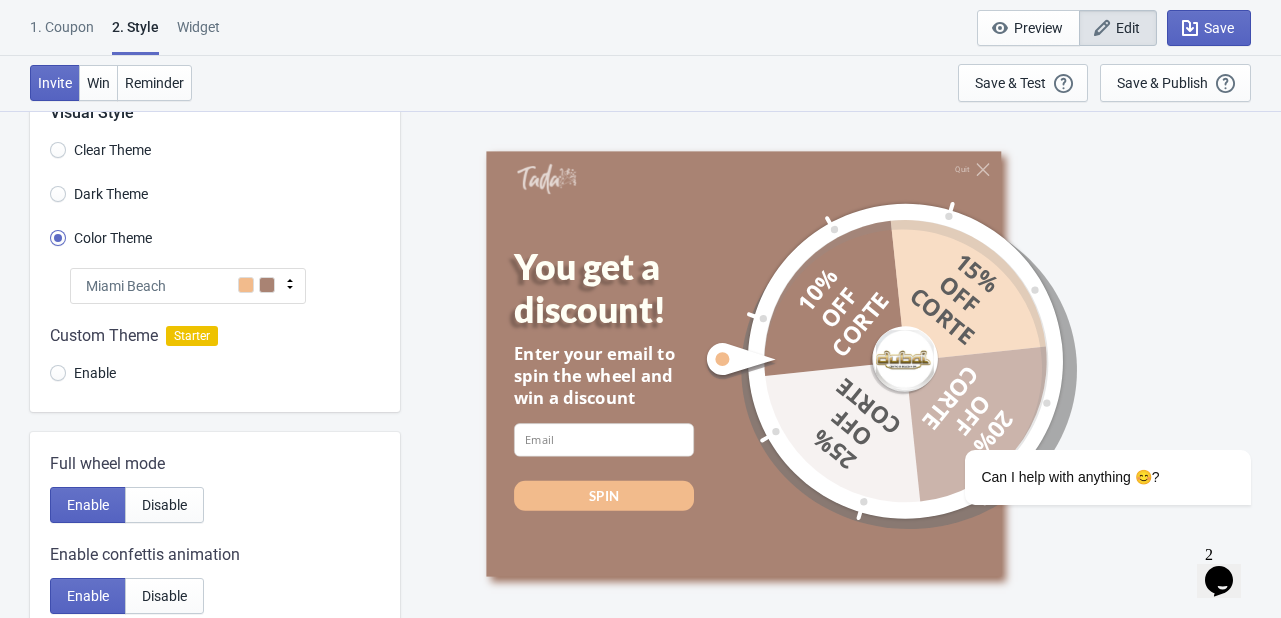 scroll, scrollTop: 0, scrollLeft: 0, axis: both 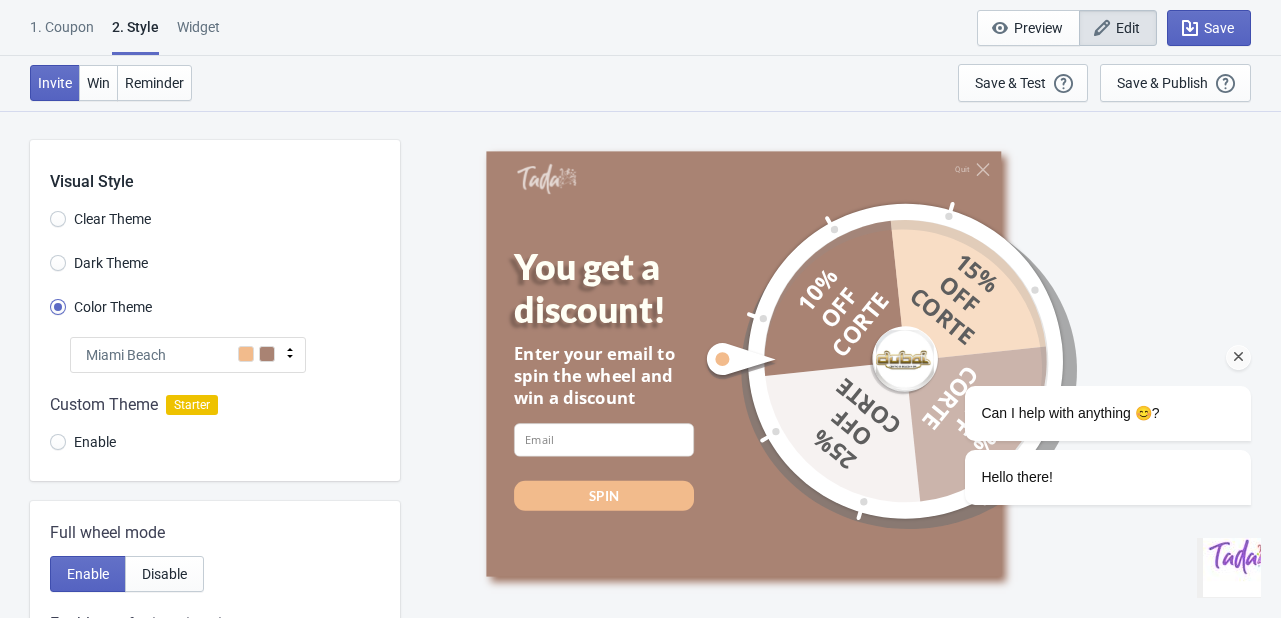click on "Hello there!" at bounding box center [1017, 477] 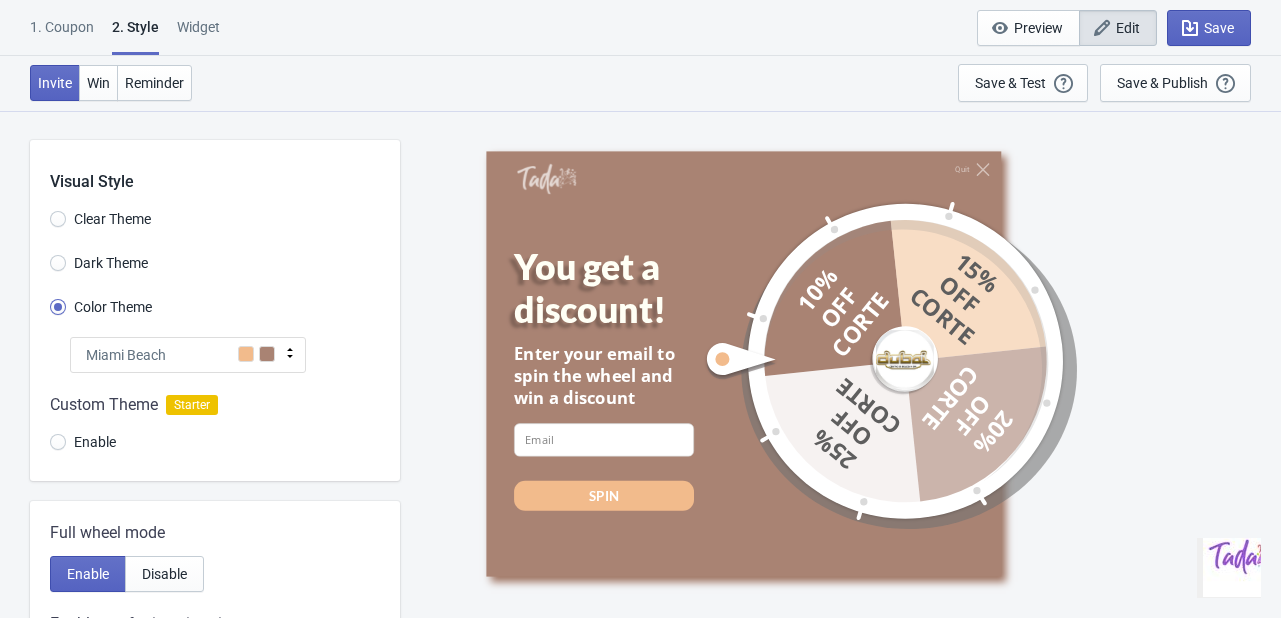scroll, scrollTop: 0, scrollLeft: 0, axis: both 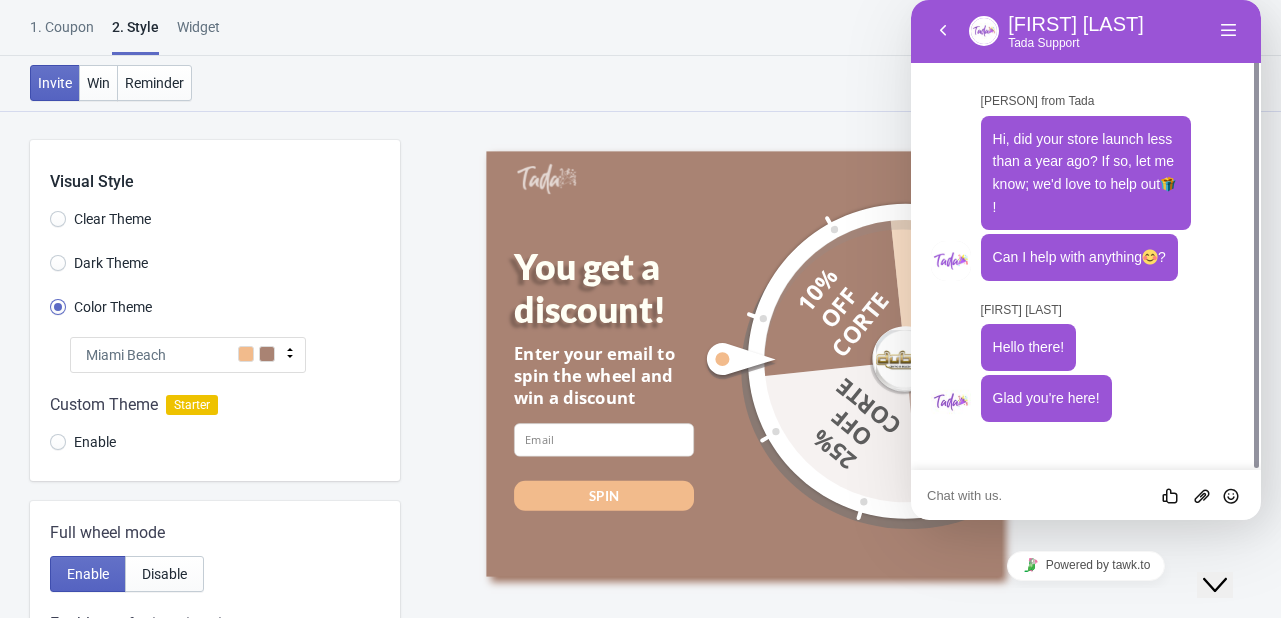 click at bounding box center [911, 0] 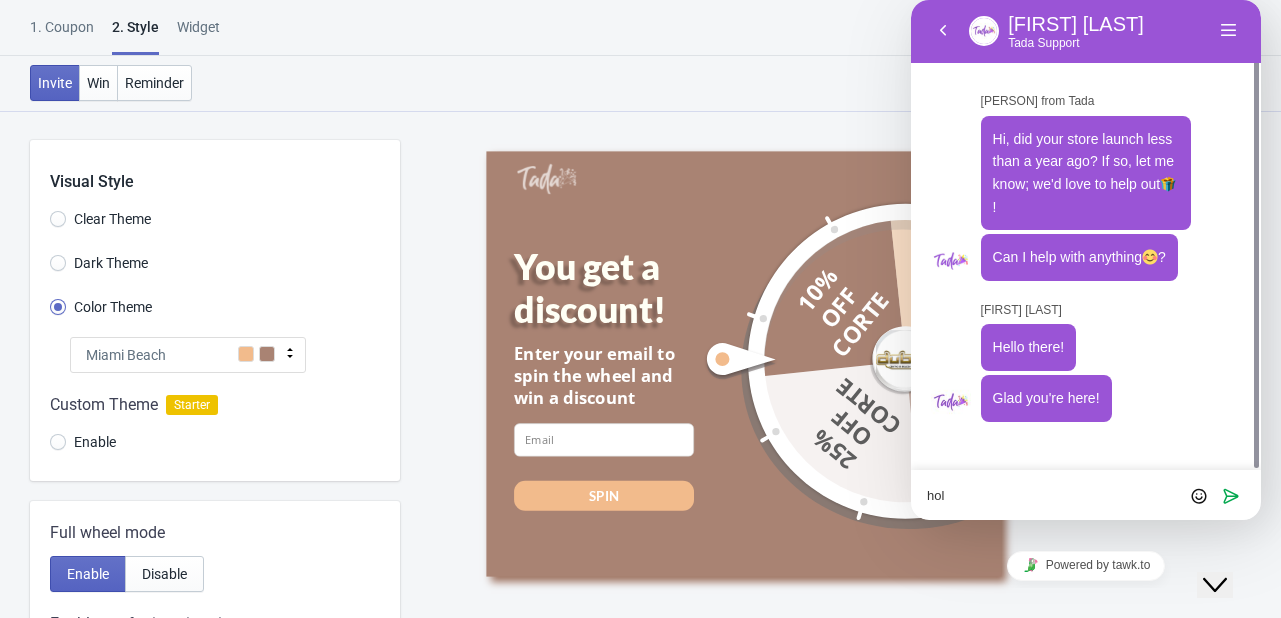 type on "hola" 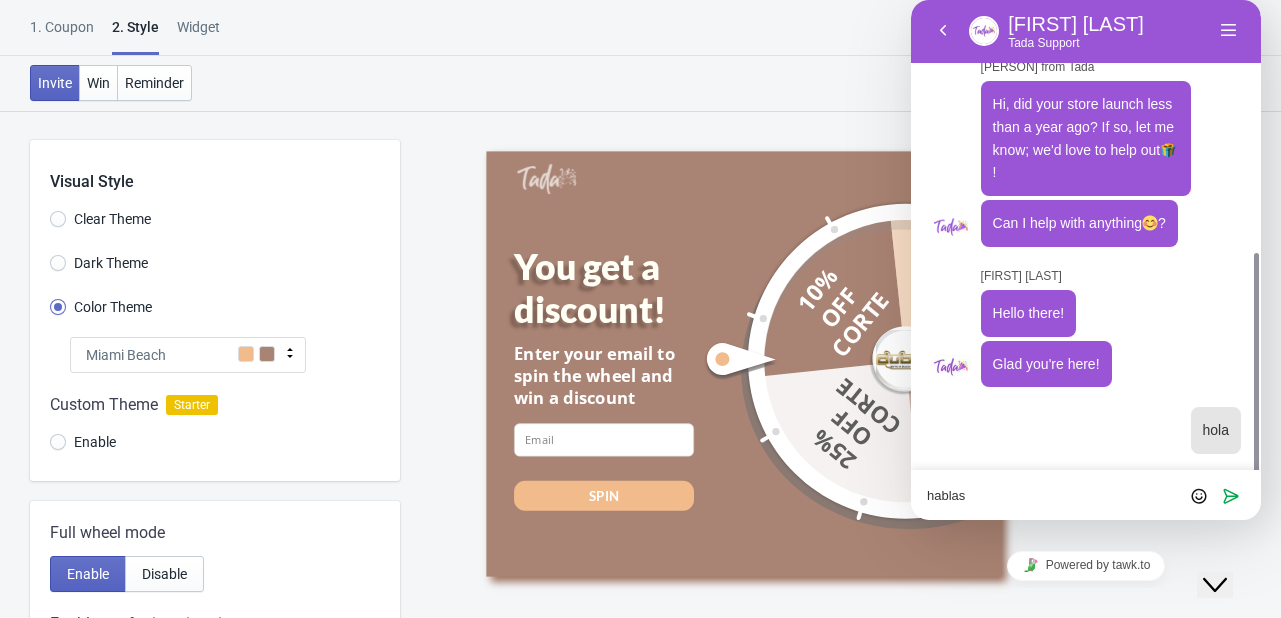 scroll, scrollTop: 157, scrollLeft: 0, axis: vertical 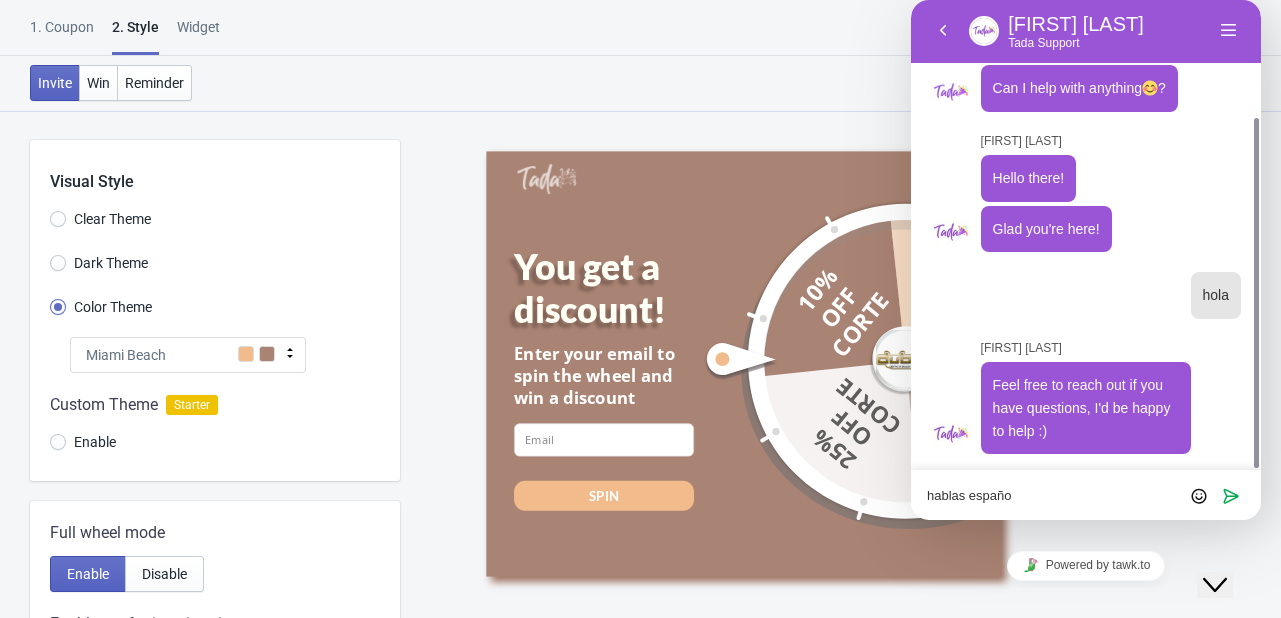 type on "hablas español" 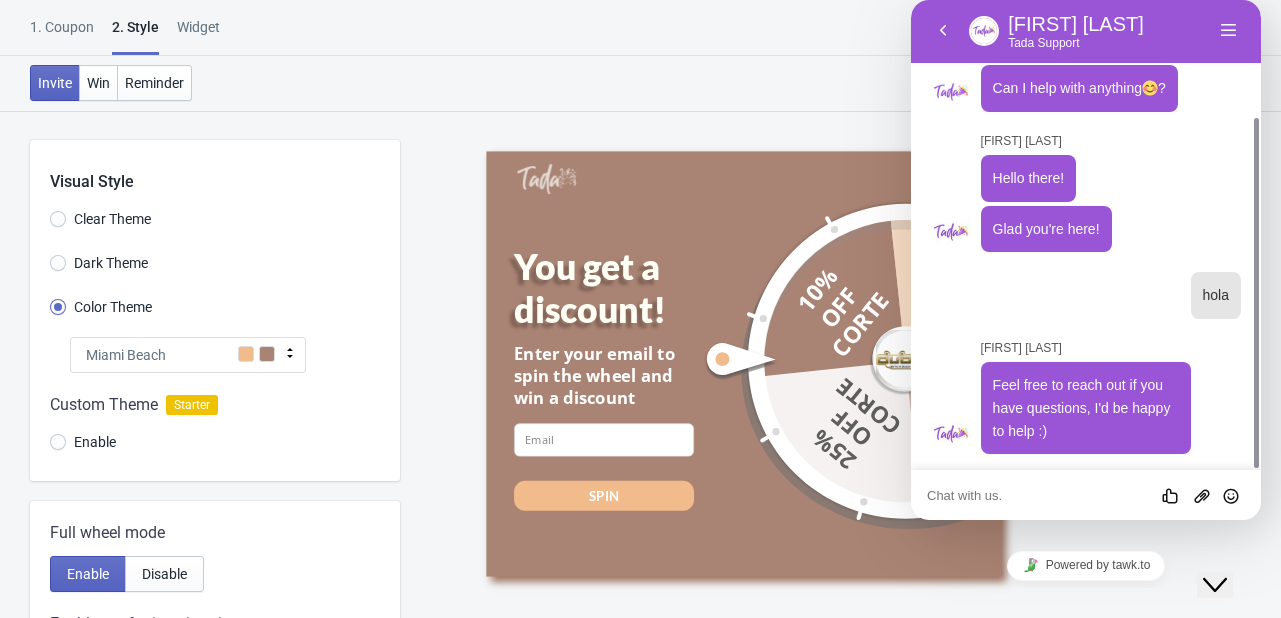 scroll, scrollTop: 224, scrollLeft: 0, axis: vertical 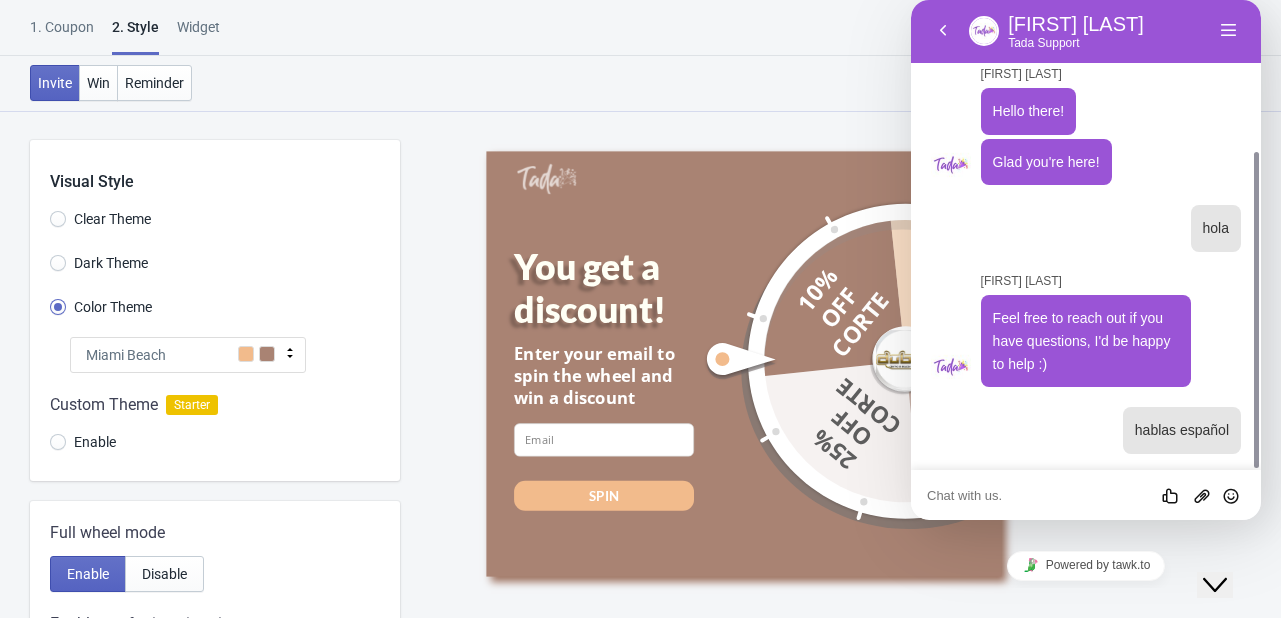 type on "?" 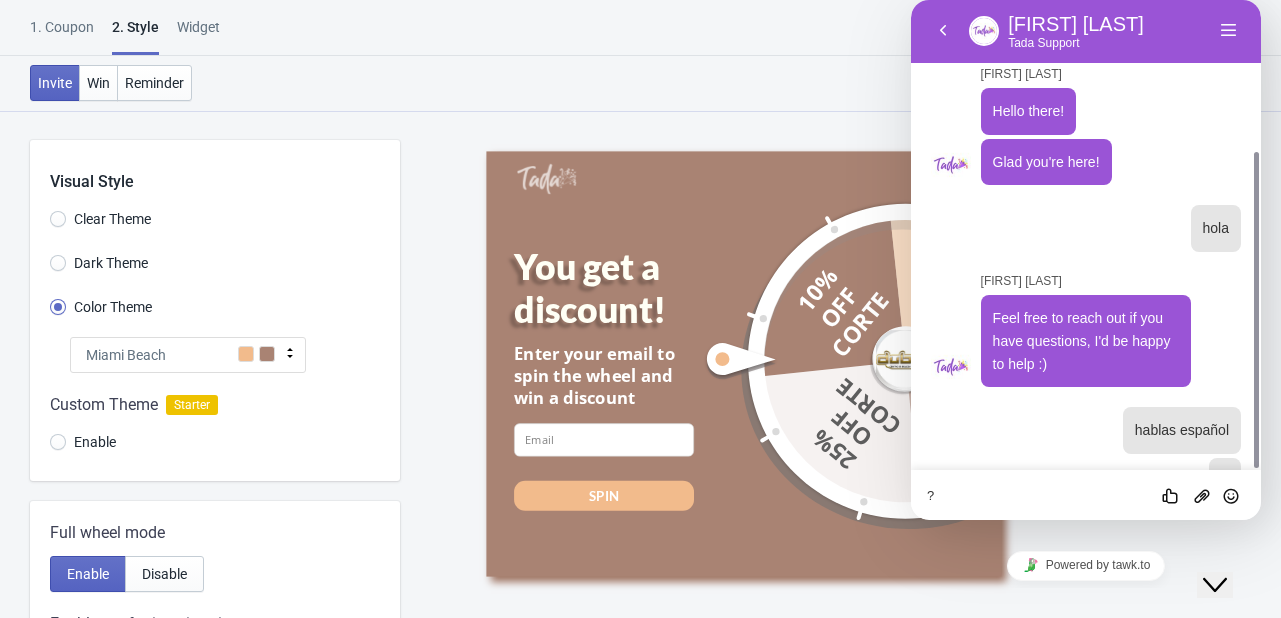 type 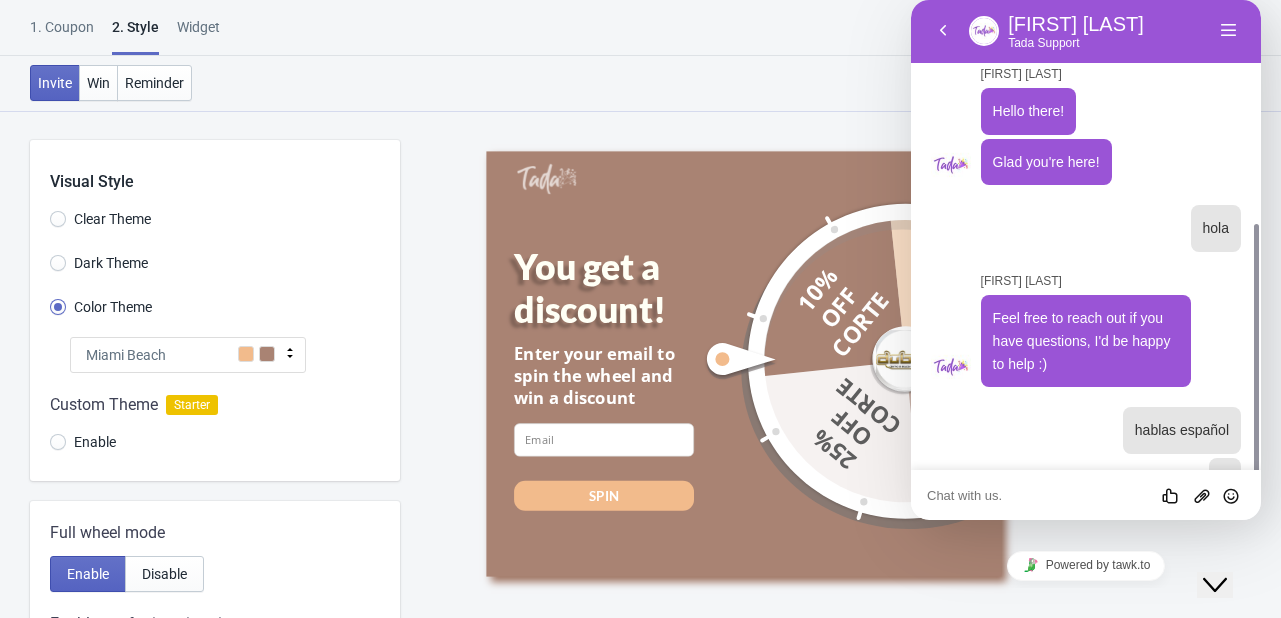 scroll, scrollTop: 275, scrollLeft: 0, axis: vertical 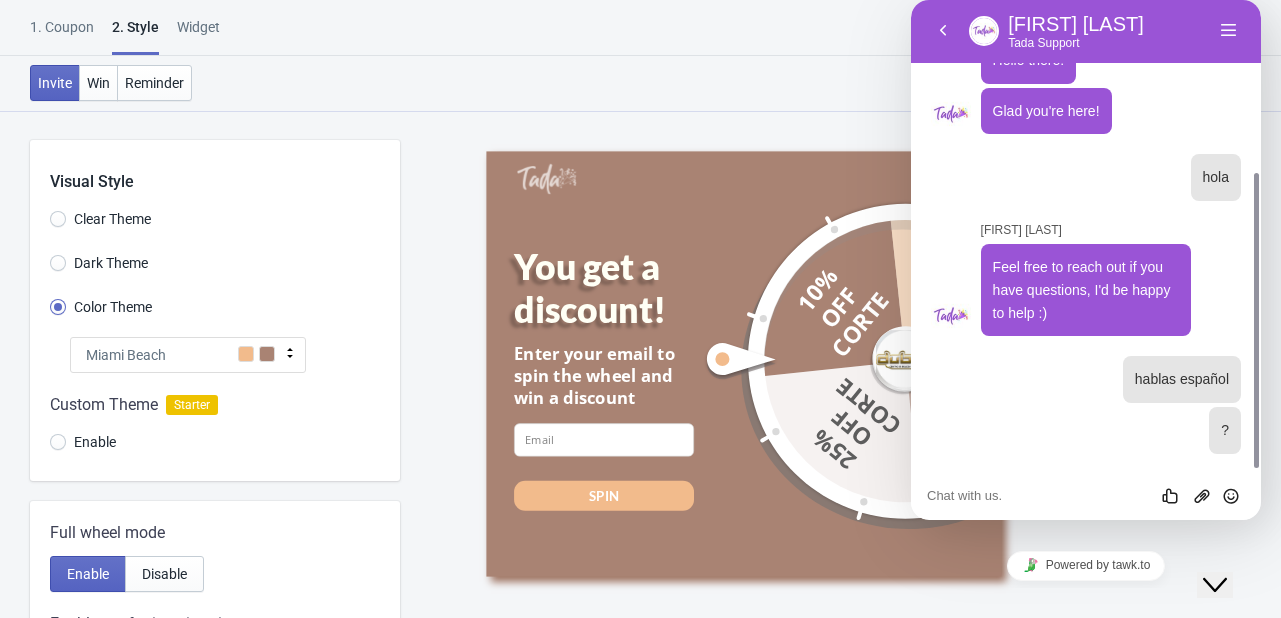 click on "Tada Support" at bounding box center (1110, 43) 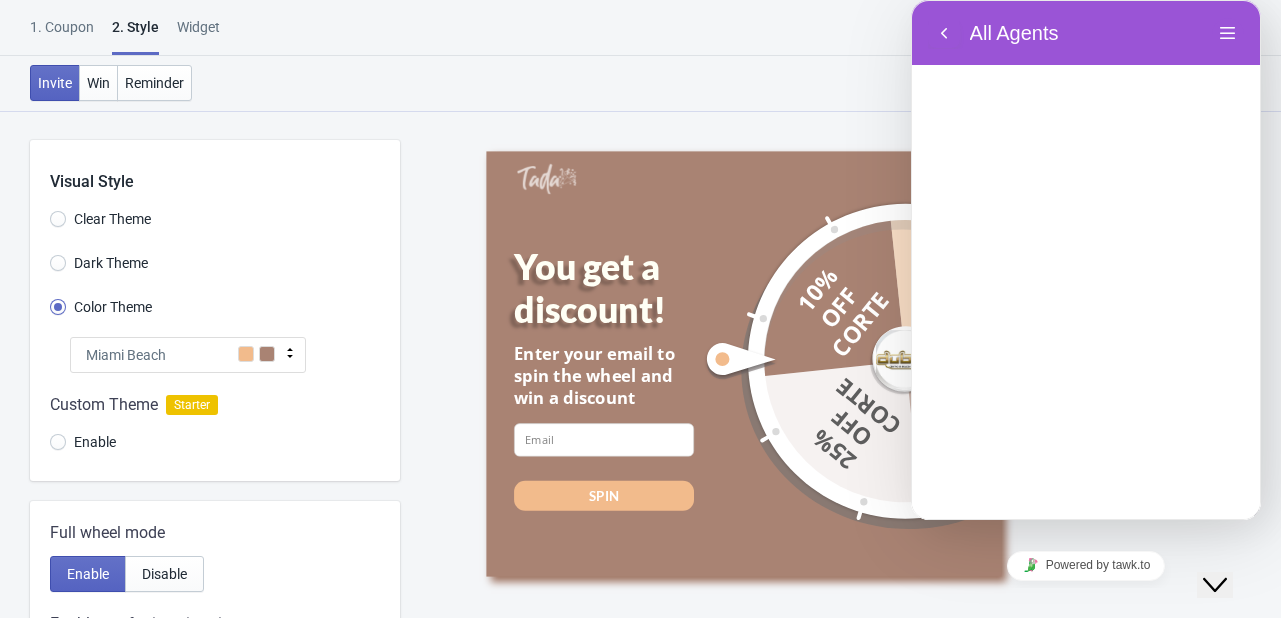 scroll, scrollTop: 224, scrollLeft: 0, axis: vertical 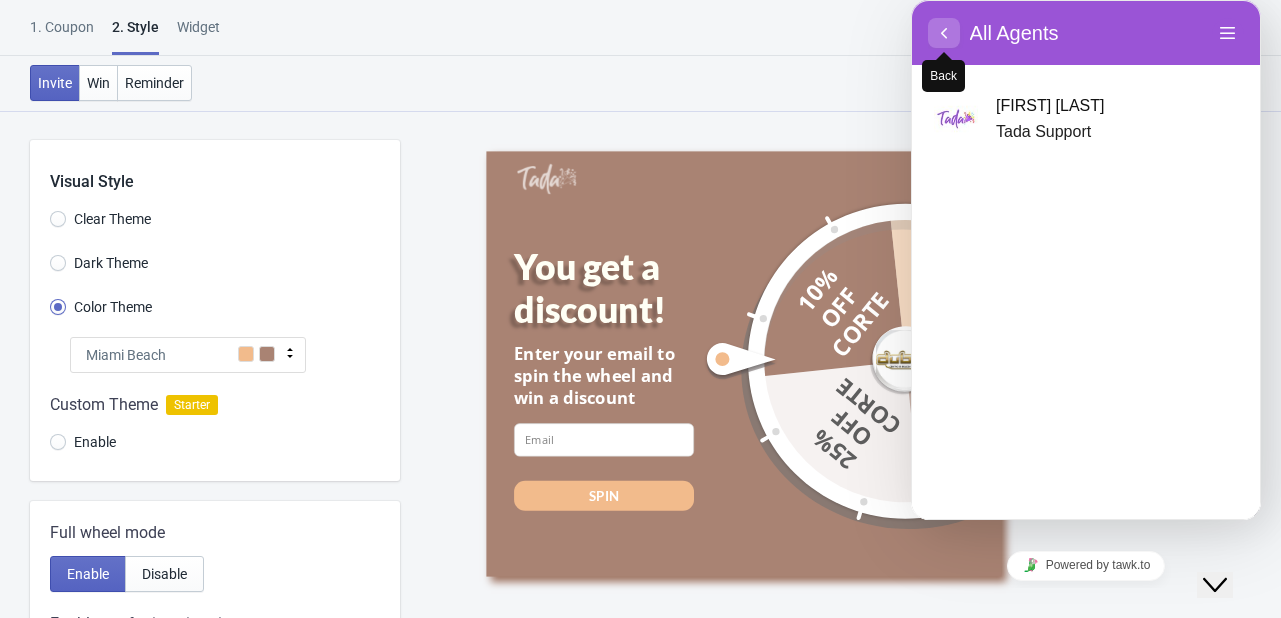 click at bounding box center [944, 33] 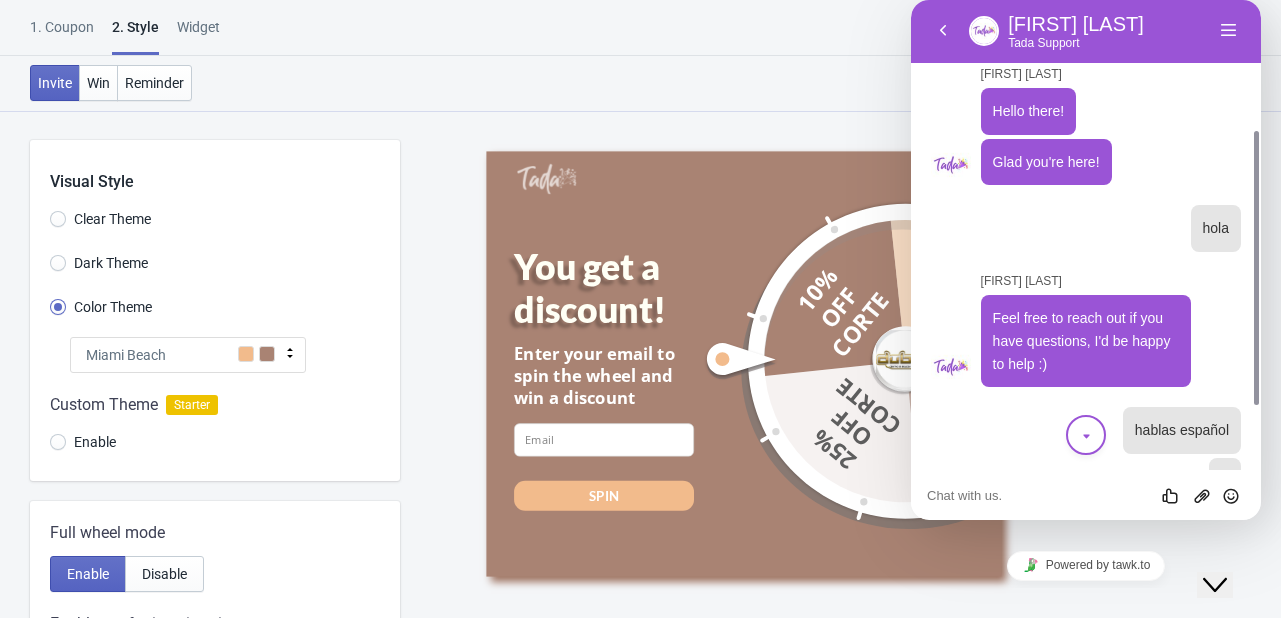 click on "Close Chat This icon closes the chat window." 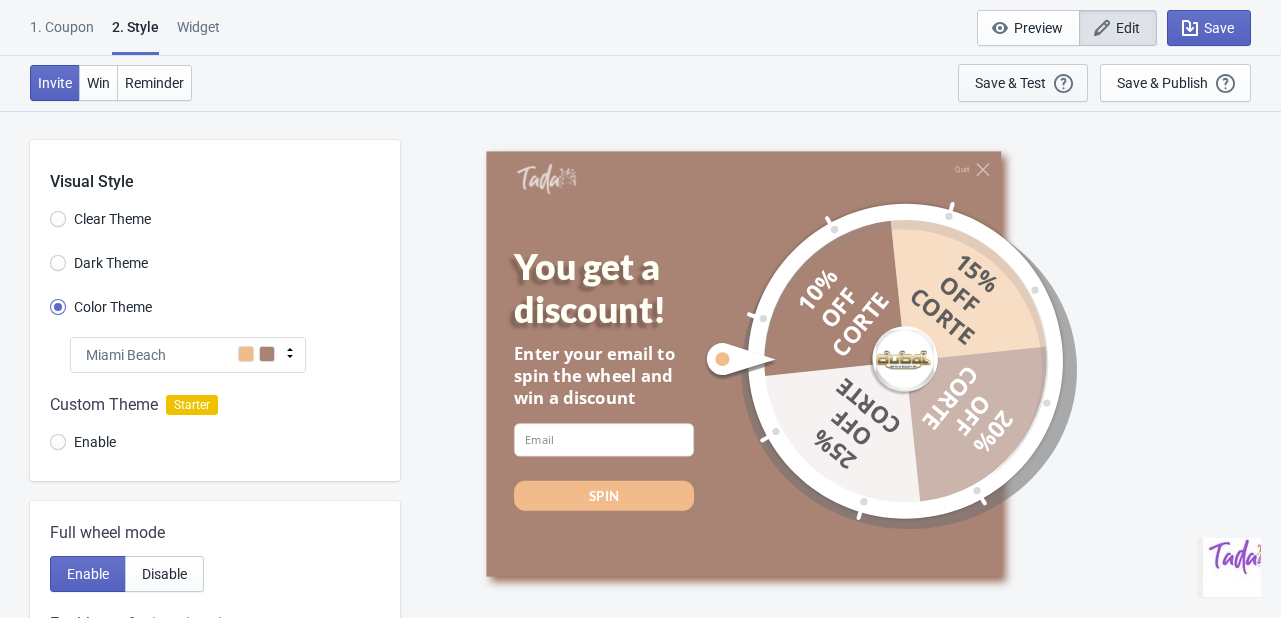 click on "Save & Test Open a Widget Preview of your site so that you can try it out. It will show over and over again on every page view (test mode). Your Widget will NOT be visibile to your visitors until you click “Save & Publish”" at bounding box center (1023, 83) 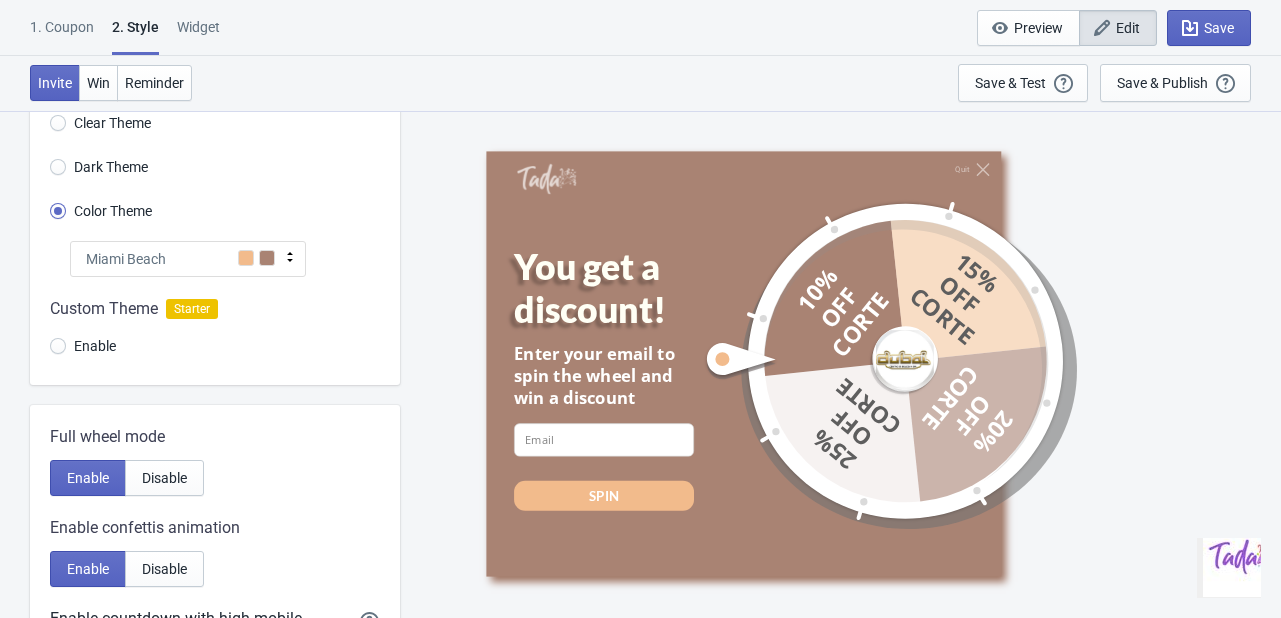 scroll, scrollTop: 84, scrollLeft: 0, axis: vertical 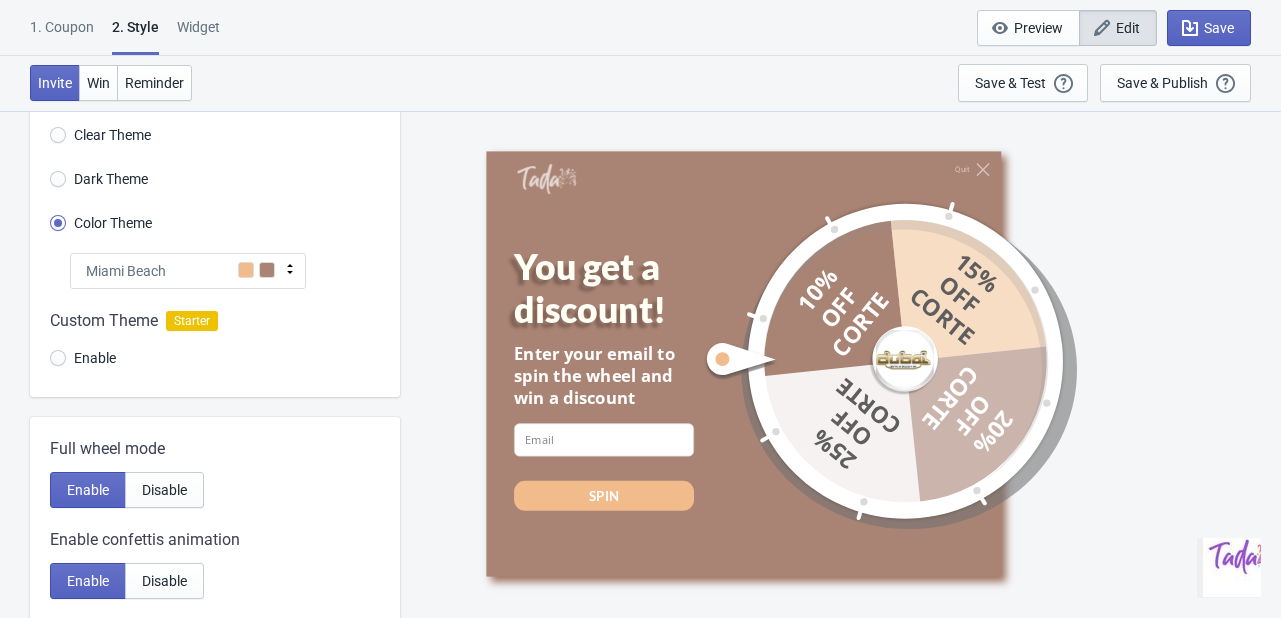 click at bounding box center (267, 270) 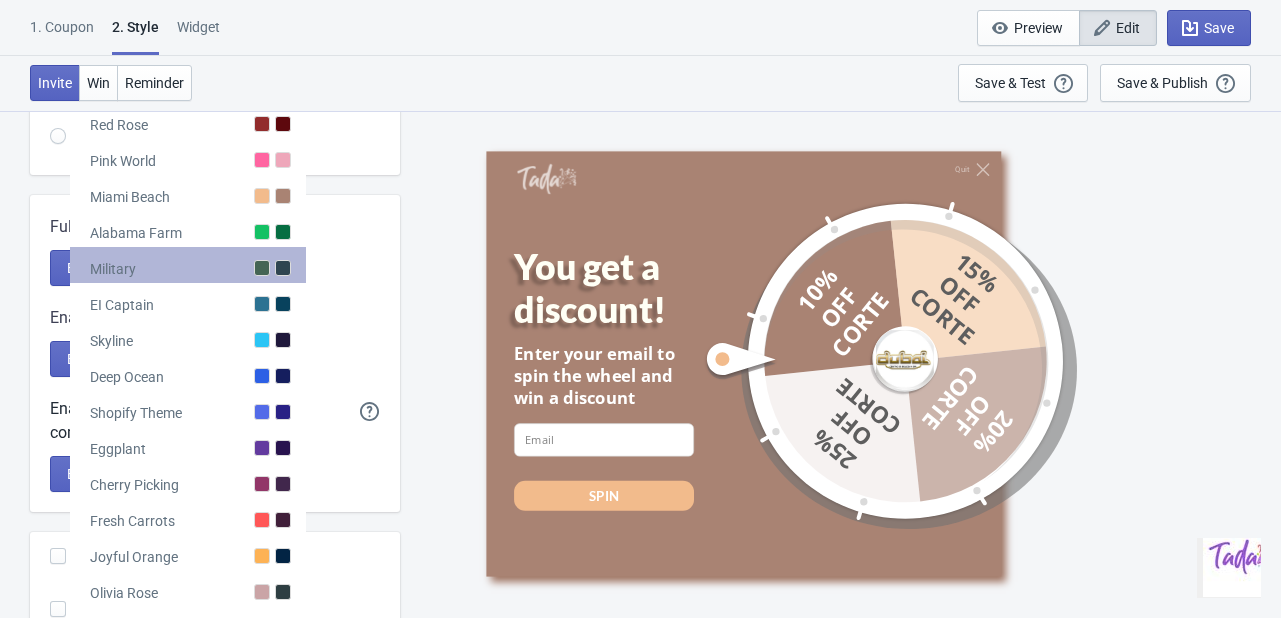 scroll, scrollTop: 307, scrollLeft: 0, axis: vertical 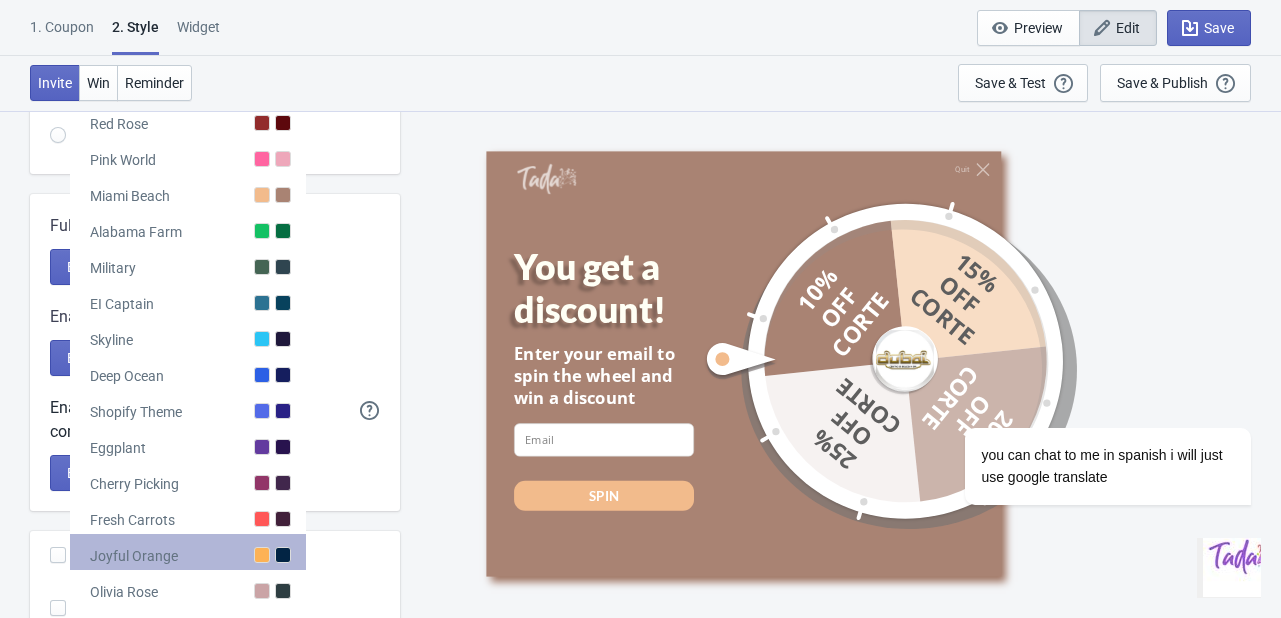 click on "Joyful Orange" at bounding box center (188, 552) 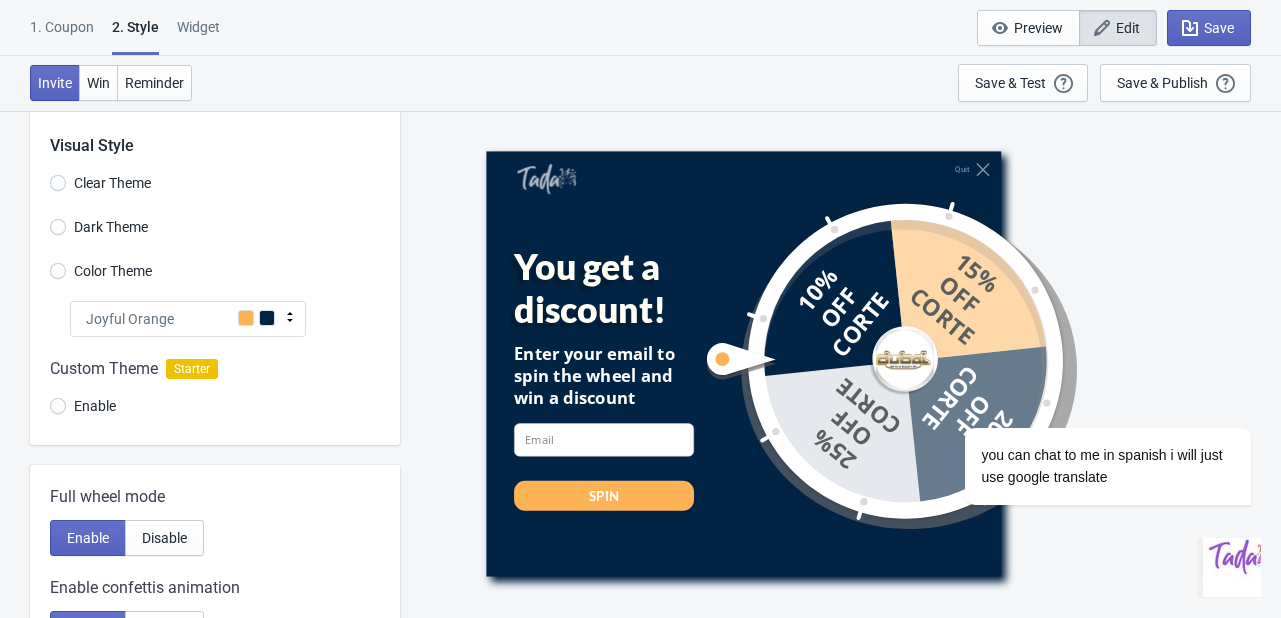 scroll, scrollTop: 30, scrollLeft: 0, axis: vertical 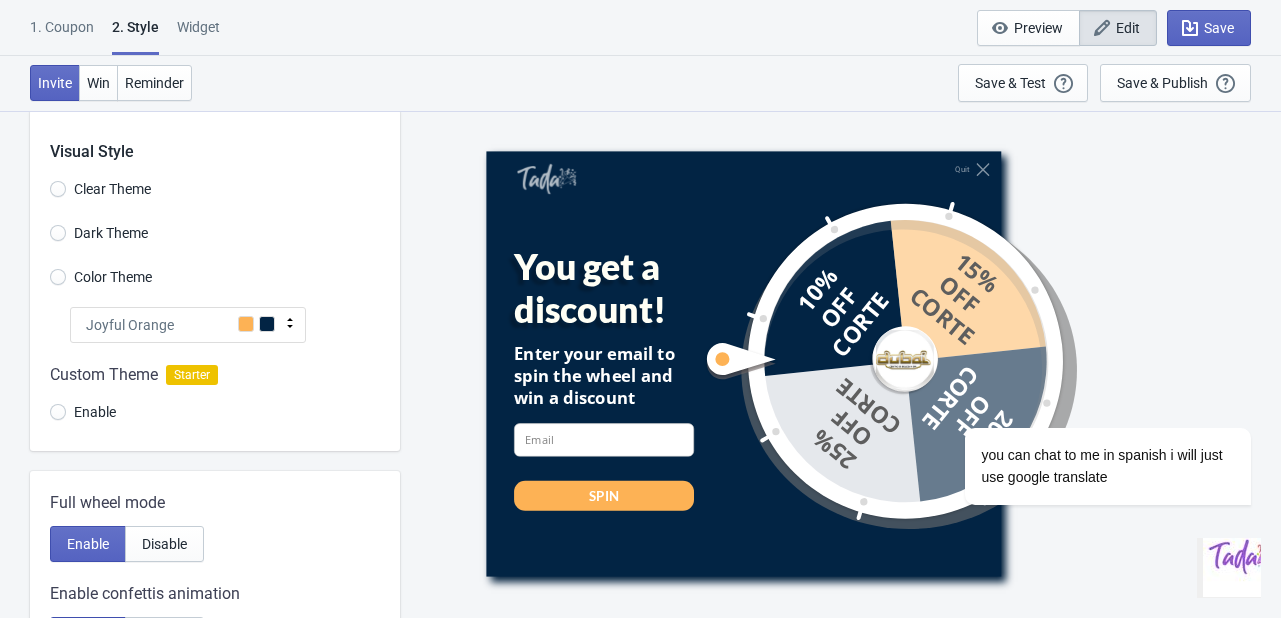 click 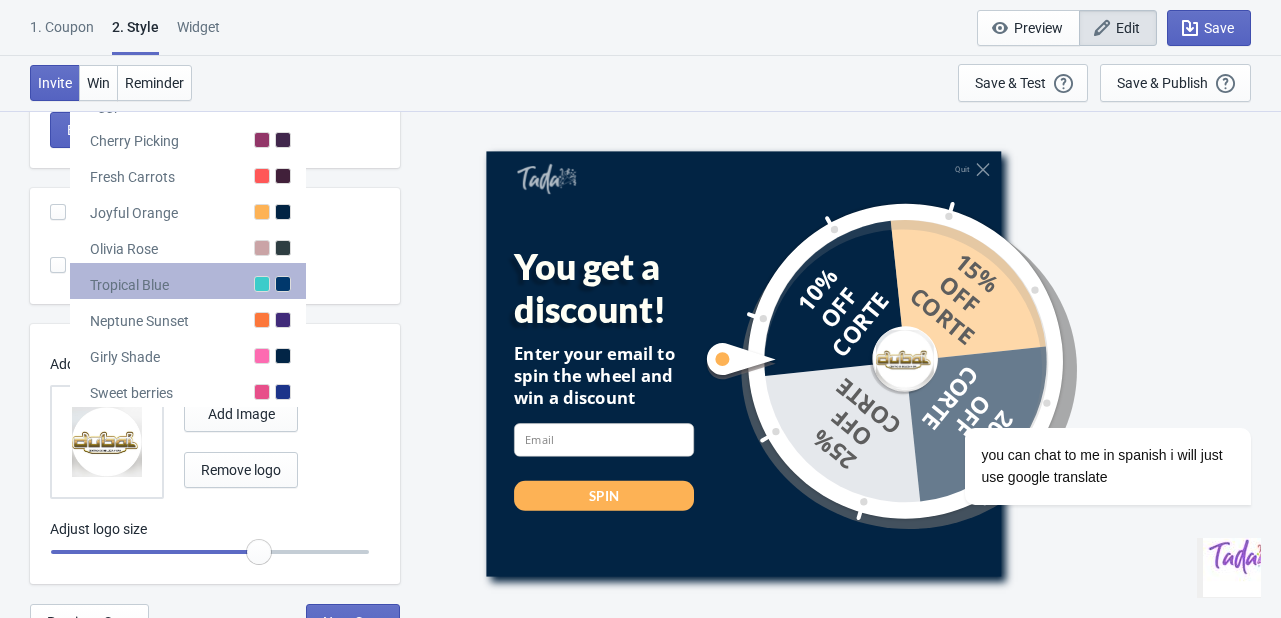 scroll, scrollTop: 672, scrollLeft: 0, axis: vertical 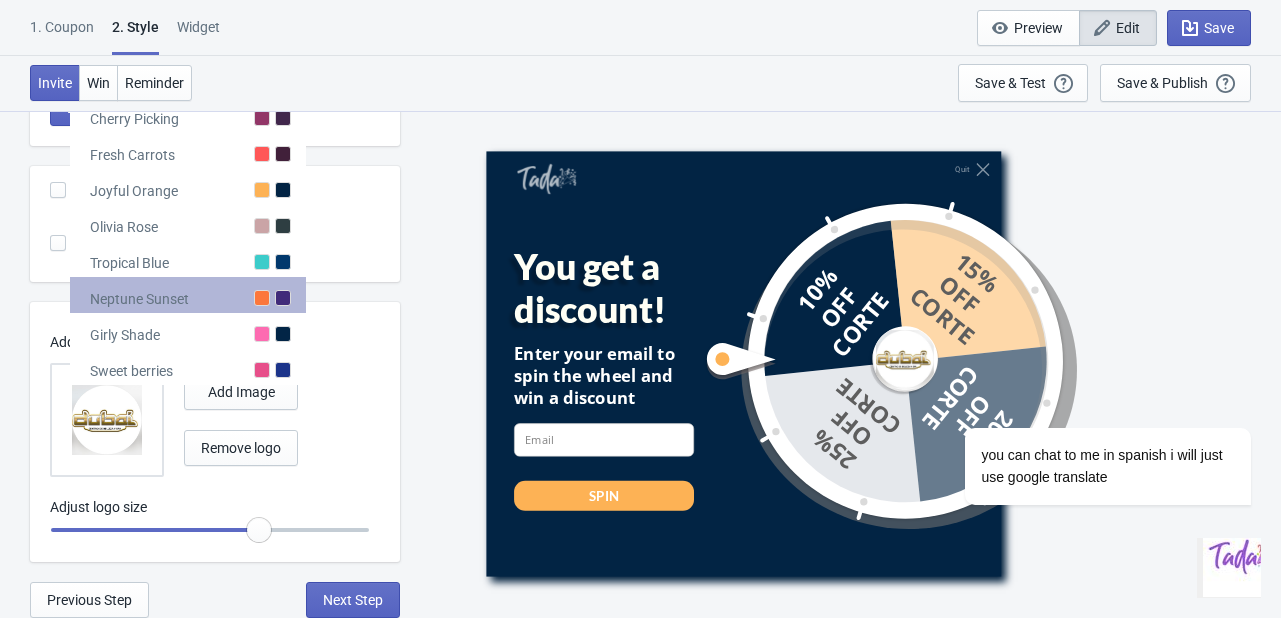 click on "Neptune Sunset" at bounding box center (188, 295) 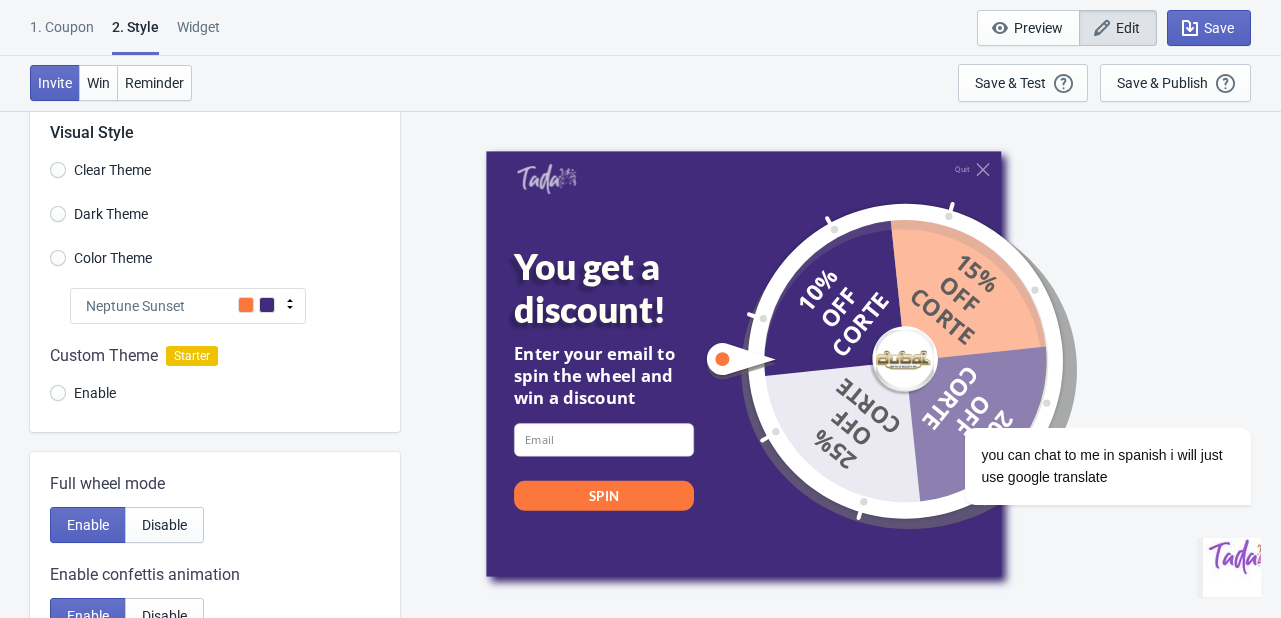 scroll, scrollTop: 0, scrollLeft: 0, axis: both 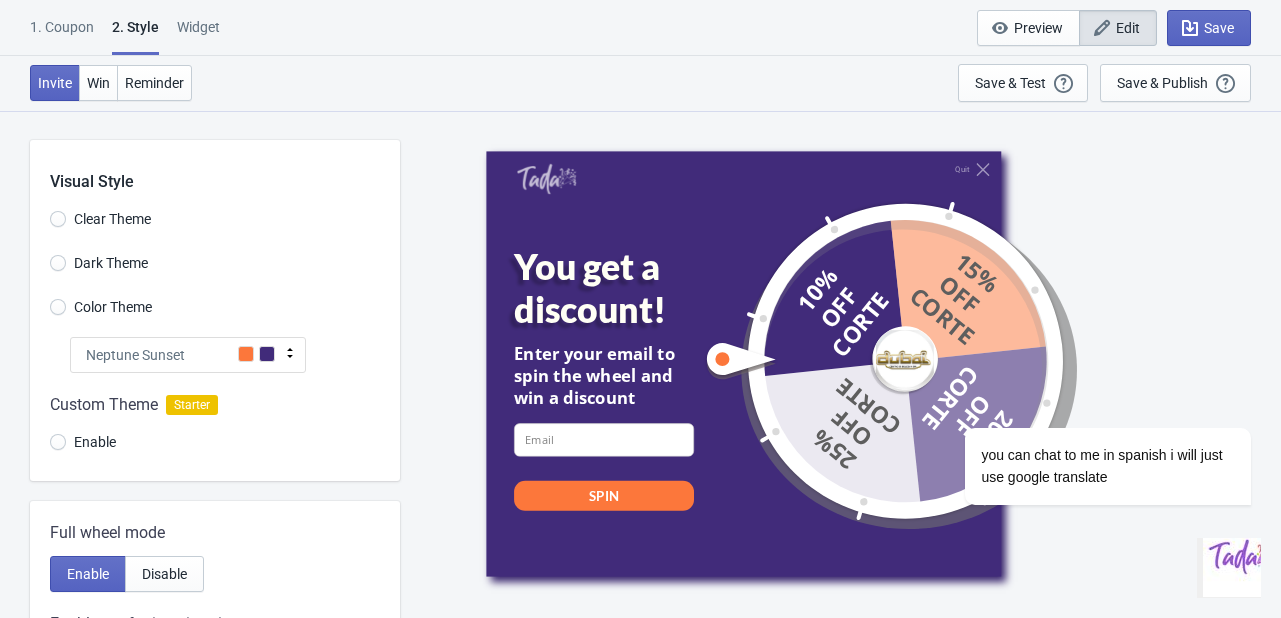 click on "Neptune Sunset" at bounding box center (188, 355) 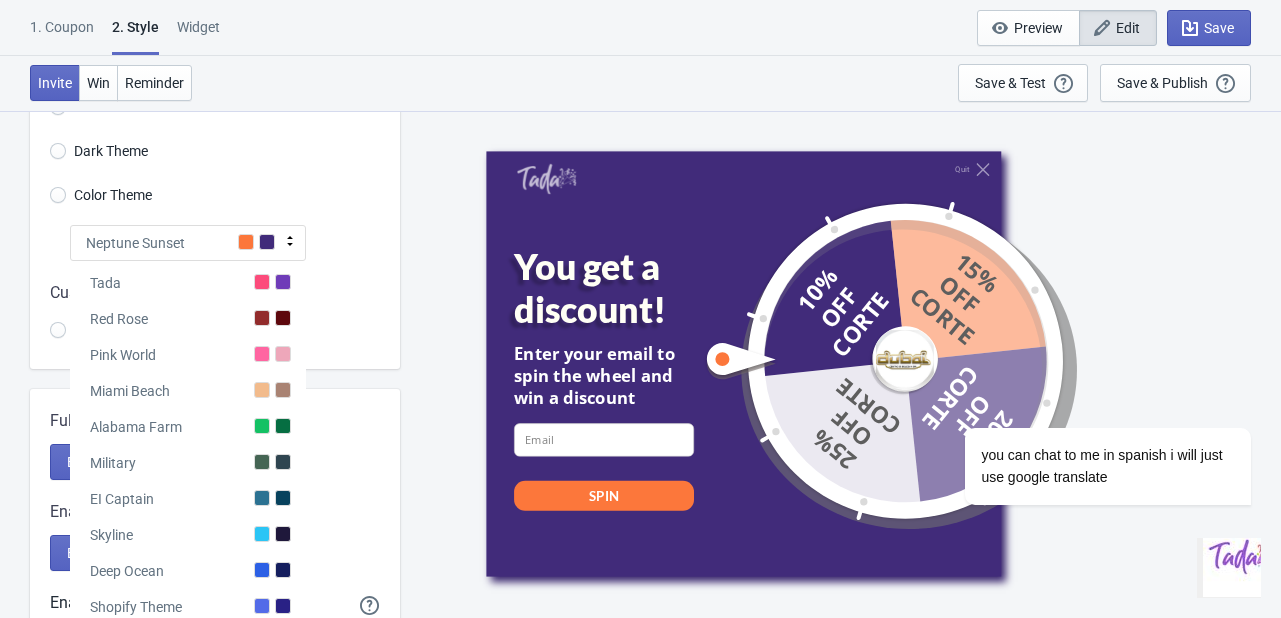 scroll, scrollTop: 42, scrollLeft: 0, axis: vertical 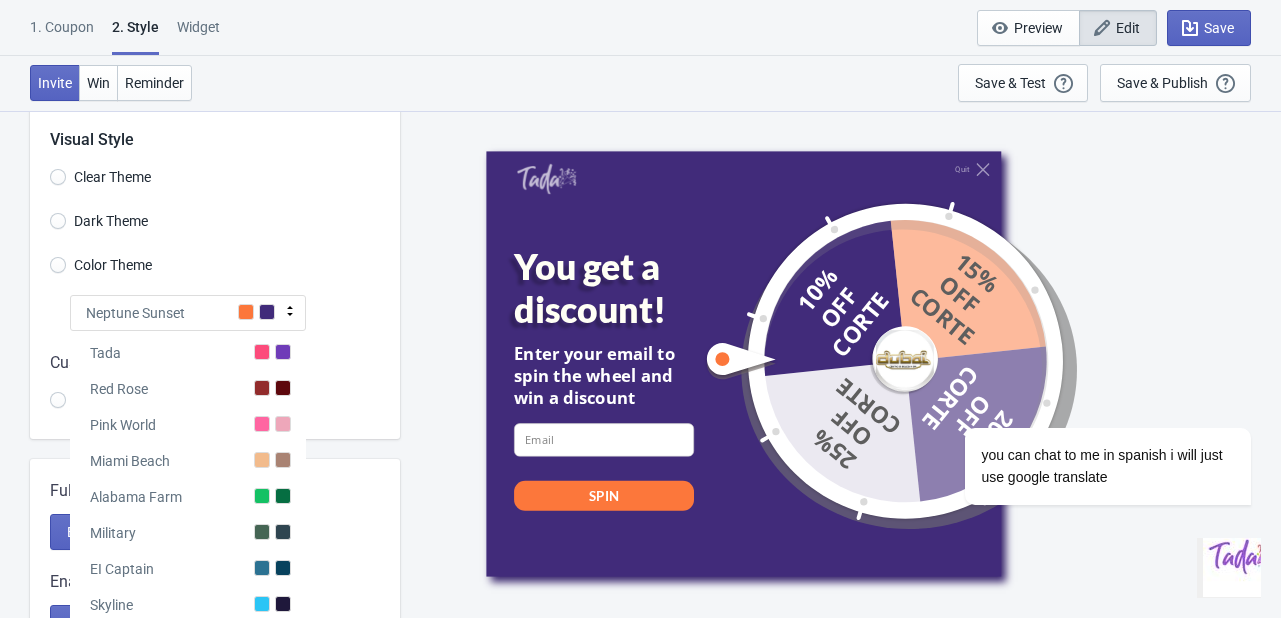 click at bounding box center (267, 312) 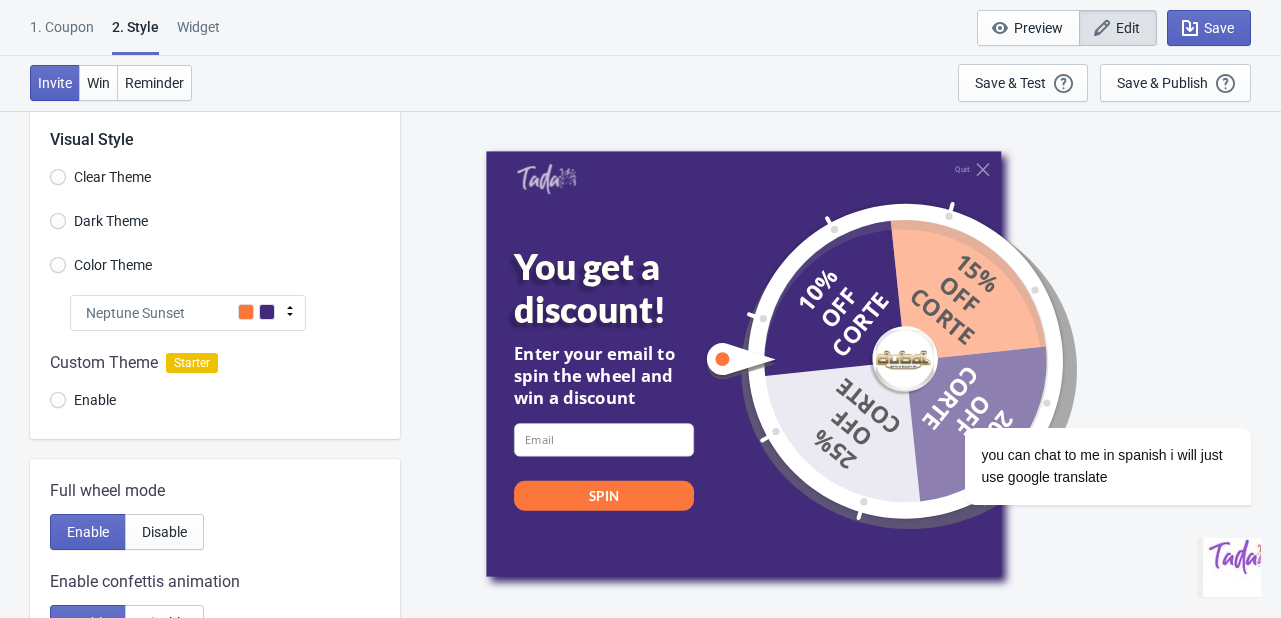 click at bounding box center (267, 312) 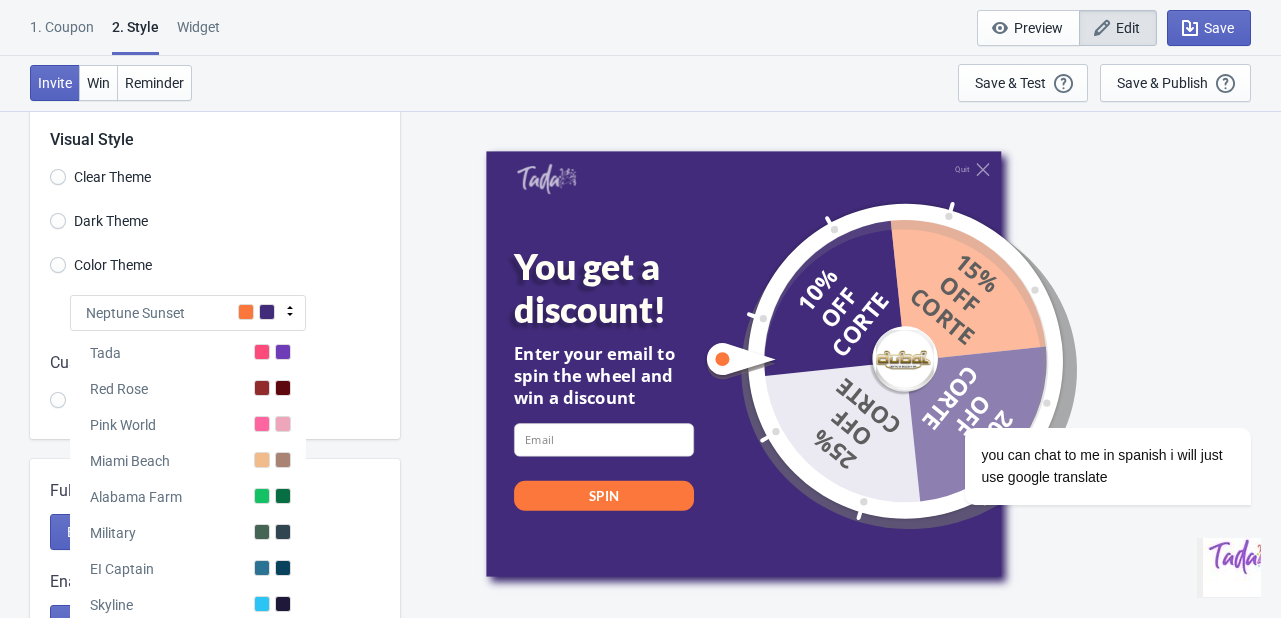 click at bounding box center (267, 312) 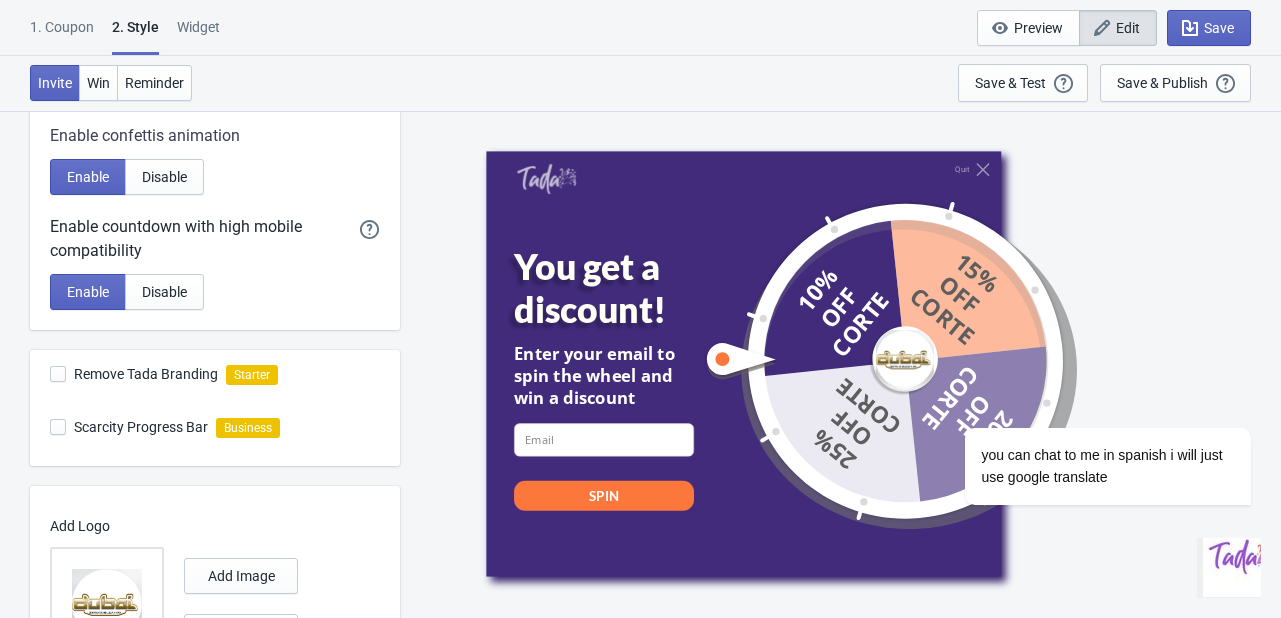 scroll, scrollTop: 372, scrollLeft: 0, axis: vertical 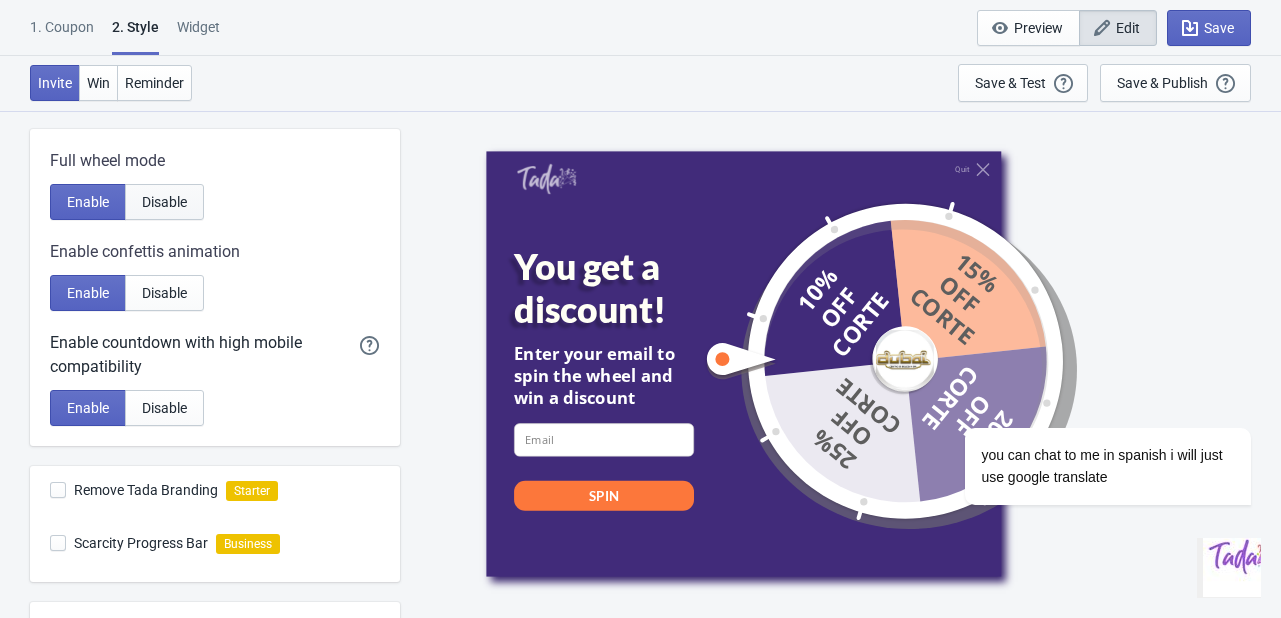 click on "Disable" at bounding box center (164, 202) 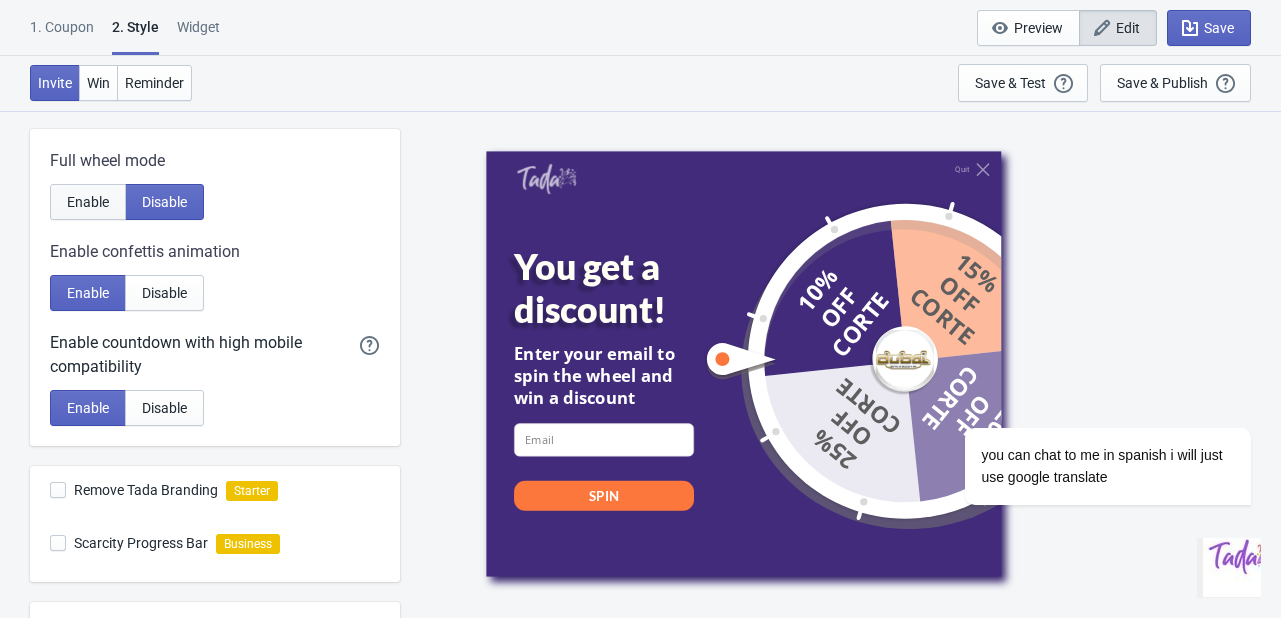 click on "Enable" at bounding box center [88, 202] 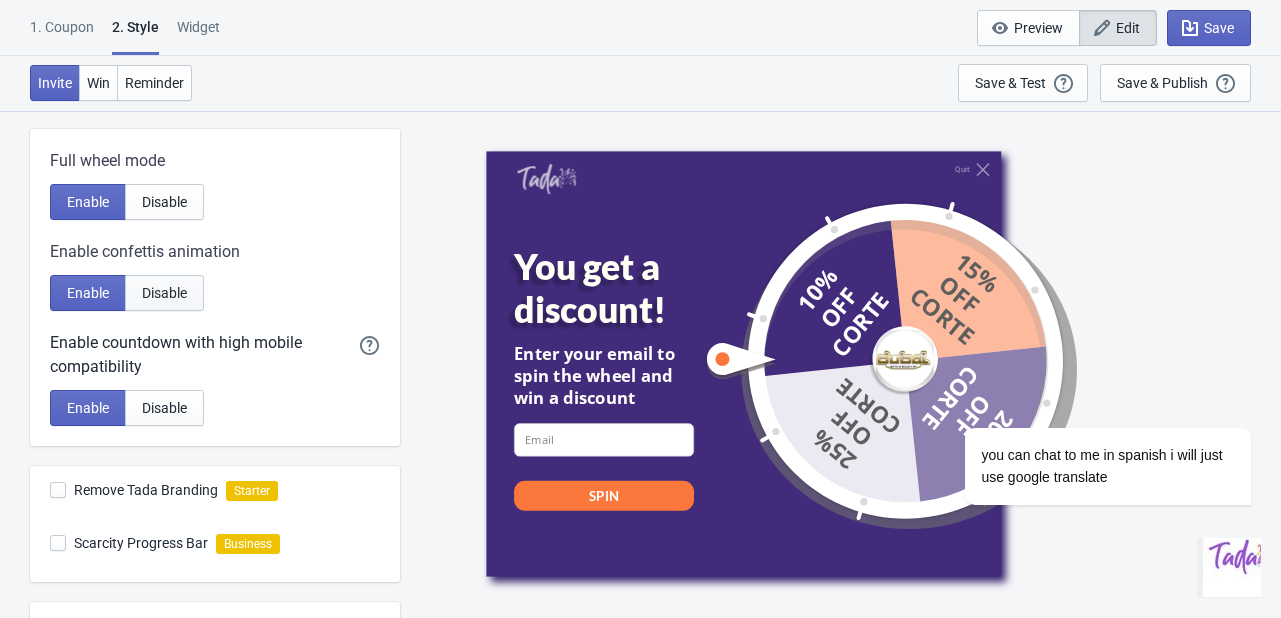 click on "Disable" at bounding box center (164, 293) 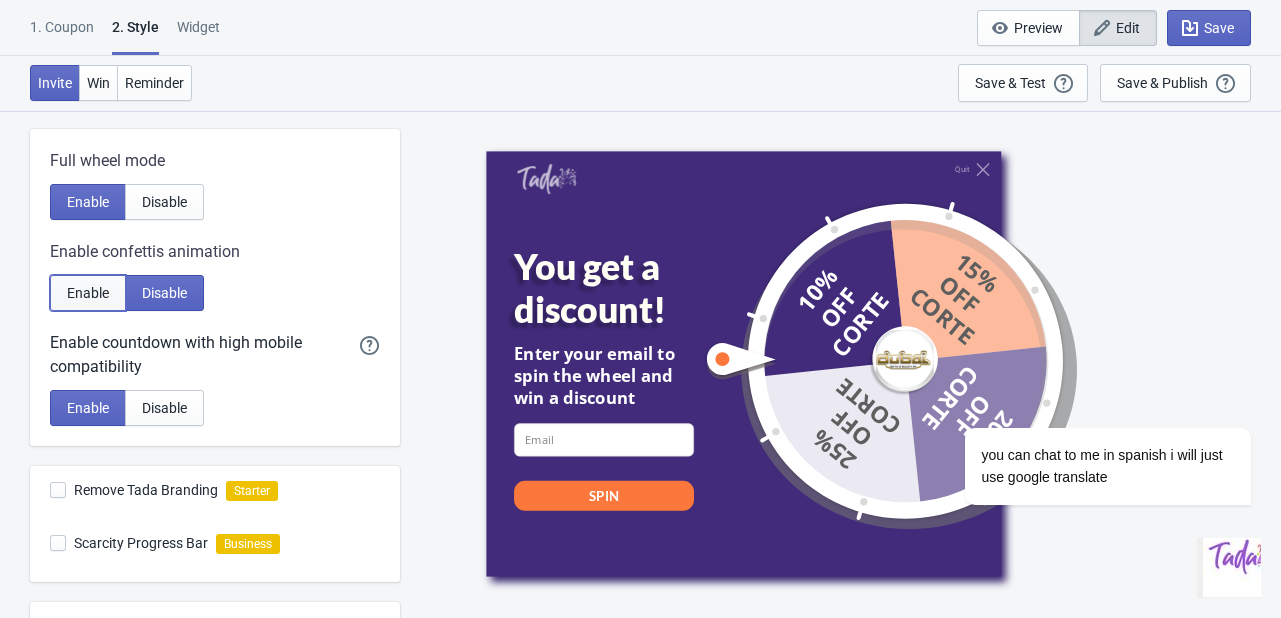 click on "Enable" at bounding box center [88, 293] 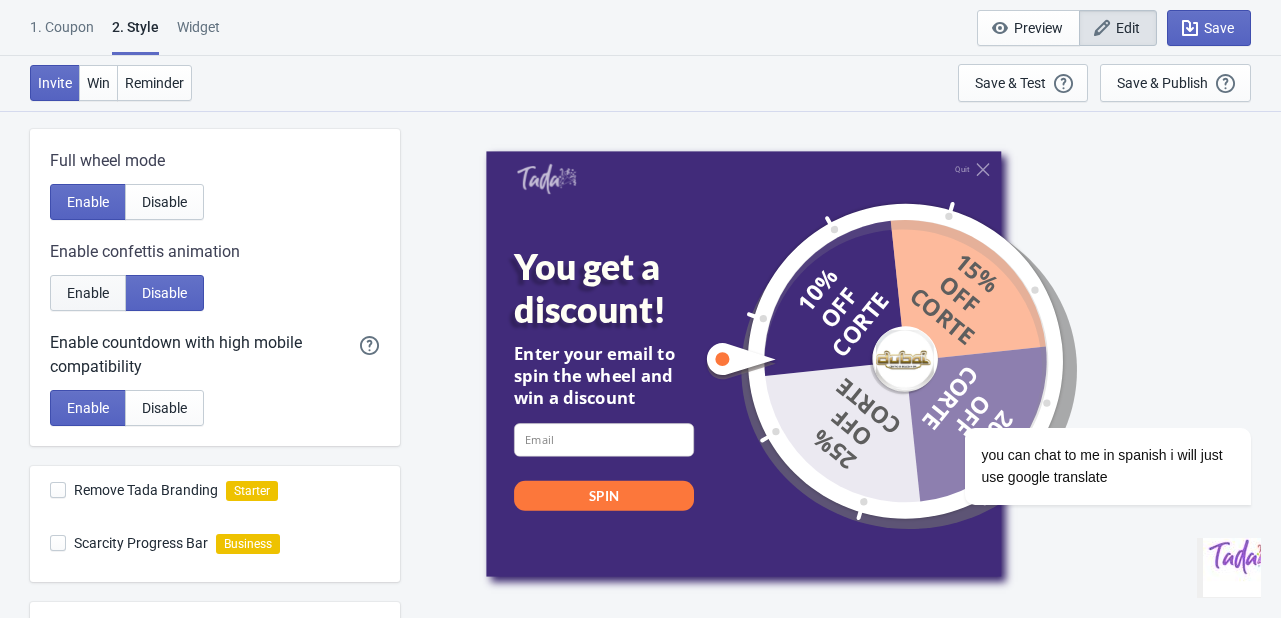 radio on "true" 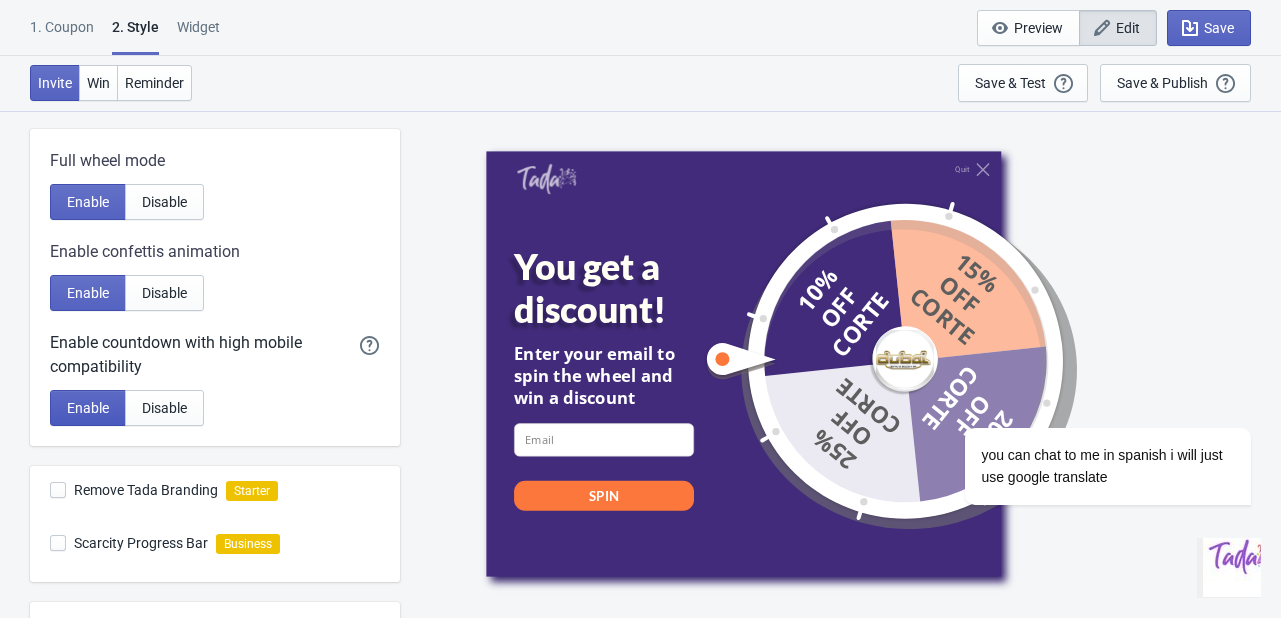 scroll, scrollTop: 672, scrollLeft: 0, axis: vertical 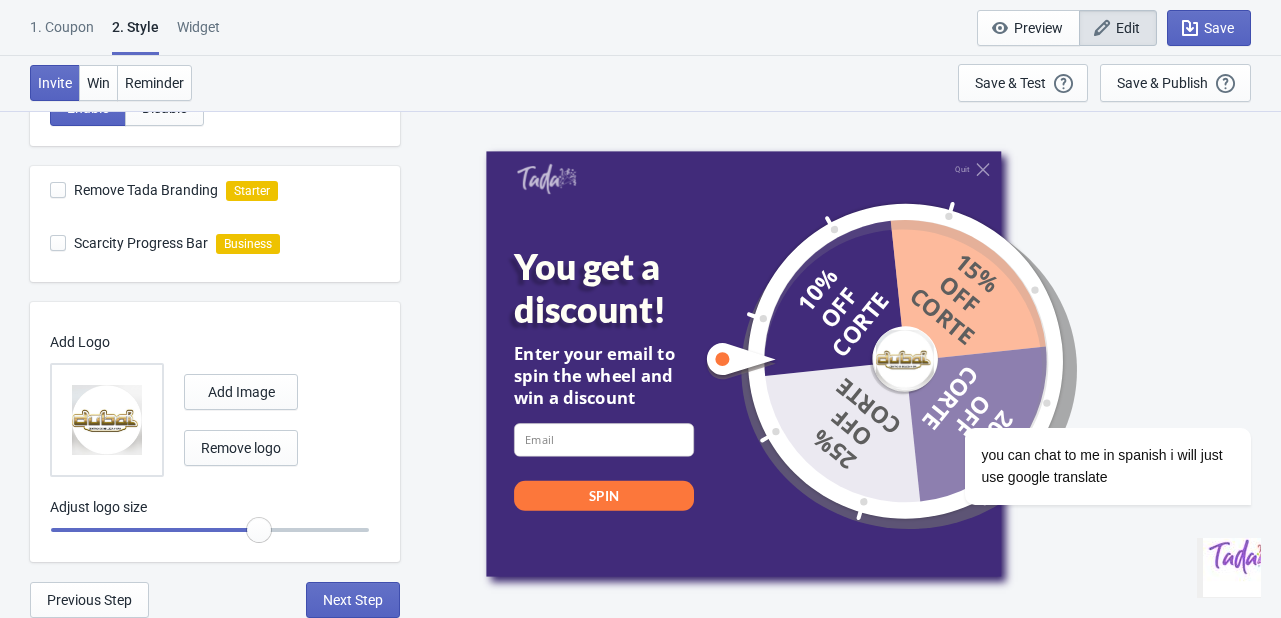 click on "3. Widget" at bounding box center (198, 34) 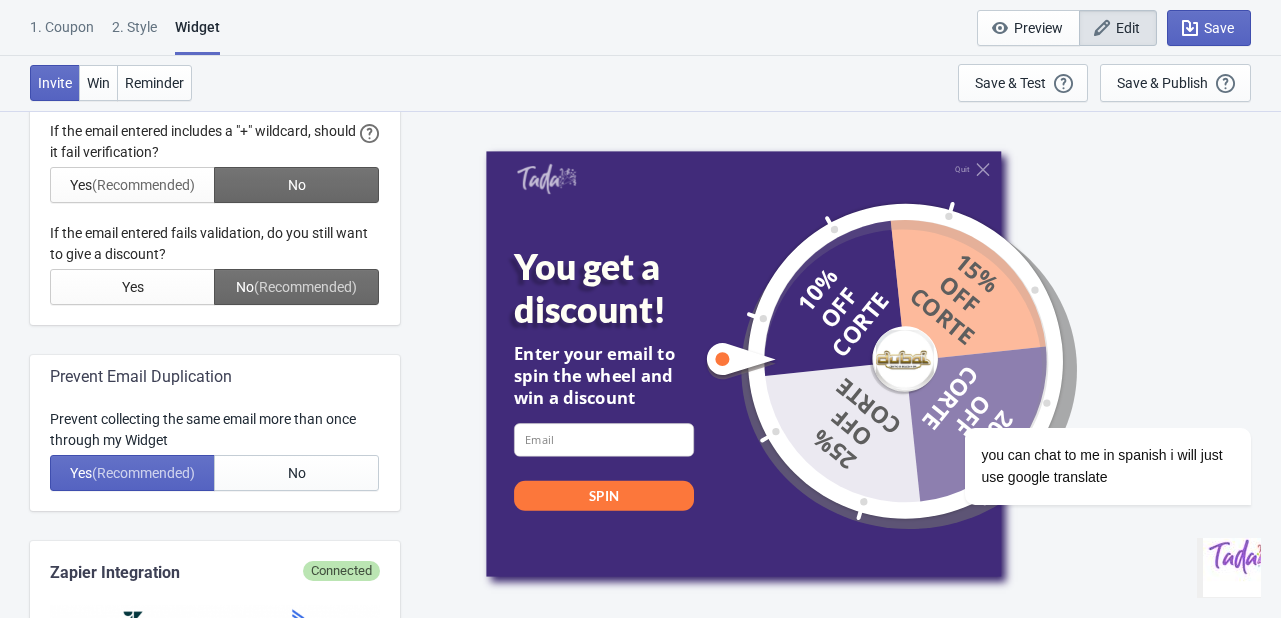scroll, scrollTop: 0, scrollLeft: 0, axis: both 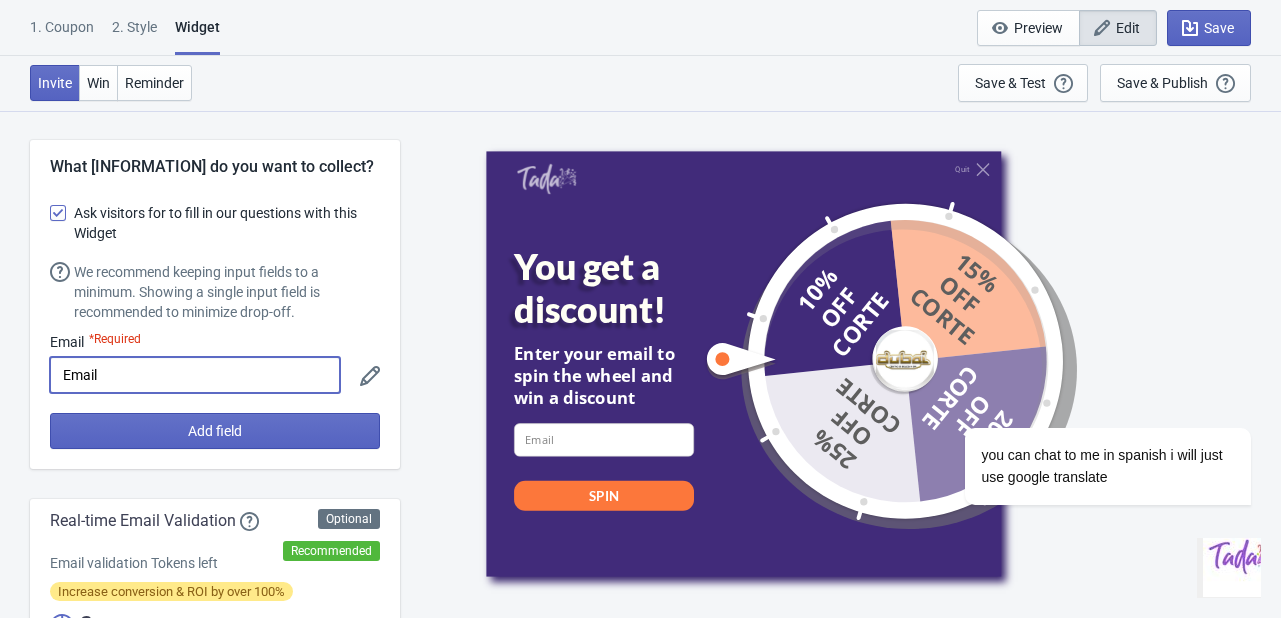 click on "Email" at bounding box center (195, 375) 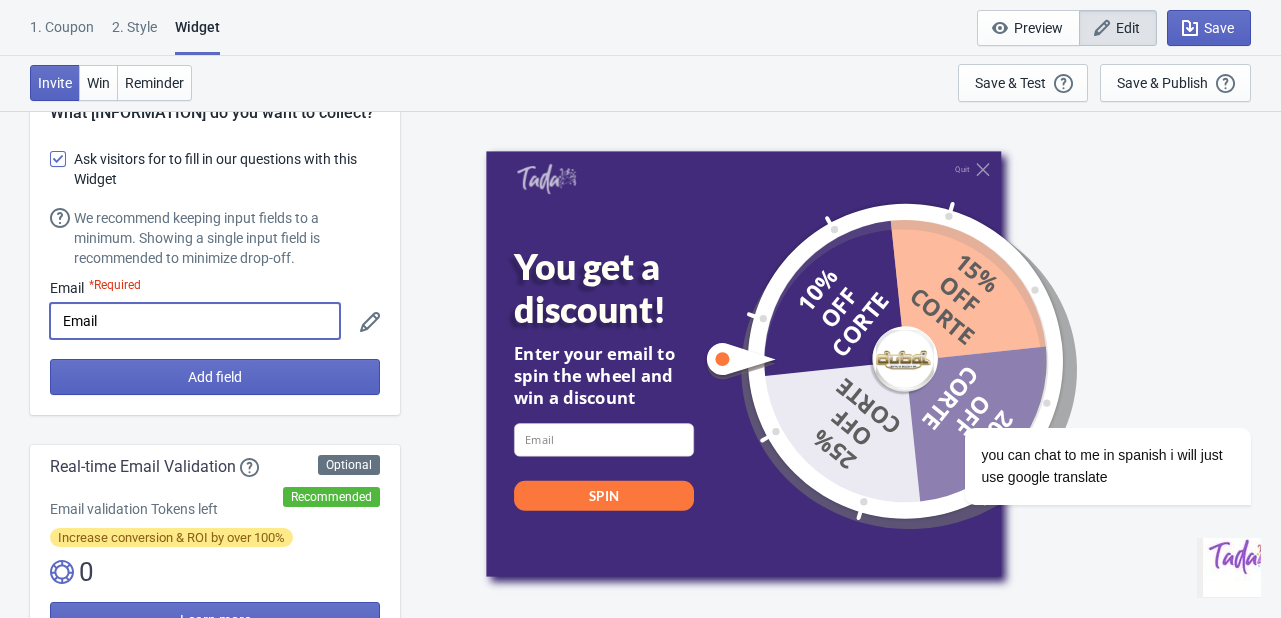 scroll, scrollTop: 0, scrollLeft: 0, axis: both 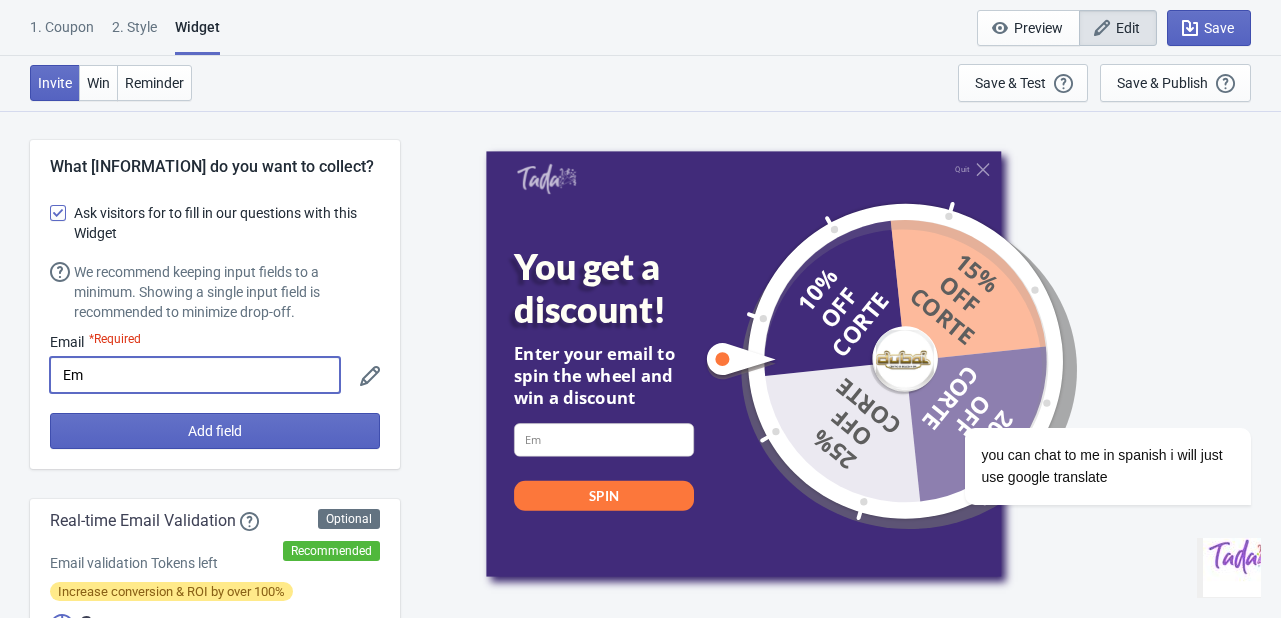 type on "E" 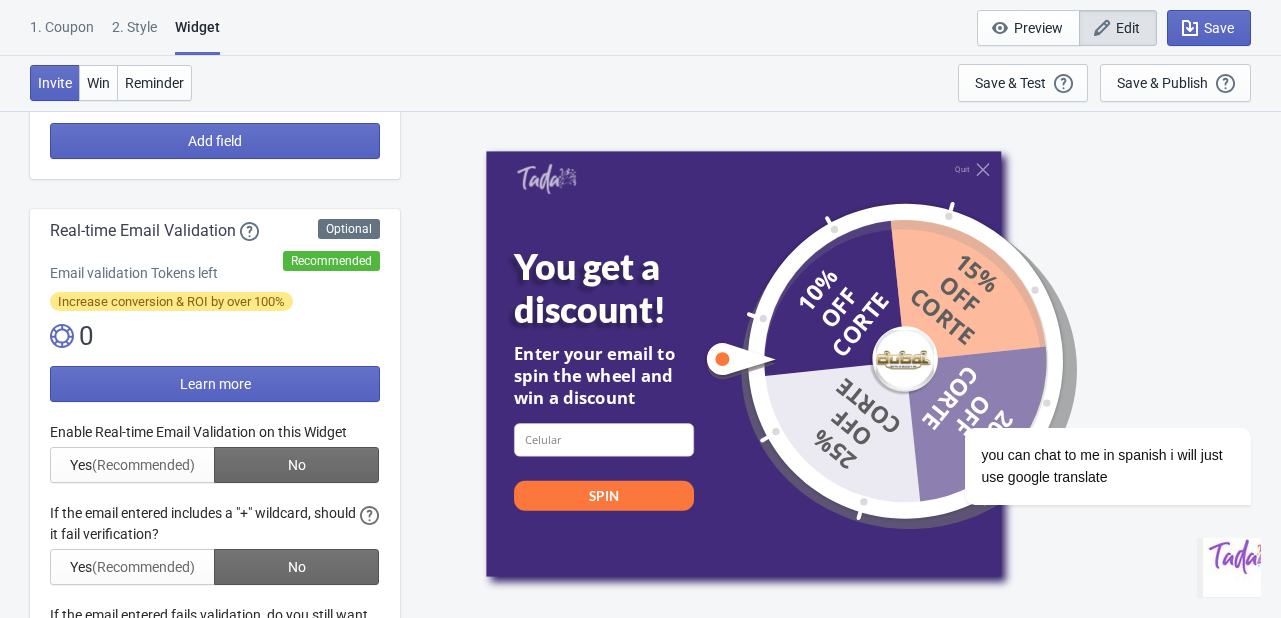 scroll, scrollTop: 0, scrollLeft: 0, axis: both 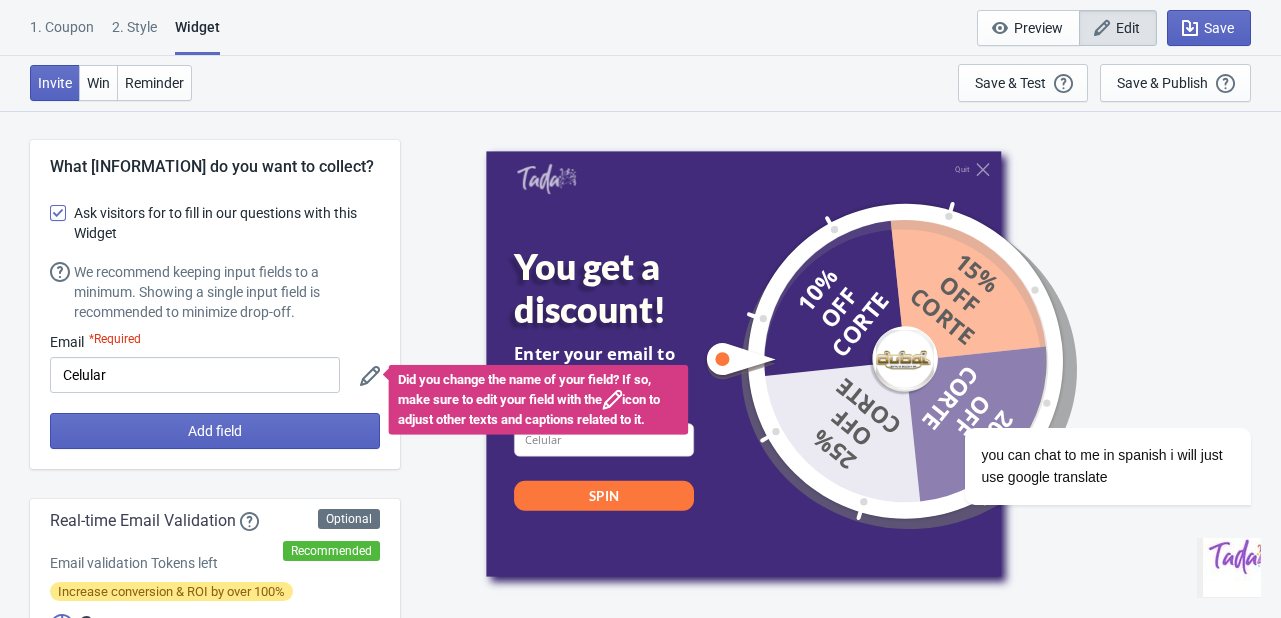 click on "We recommend keeping input fields to a minimum.  Showing a single input field is recommended to minimize drop-off." at bounding box center [227, 292] 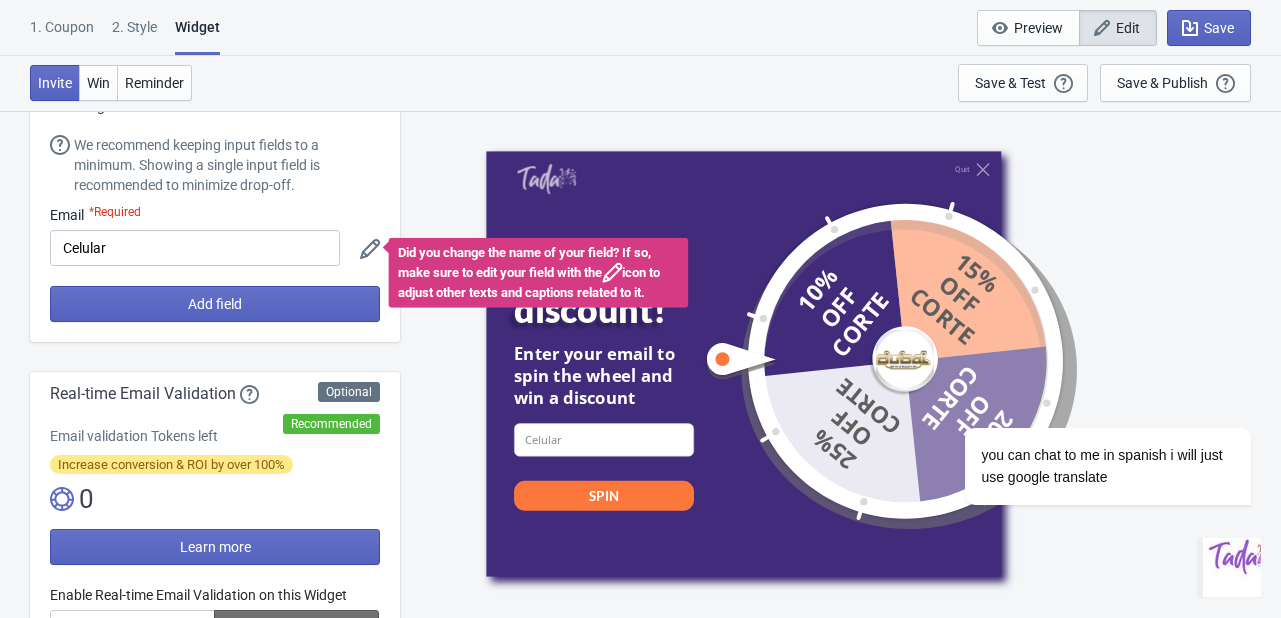 scroll, scrollTop: 126, scrollLeft: 0, axis: vertical 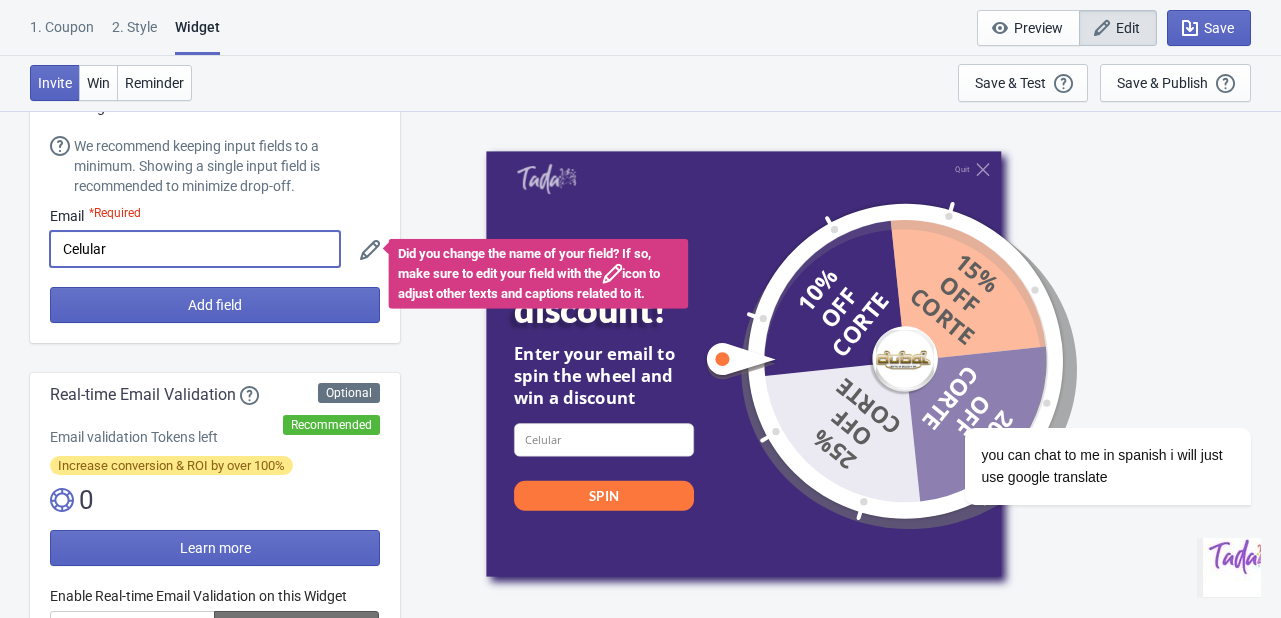 click on "Celular" at bounding box center [195, 249] 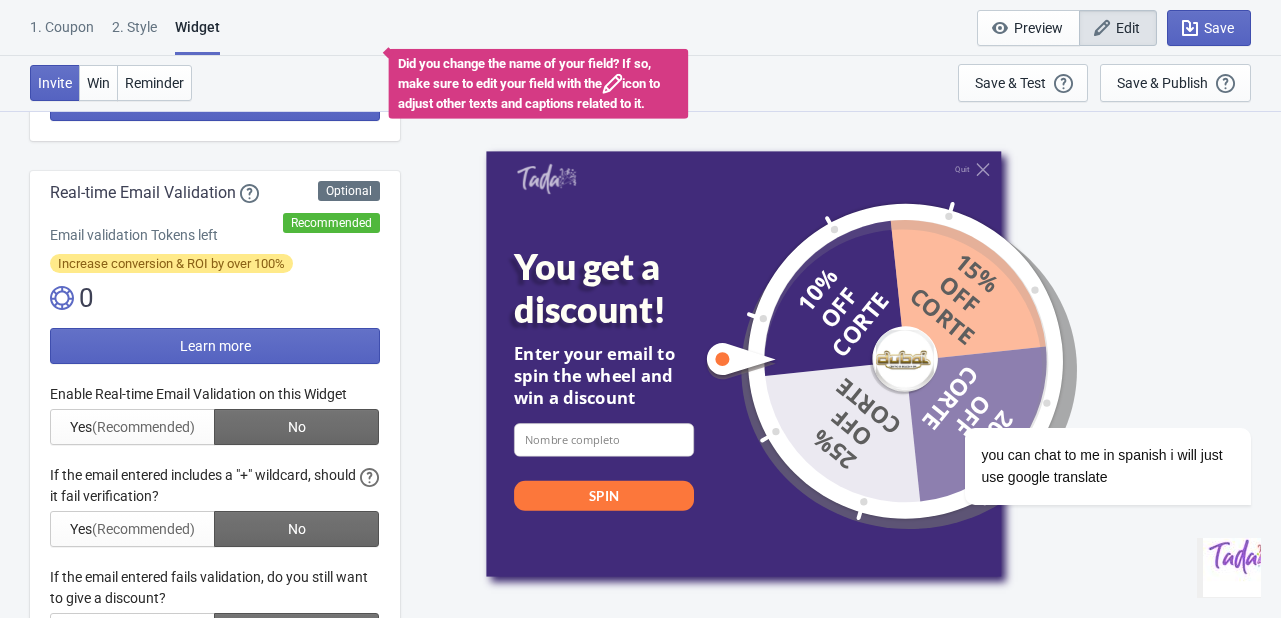 scroll, scrollTop: 420, scrollLeft: 0, axis: vertical 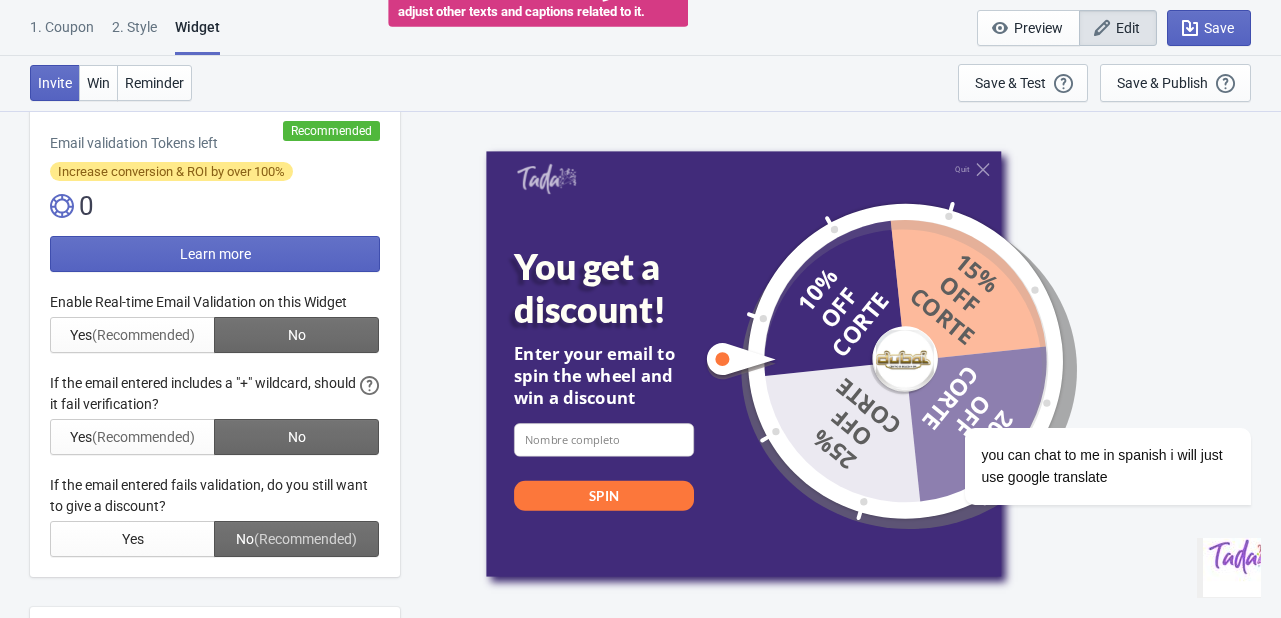 type on "Nombre completo" 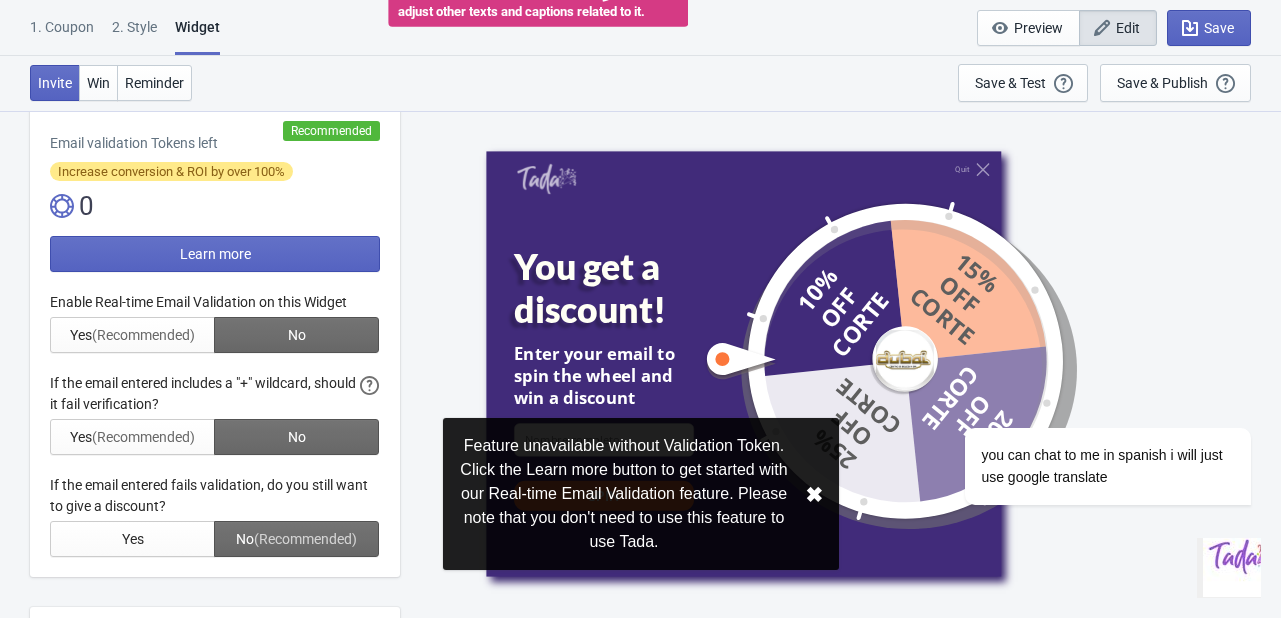 click at bounding box center [215, 424] 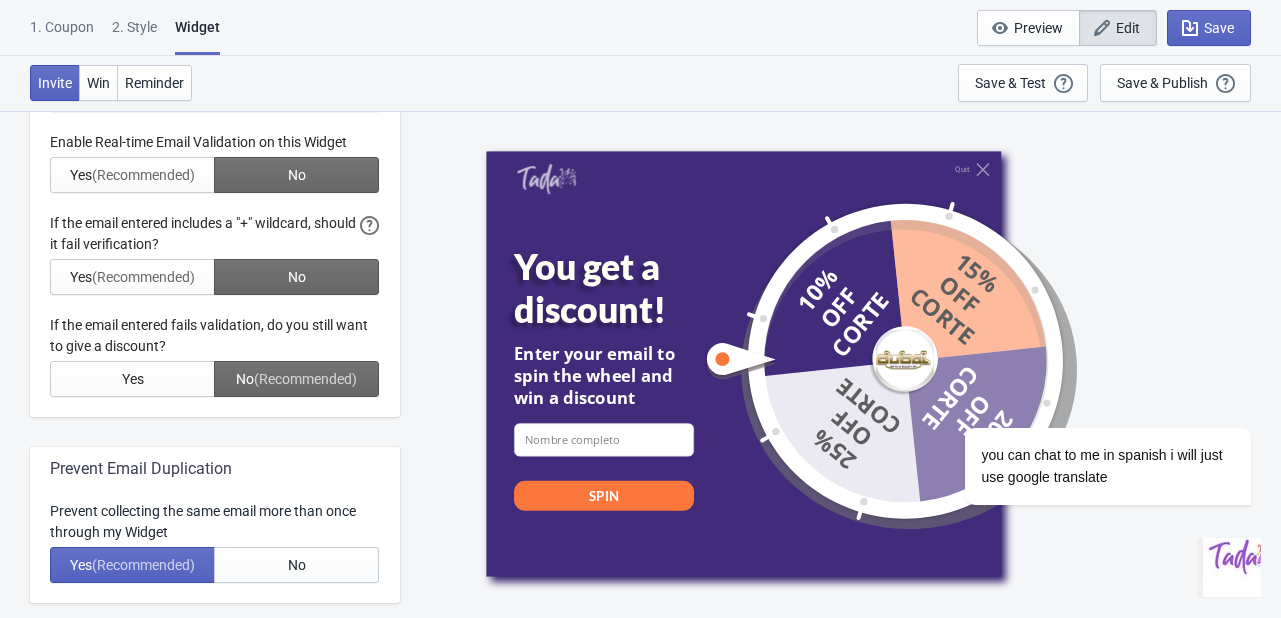scroll, scrollTop: 584, scrollLeft: 0, axis: vertical 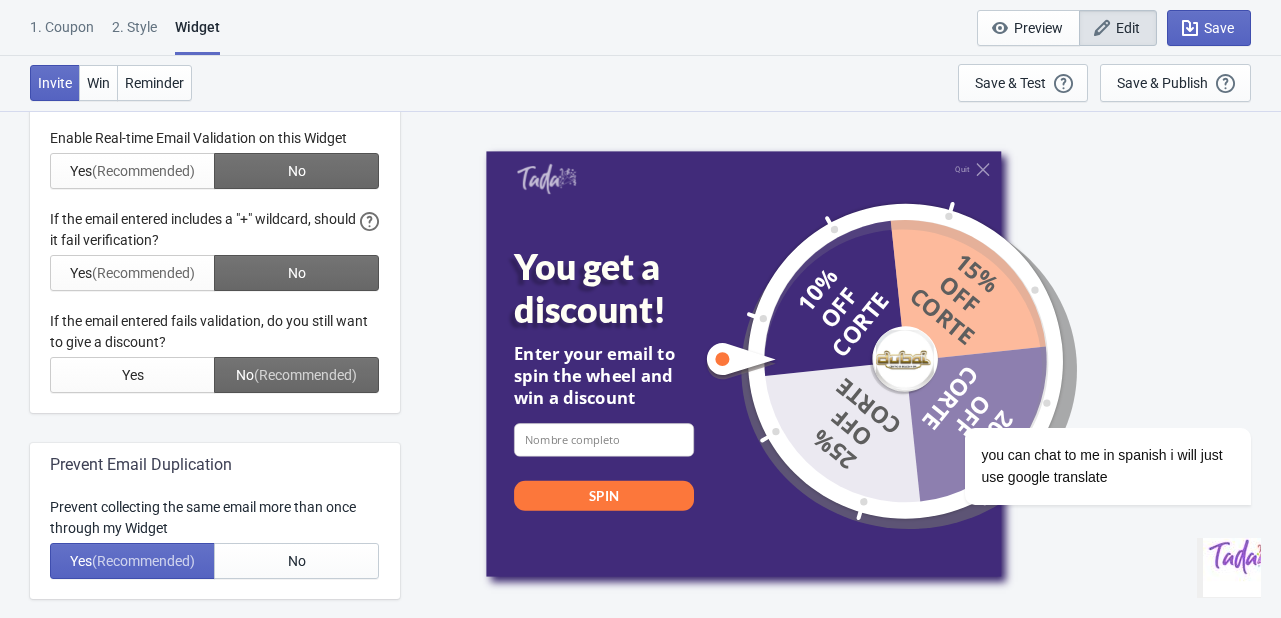 click at bounding box center [215, 260] 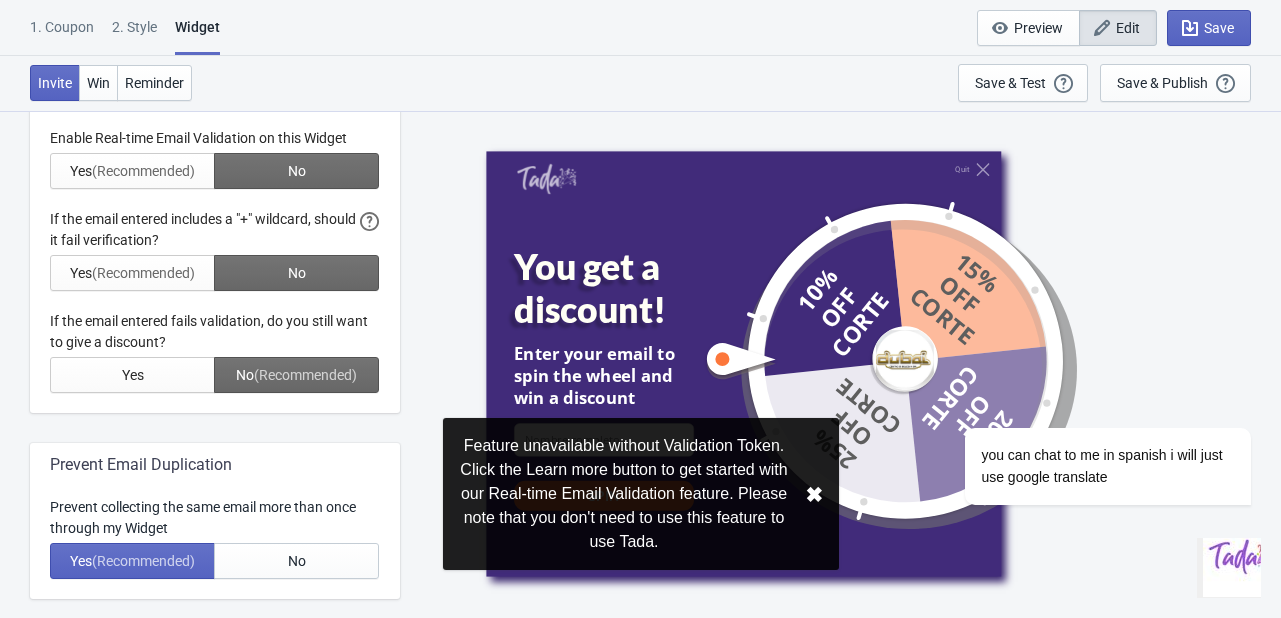 click at bounding box center (215, 260) 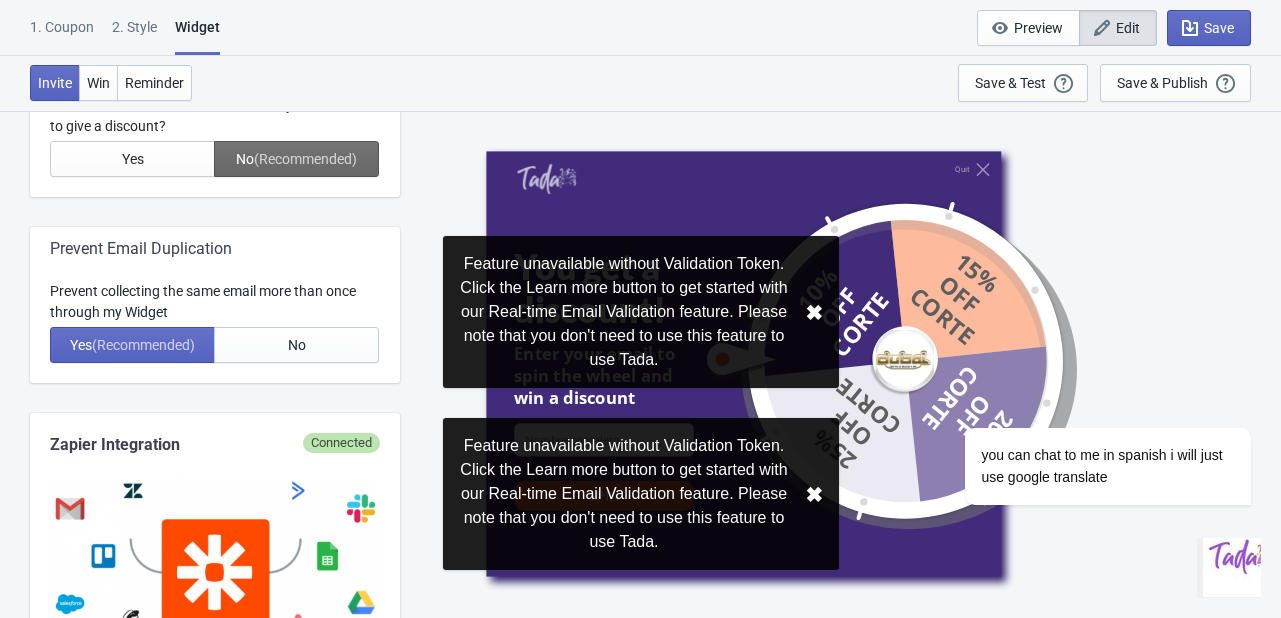 scroll, scrollTop: 800, scrollLeft: 0, axis: vertical 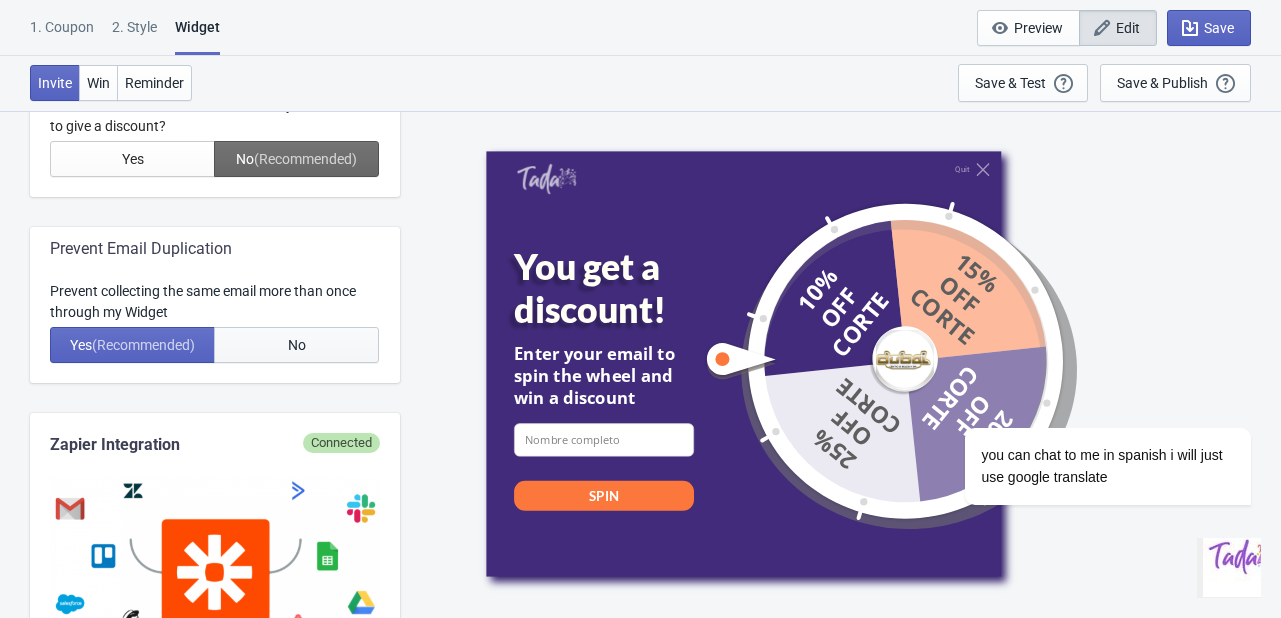click on "No" at bounding box center [296, 345] 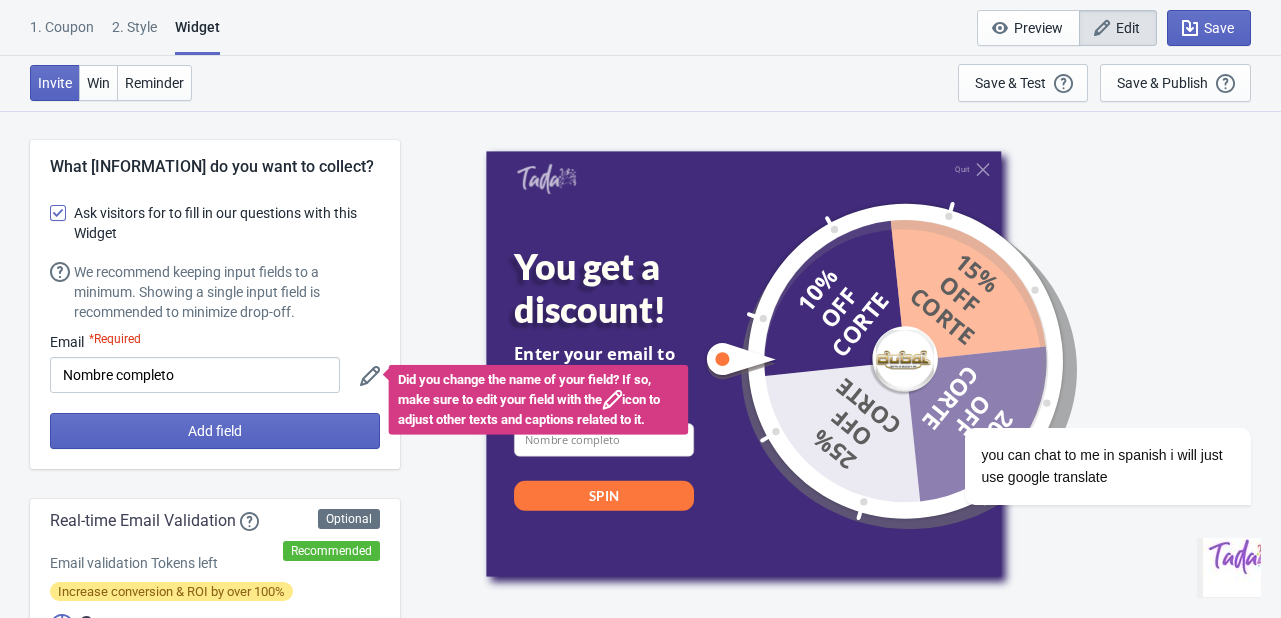 scroll, scrollTop: 0, scrollLeft: 0, axis: both 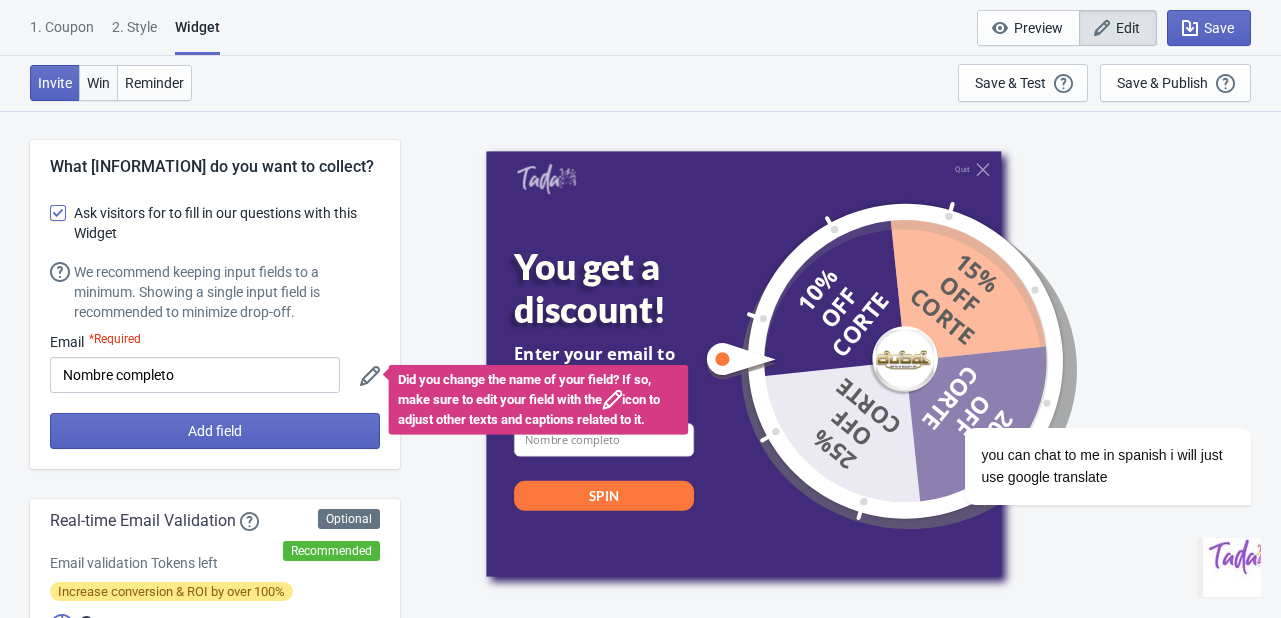 click on "Win" at bounding box center (98, 83) 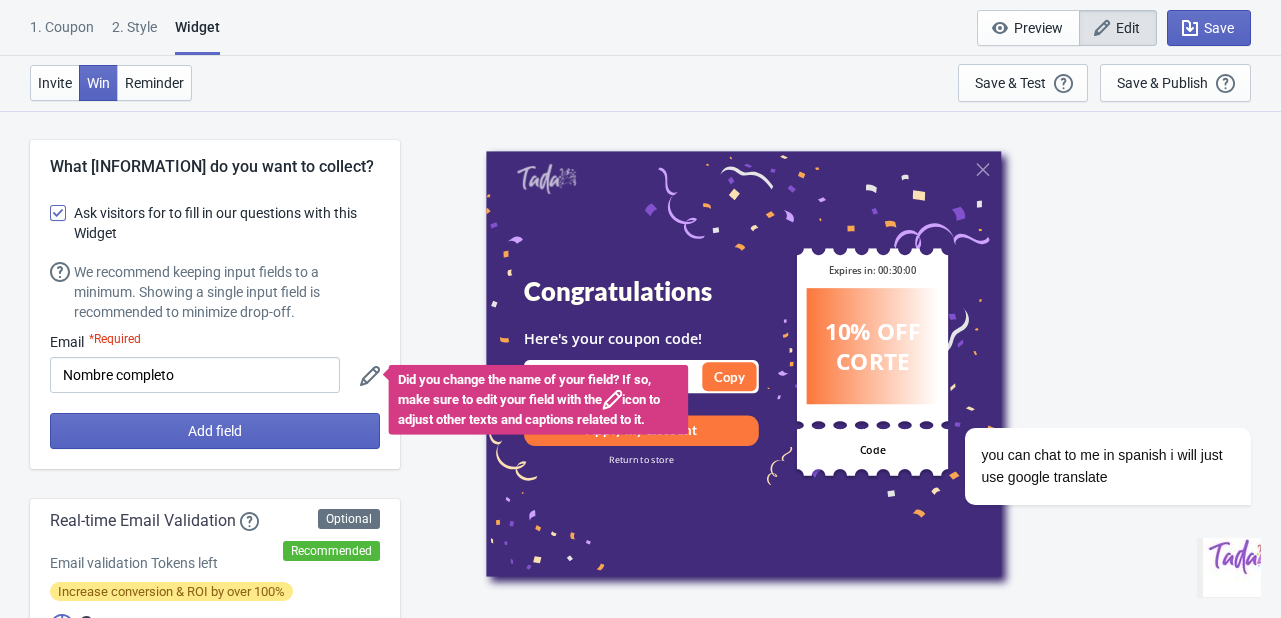 click on "*Required" at bounding box center (115, 342) 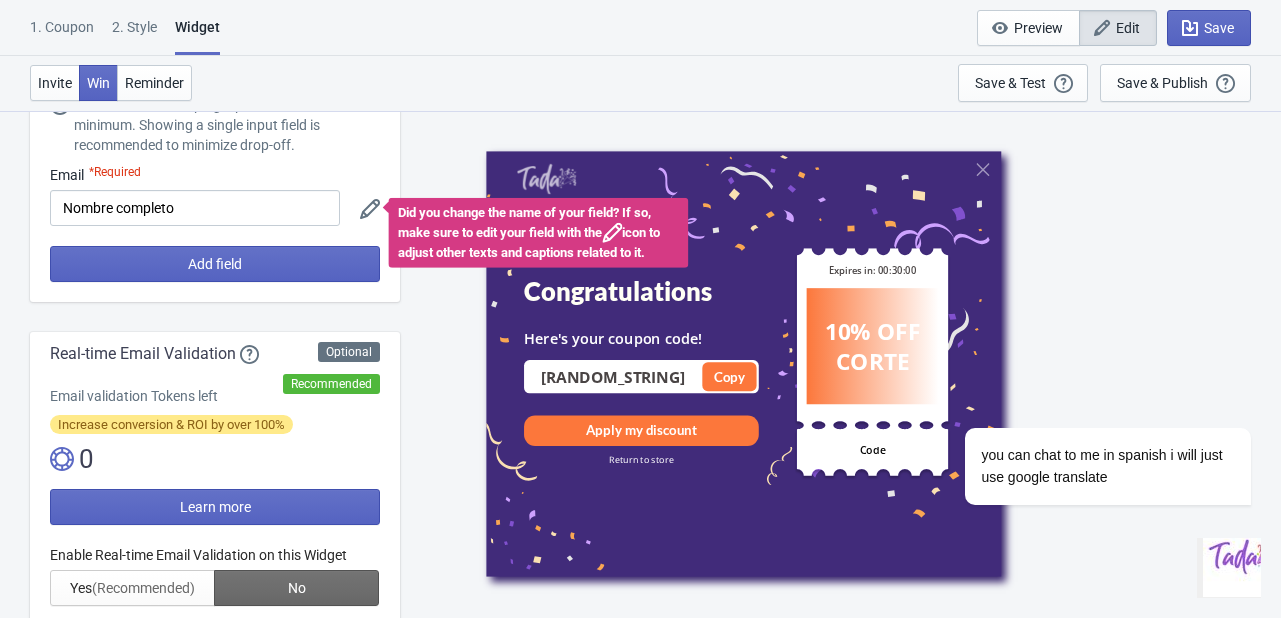 scroll, scrollTop: 168, scrollLeft: 0, axis: vertical 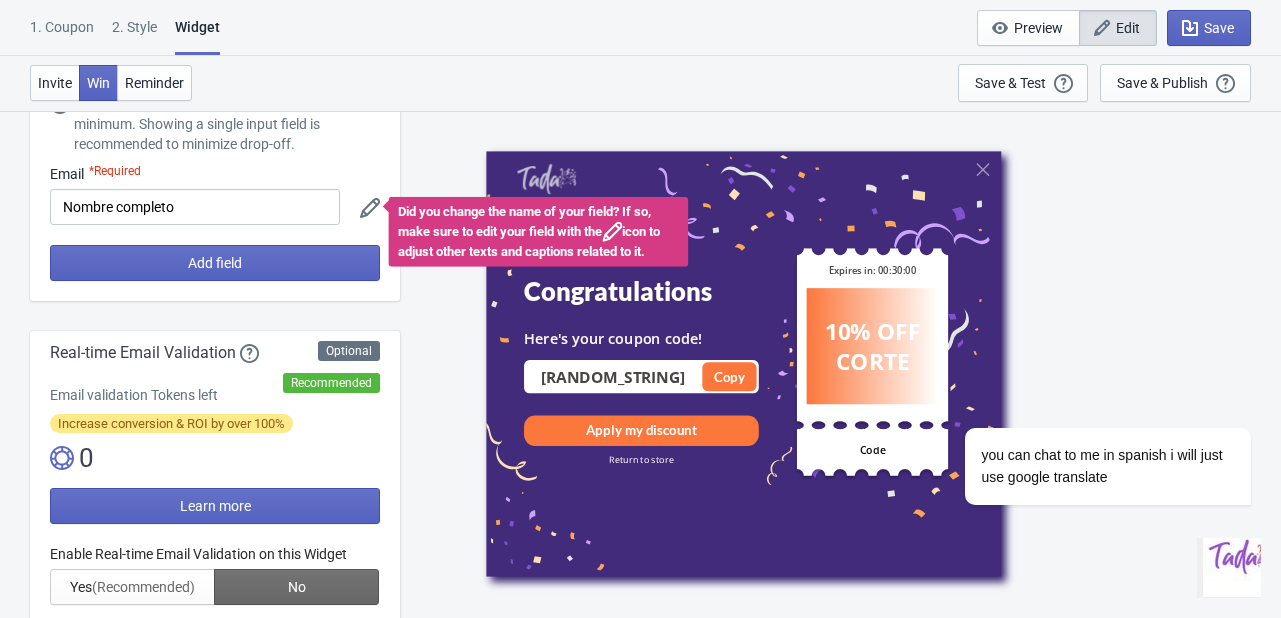 click 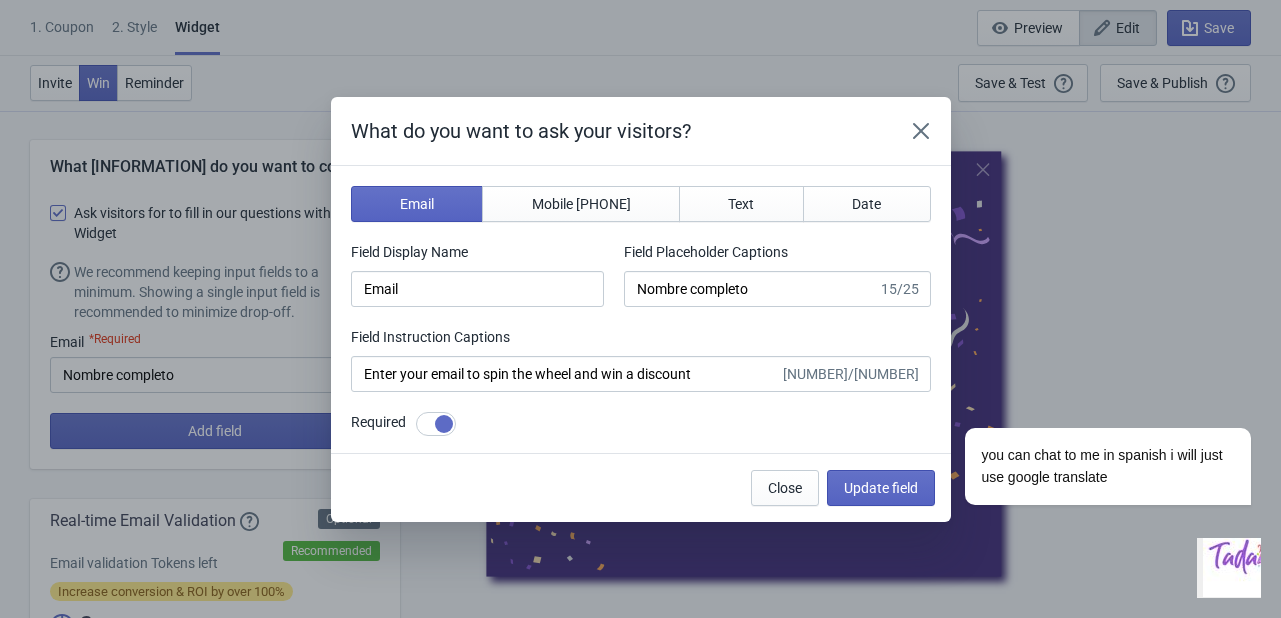 scroll, scrollTop: 0, scrollLeft: 0, axis: both 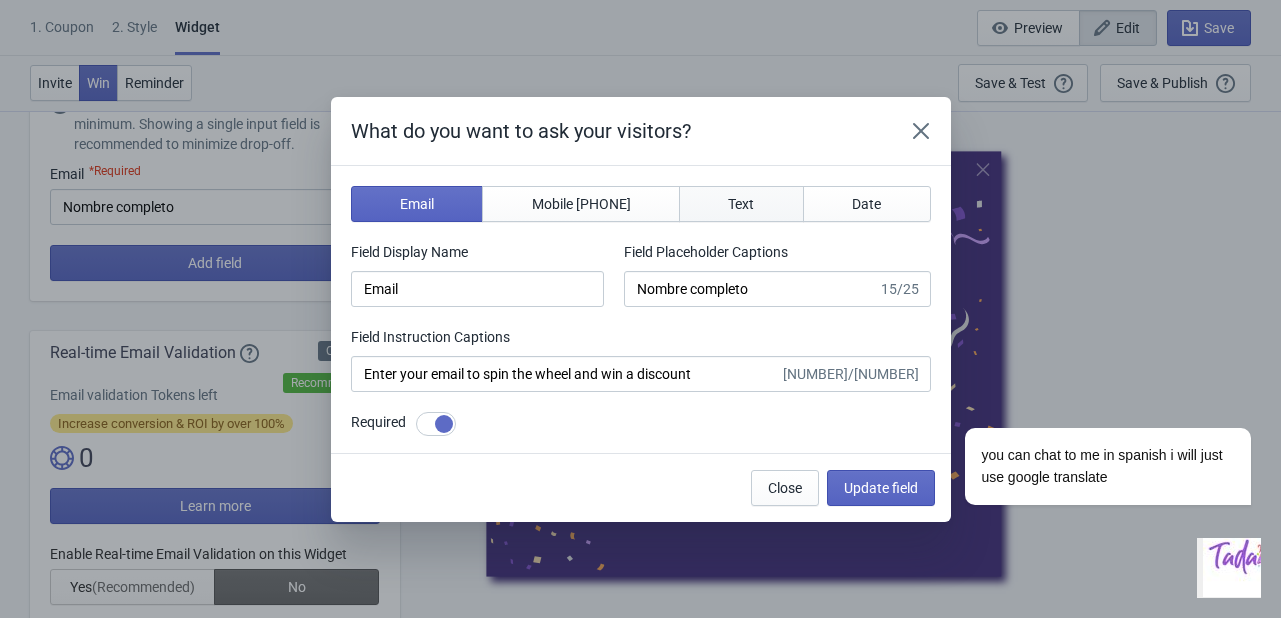 click on "Text" at bounding box center [741, 204] 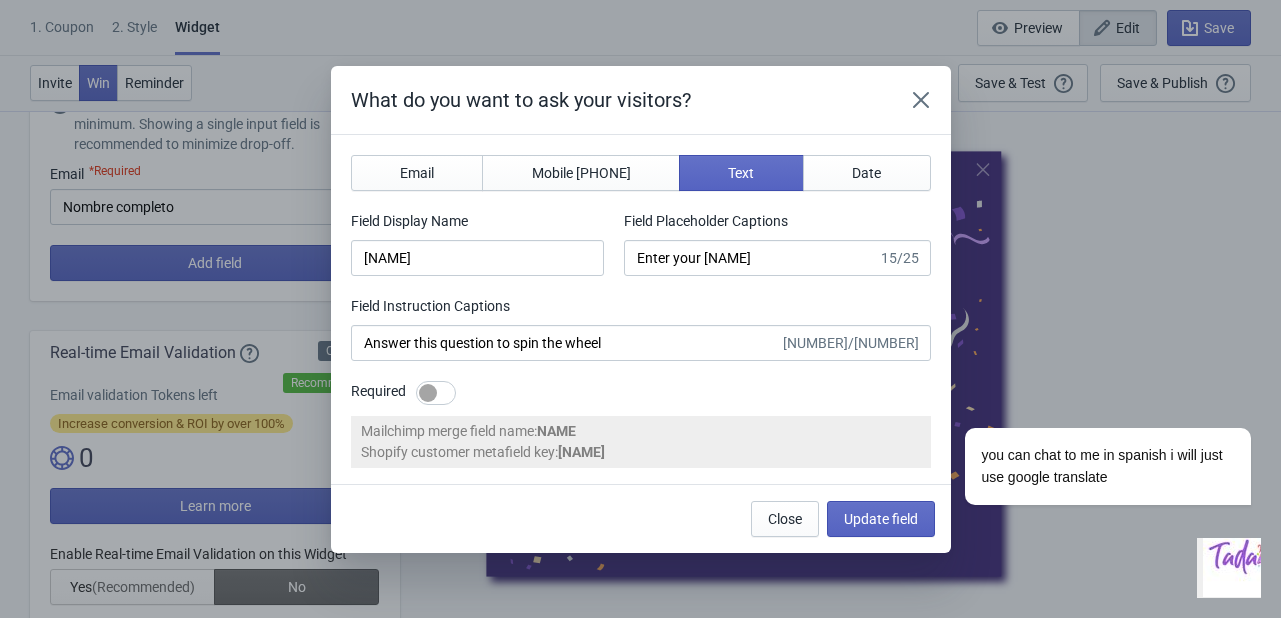 click at bounding box center (436, 393) 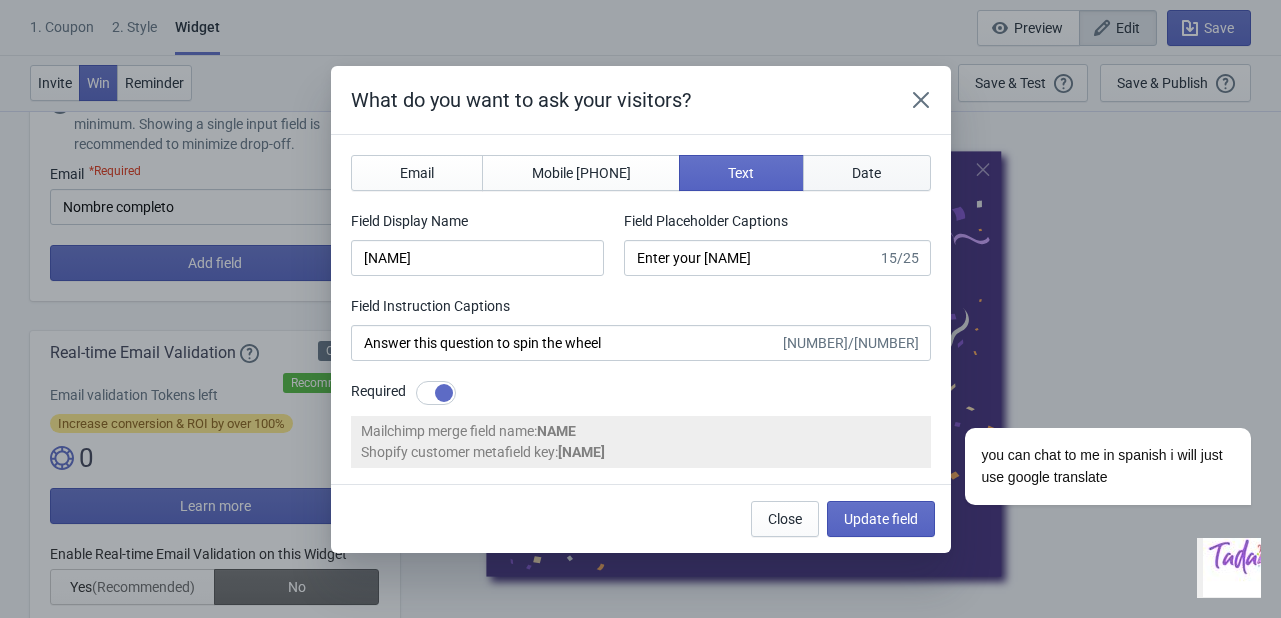 click on "Date" at bounding box center (867, 173) 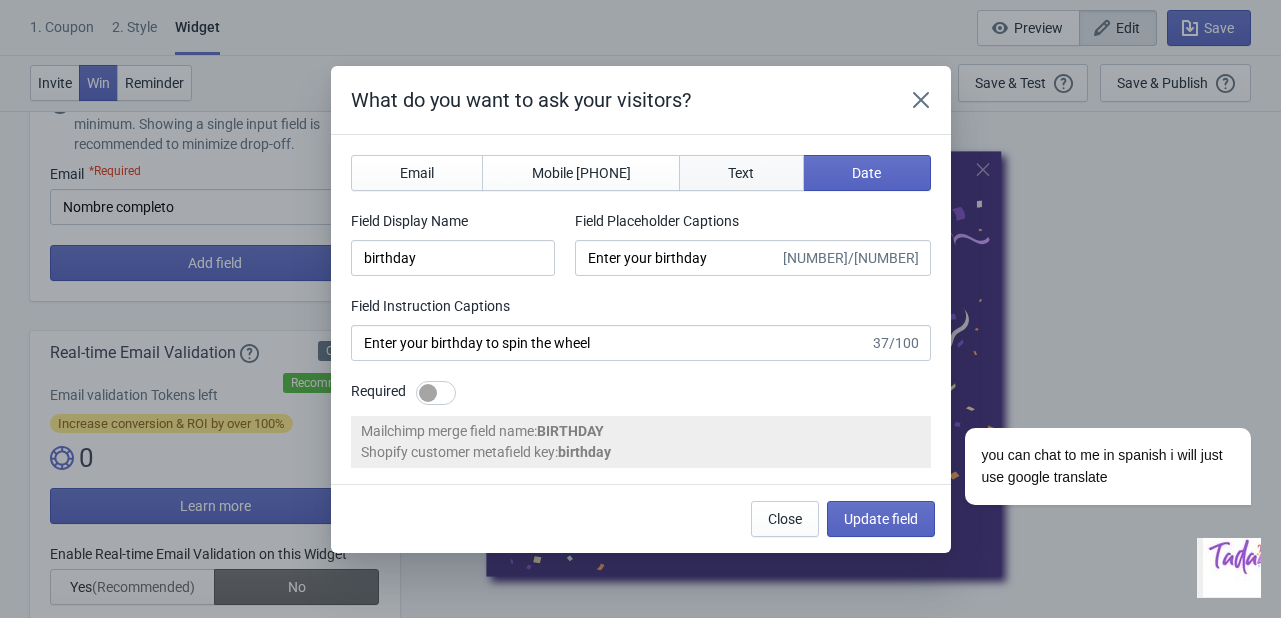 click on "Text" at bounding box center [741, 173] 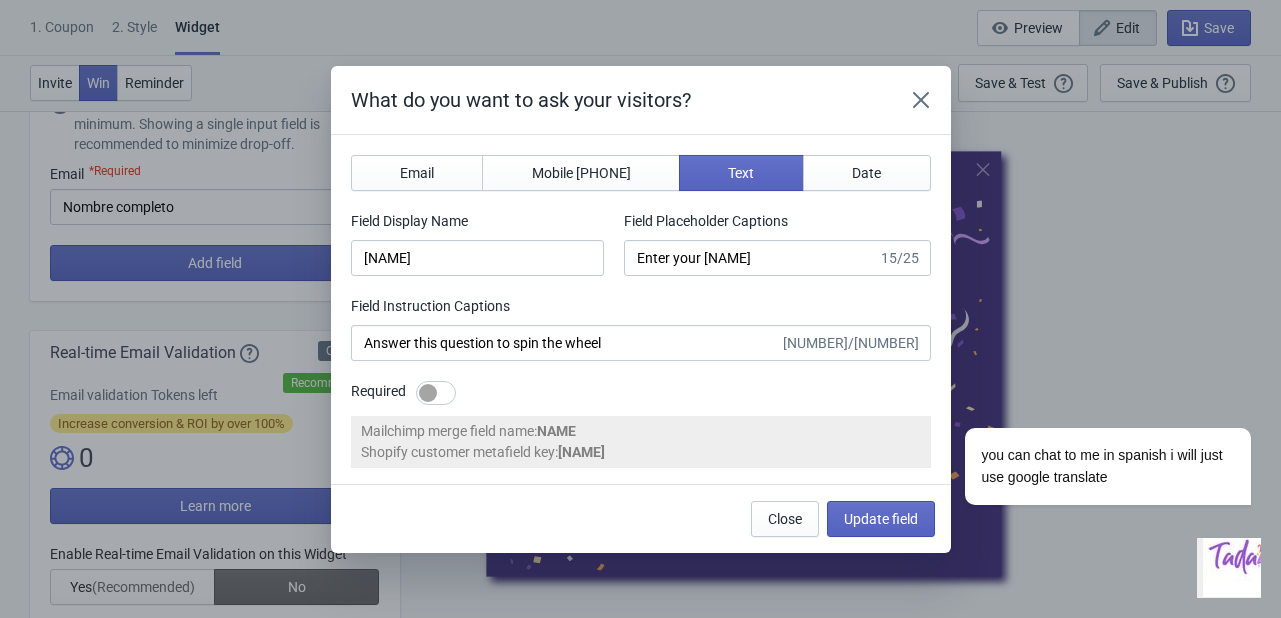 click at bounding box center (436, 393) 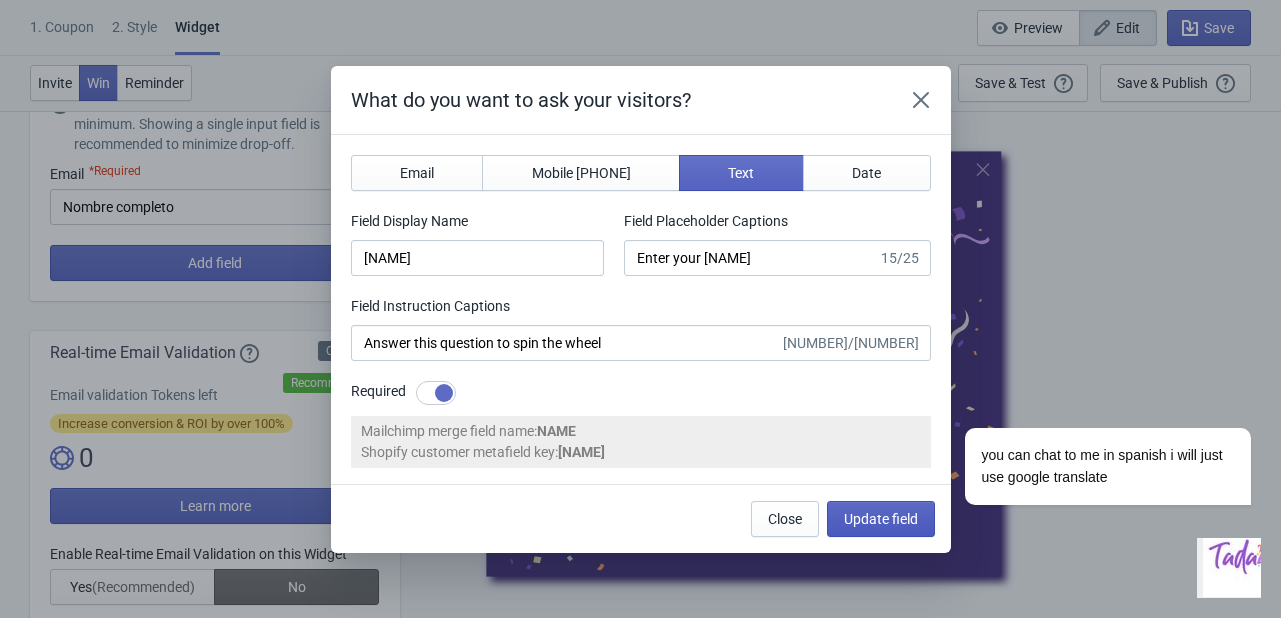 click on "Update field" at bounding box center (881, 519) 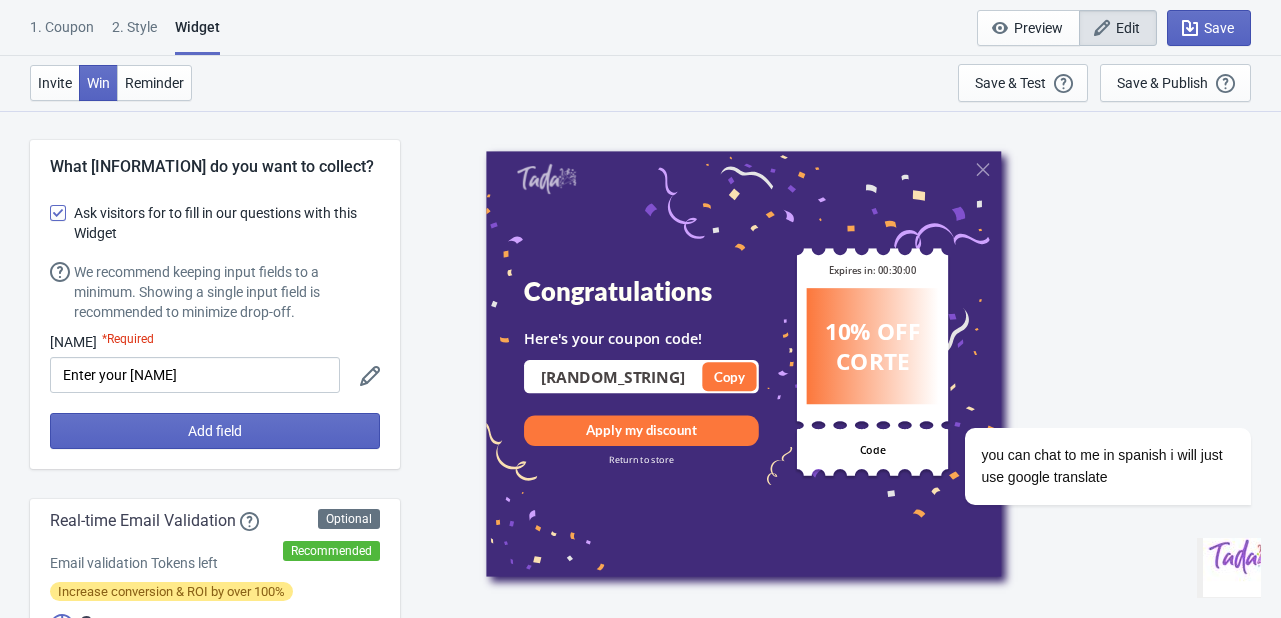 scroll, scrollTop: 168, scrollLeft: 0, axis: vertical 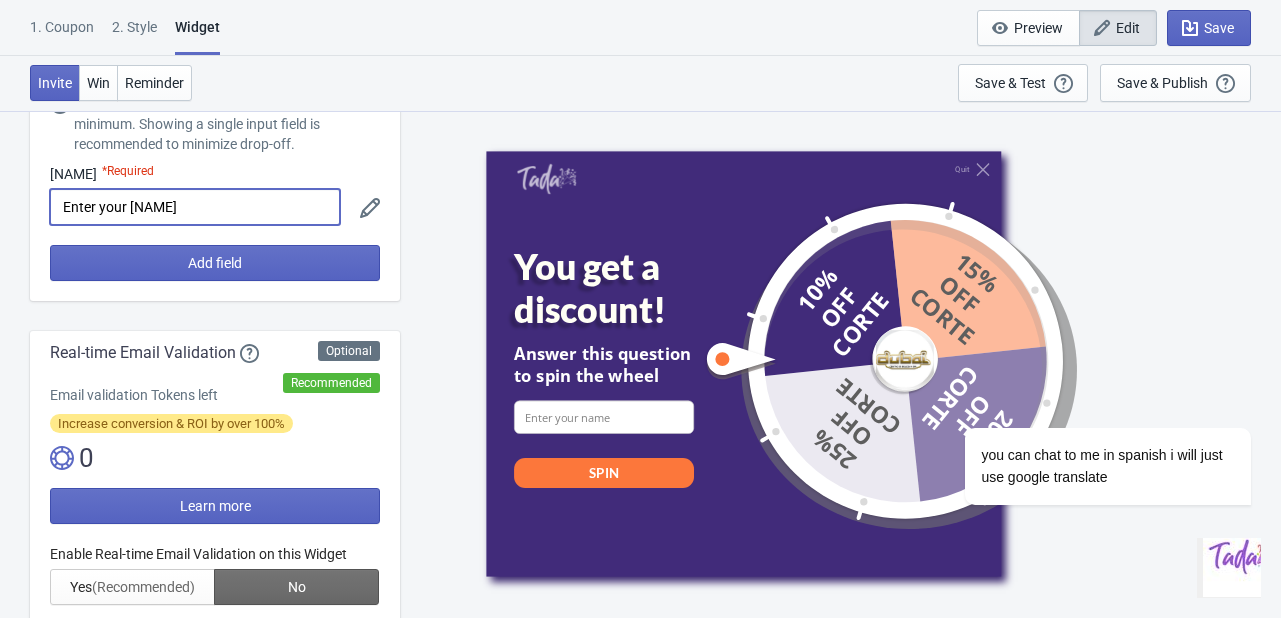click on "Enter your name" at bounding box center [195, 207] 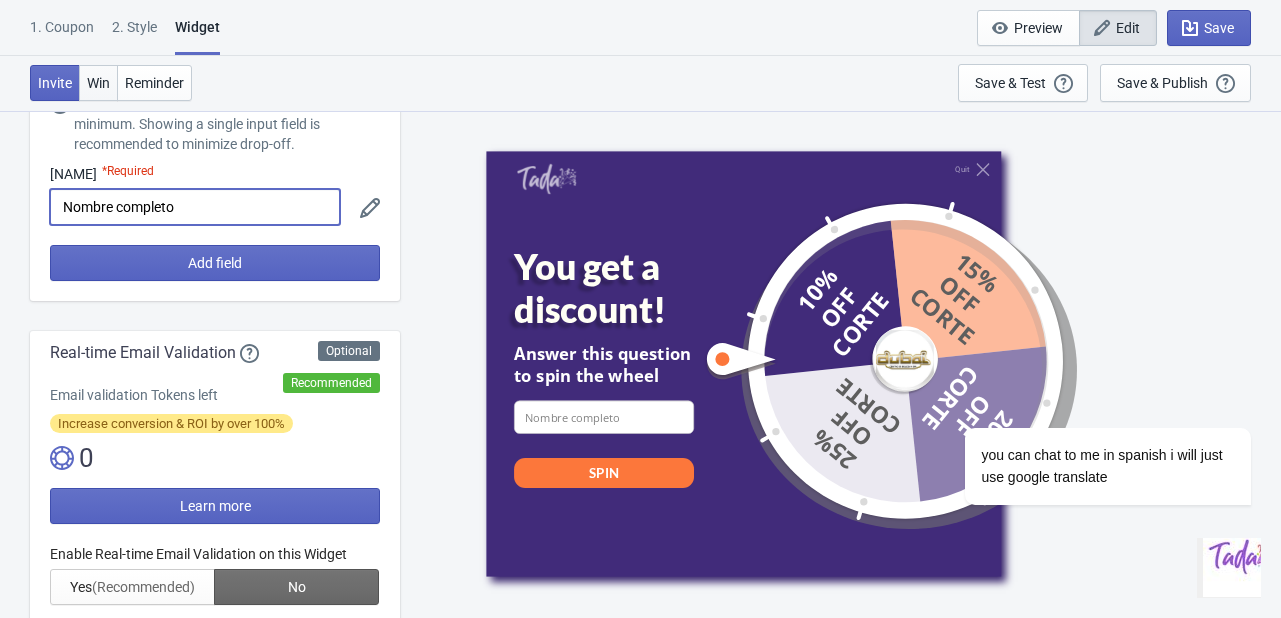 type on "Nombre completo" 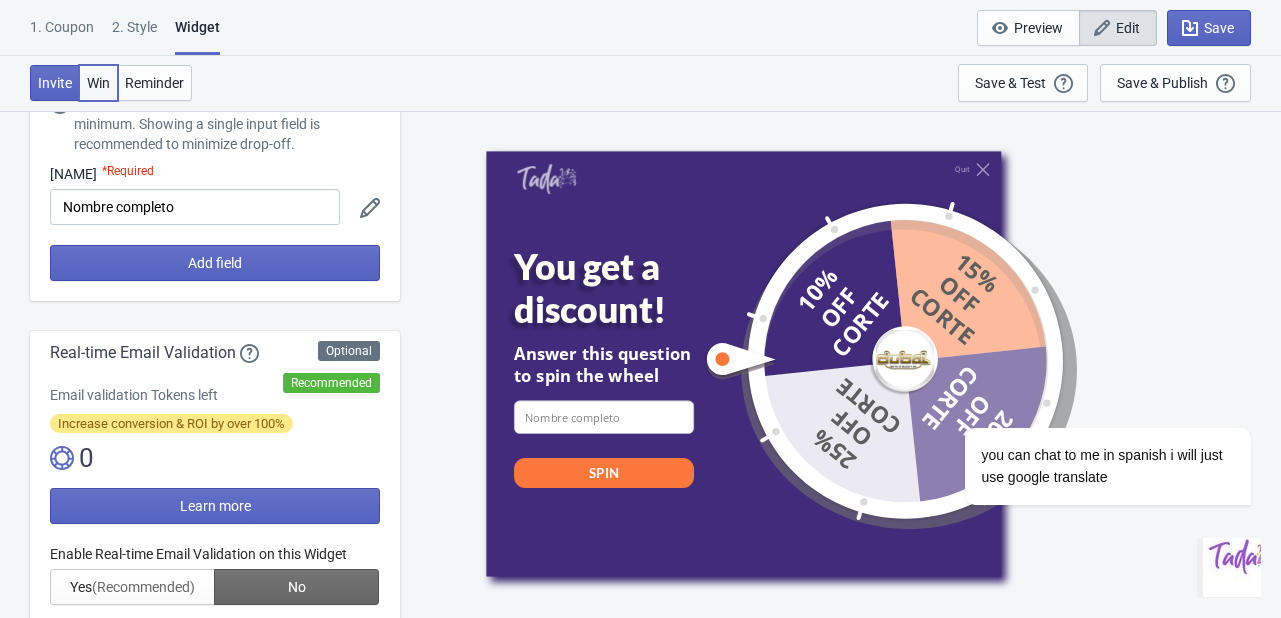 click on "Win" at bounding box center (98, 83) 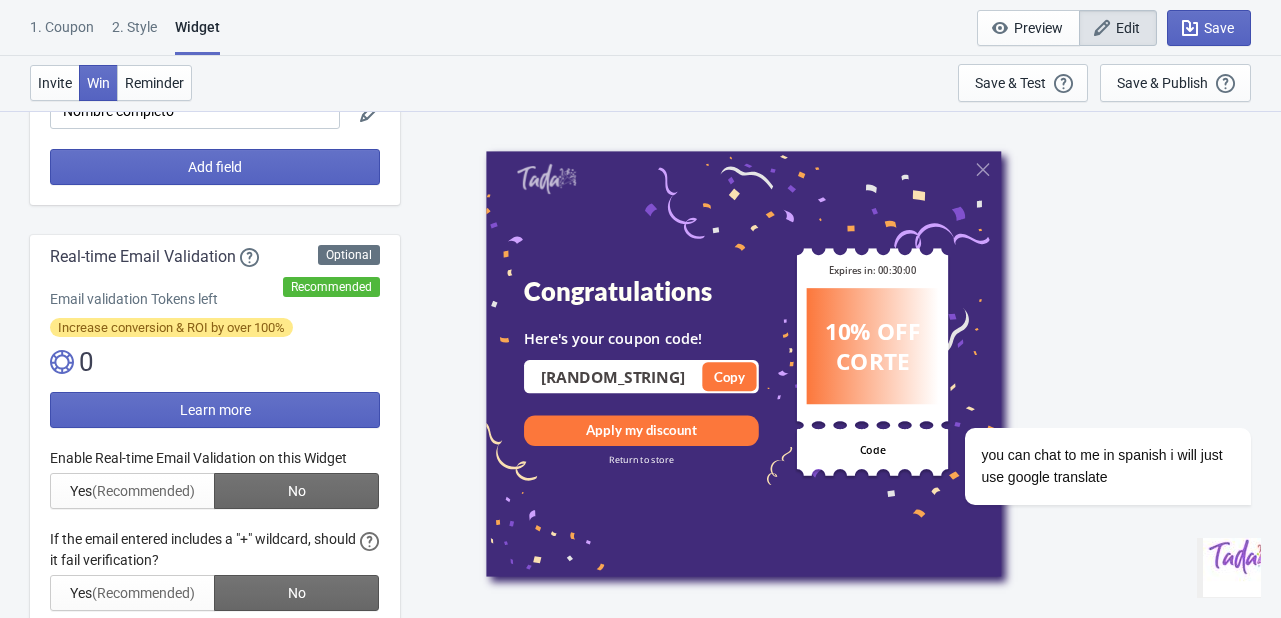 scroll, scrollTop: 276, scrollLeft: 0, axis: vertical 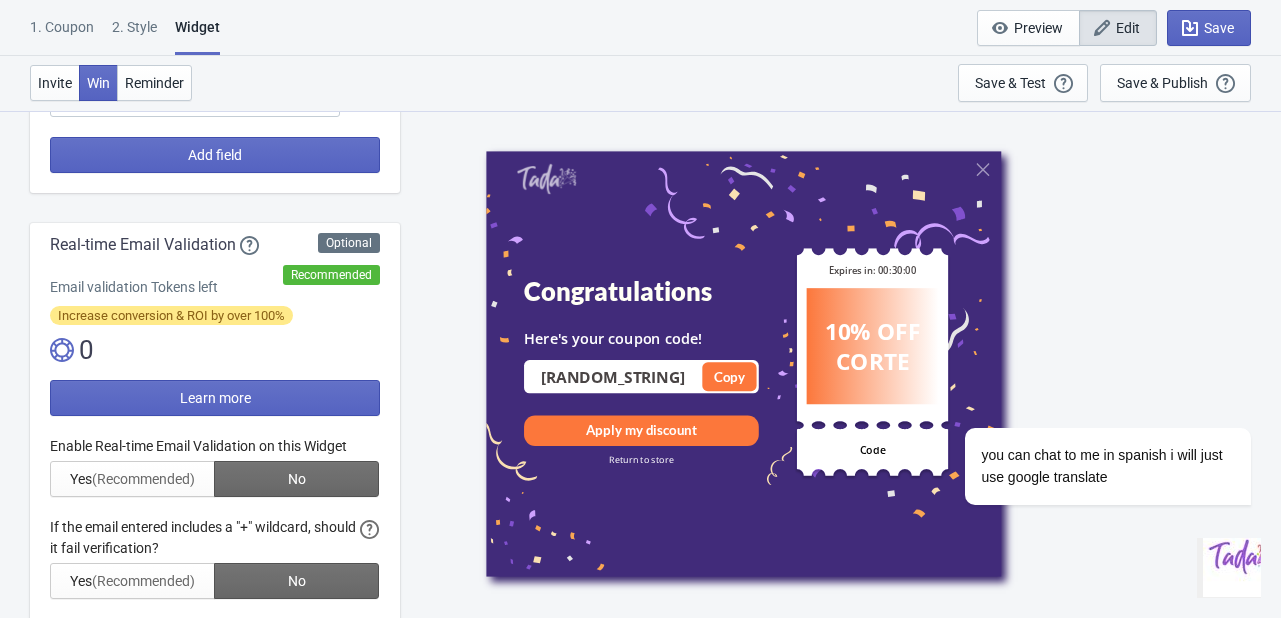 click on "Optional" at bounding box center (349, 243) 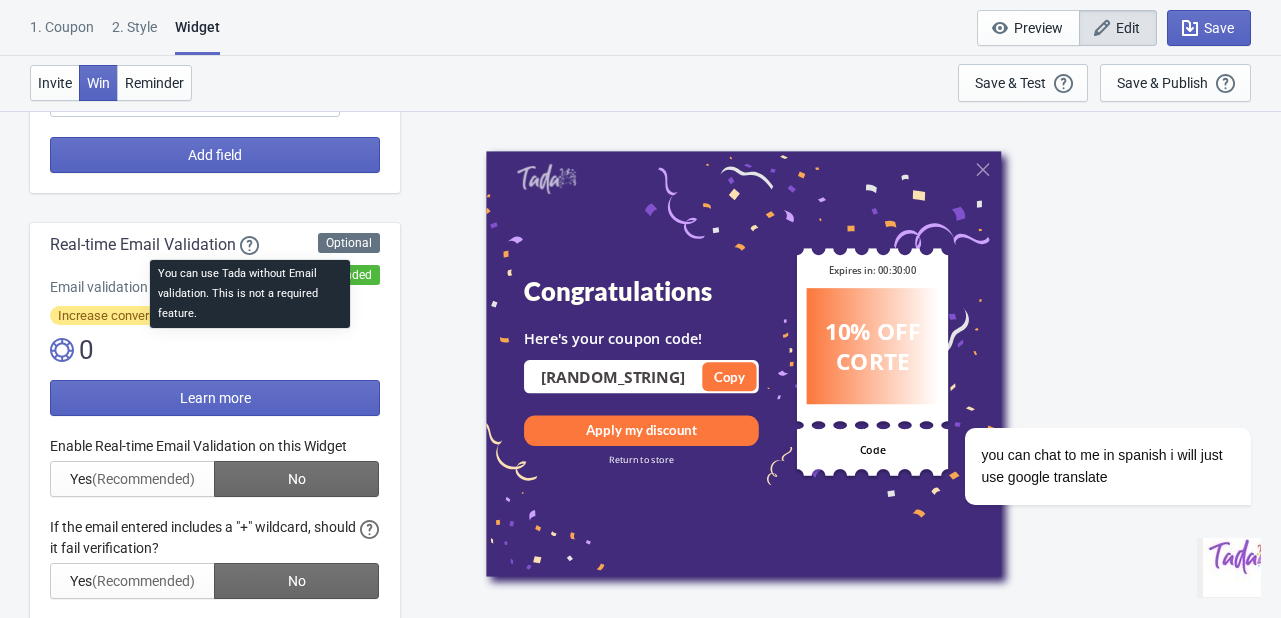 click 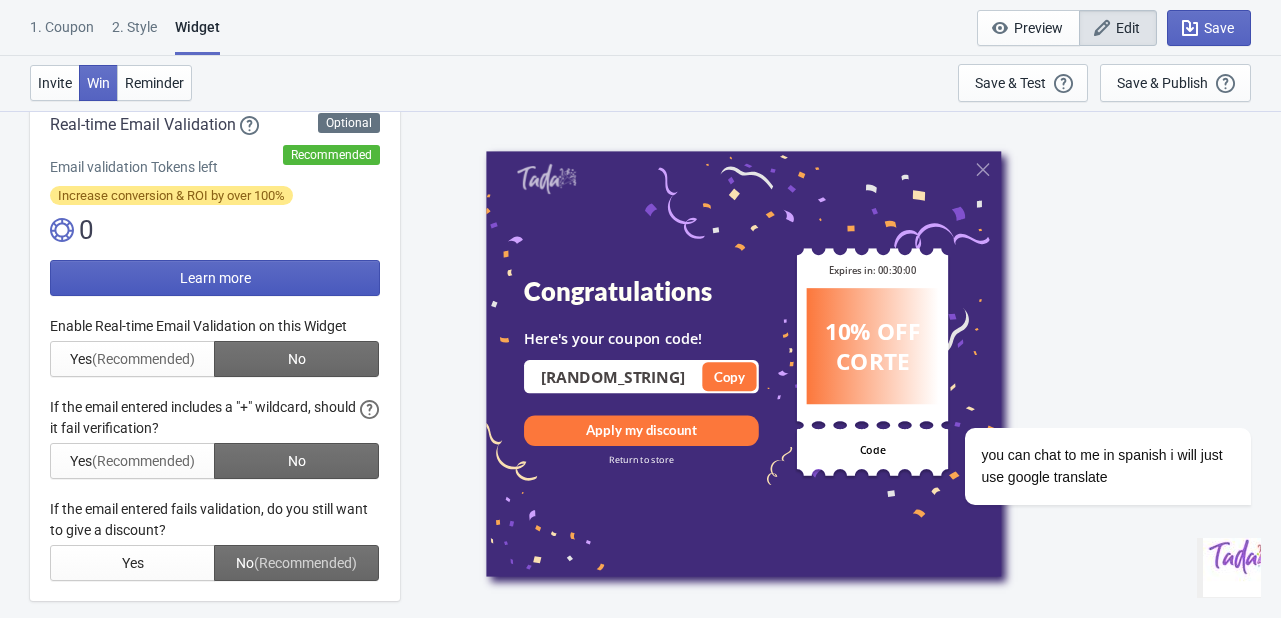 scroll, scrollTop: 396, scrollLeft: 0, axis: vertical 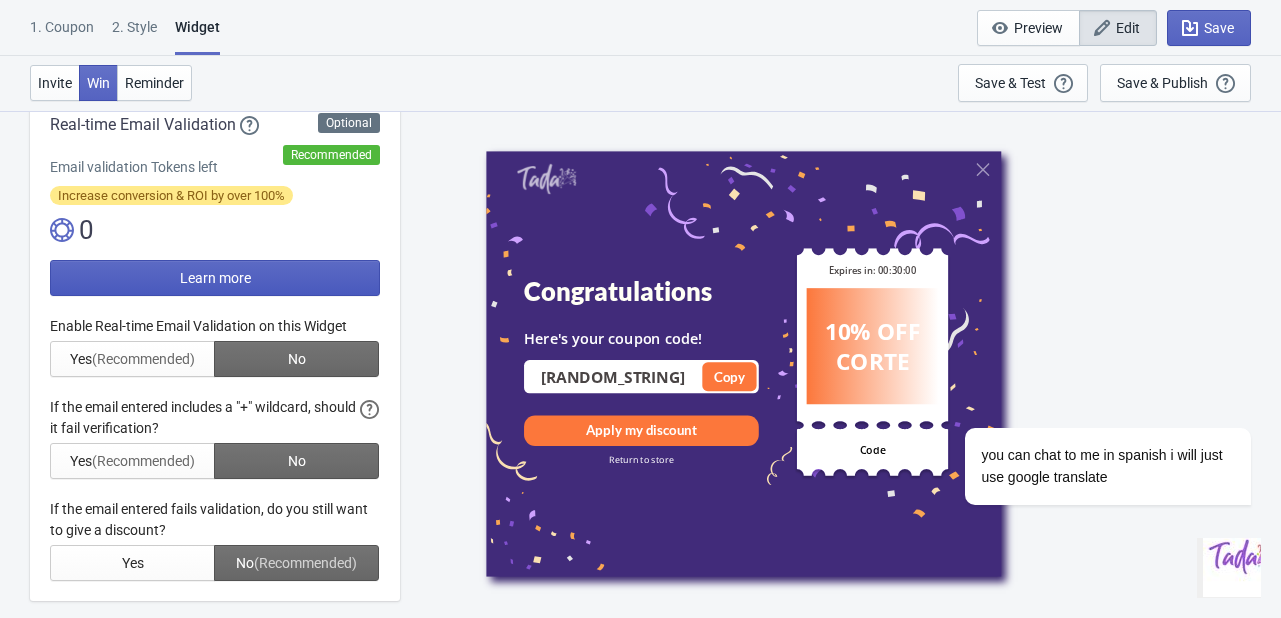 click on "Learn more" at bounding box center (215, 278) 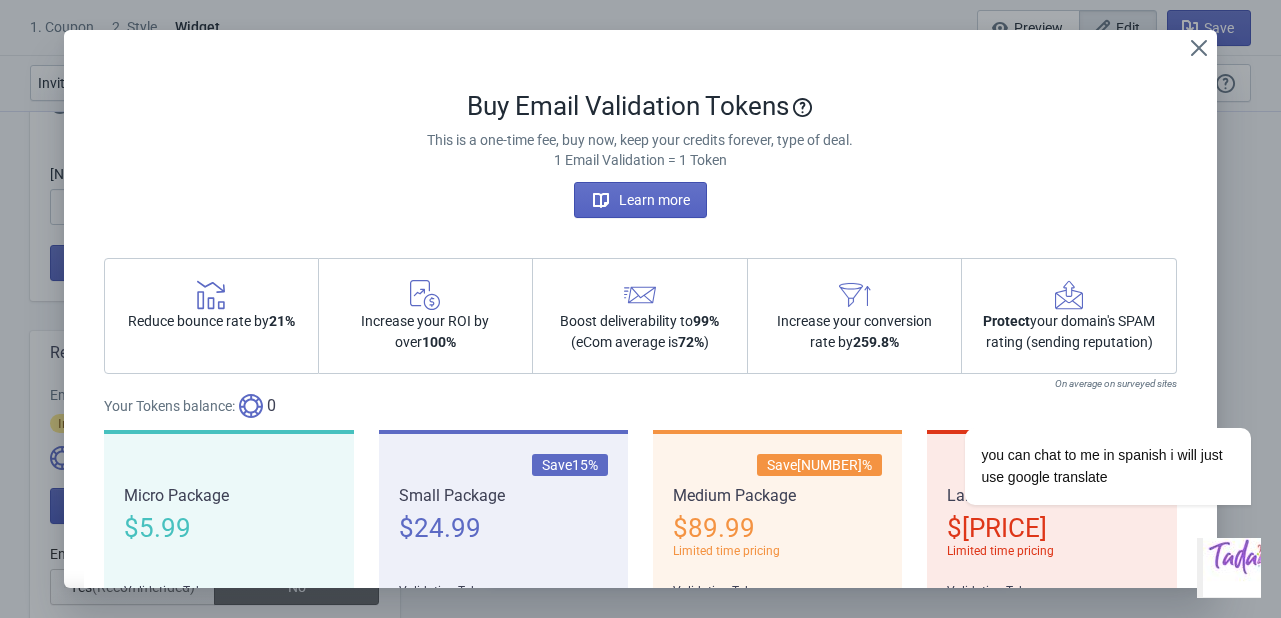 scroll, scrollTop: 0, scrollLeft: 0, axis: both 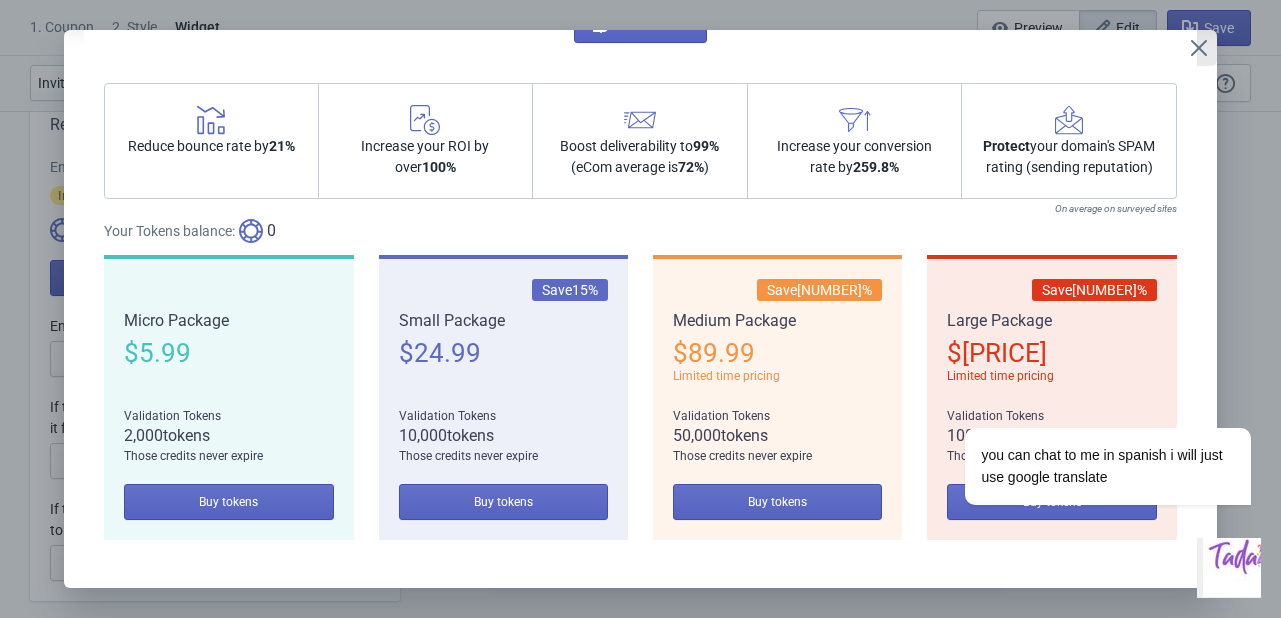 click 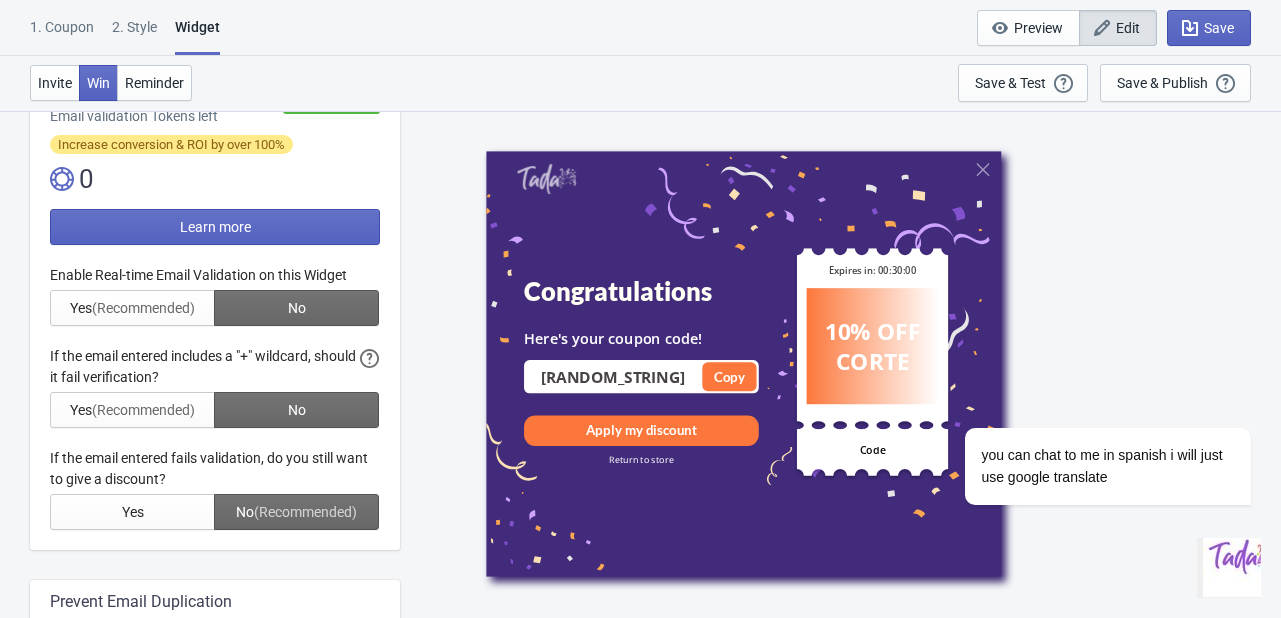 scroll, scrollTop: 0, scrollLeft: 0, axis: both 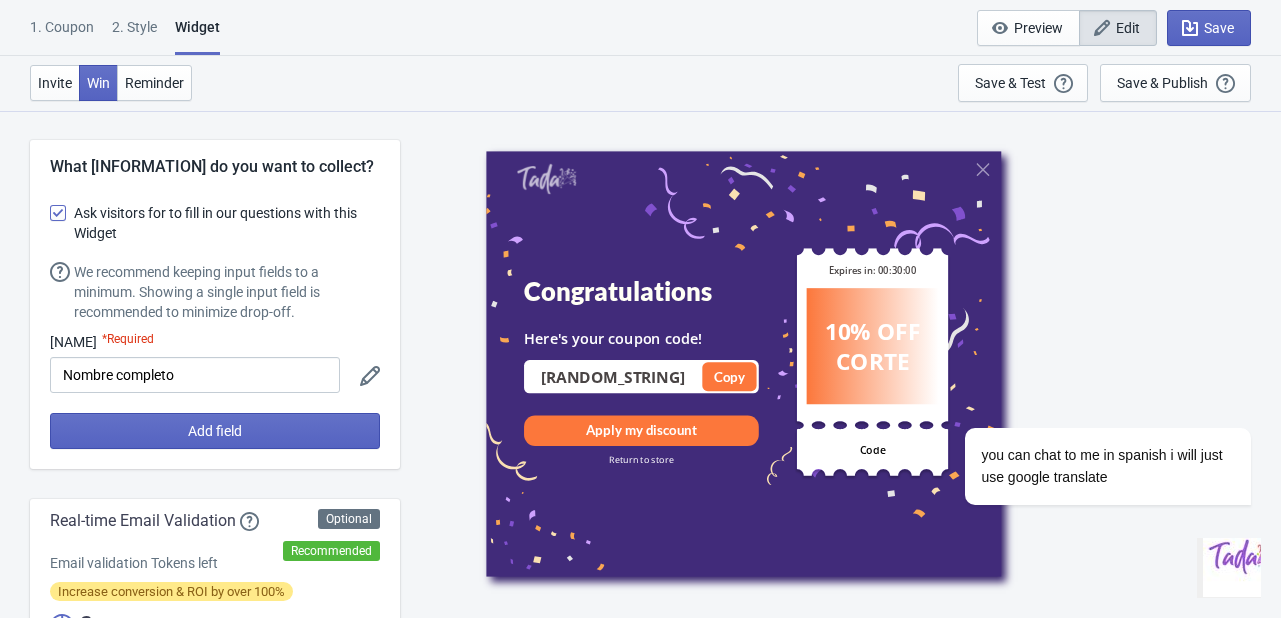 click at bounding box center [58, 213] 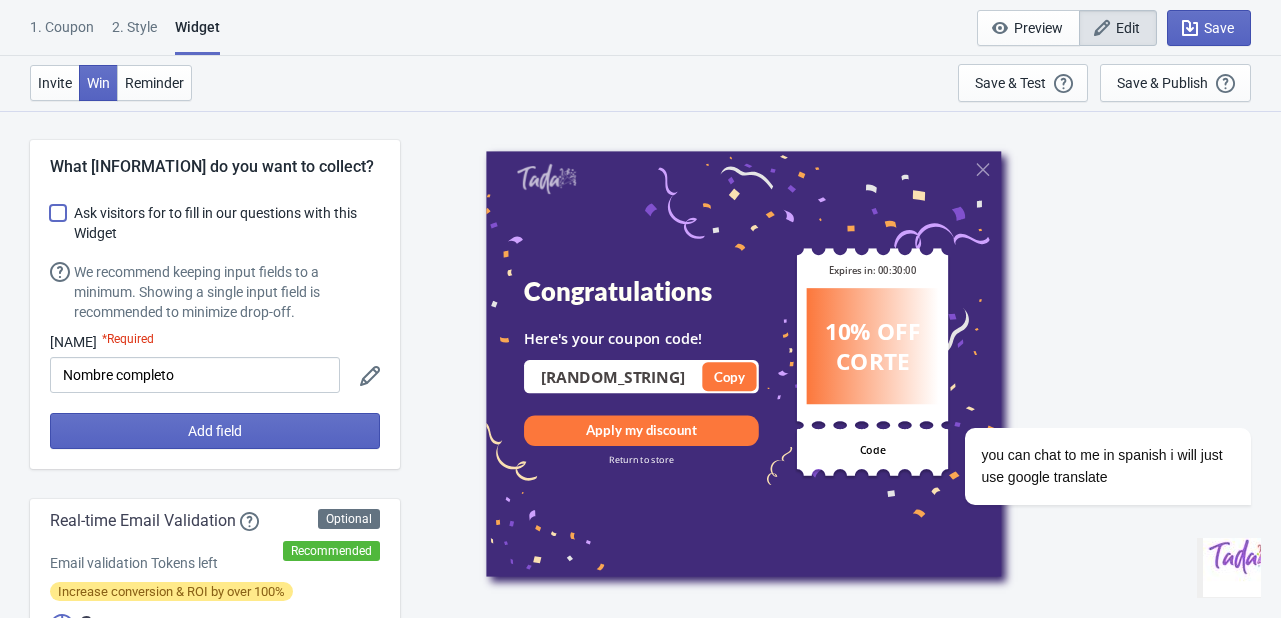 click on "Ask visitors for to fill in our questions with this Widget" at bounding box center [50, 223] 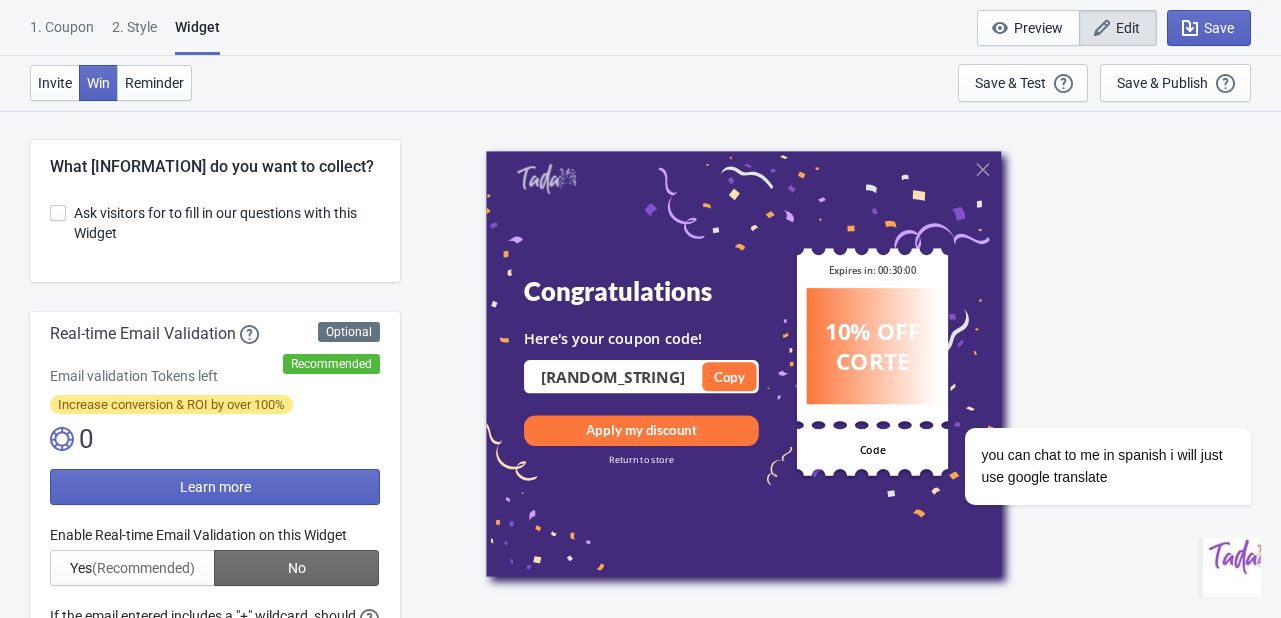 click at bounding box center (58, 213) 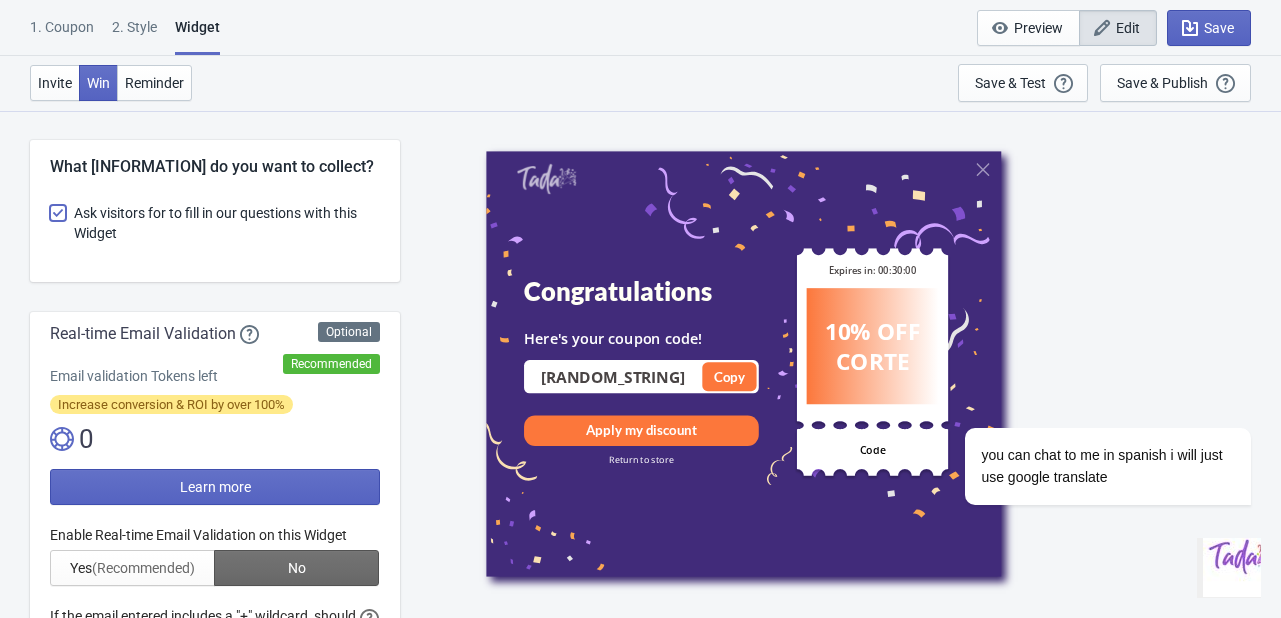 click on "Ask visitors for to fill in our questions with this Widget" at bounding box center [50, 223] 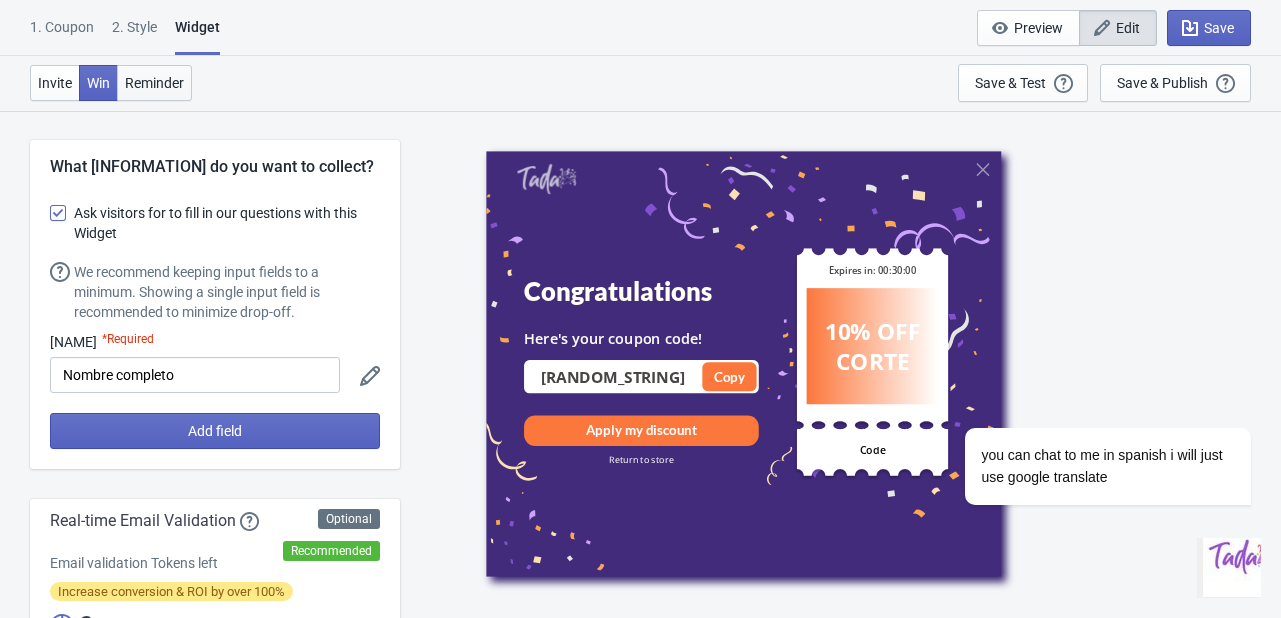 click on "Reminder" at bounding box center (154, 83) 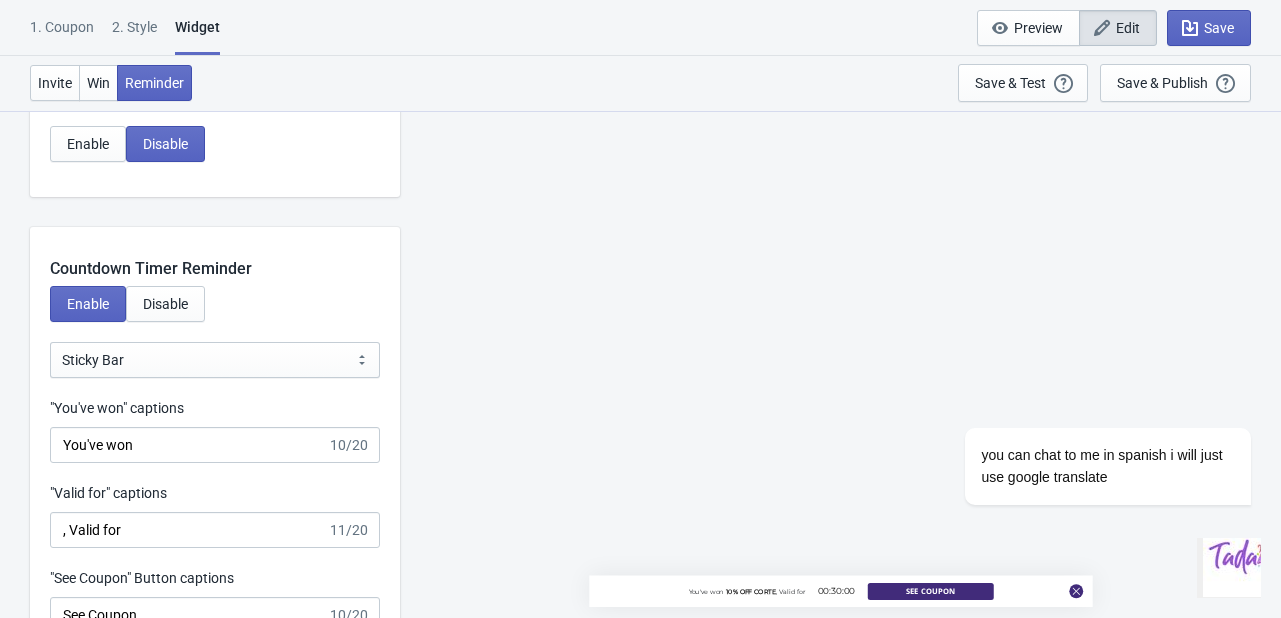 scroll, scrollTop: 1891, scrollLeft: 0, axis: vertical 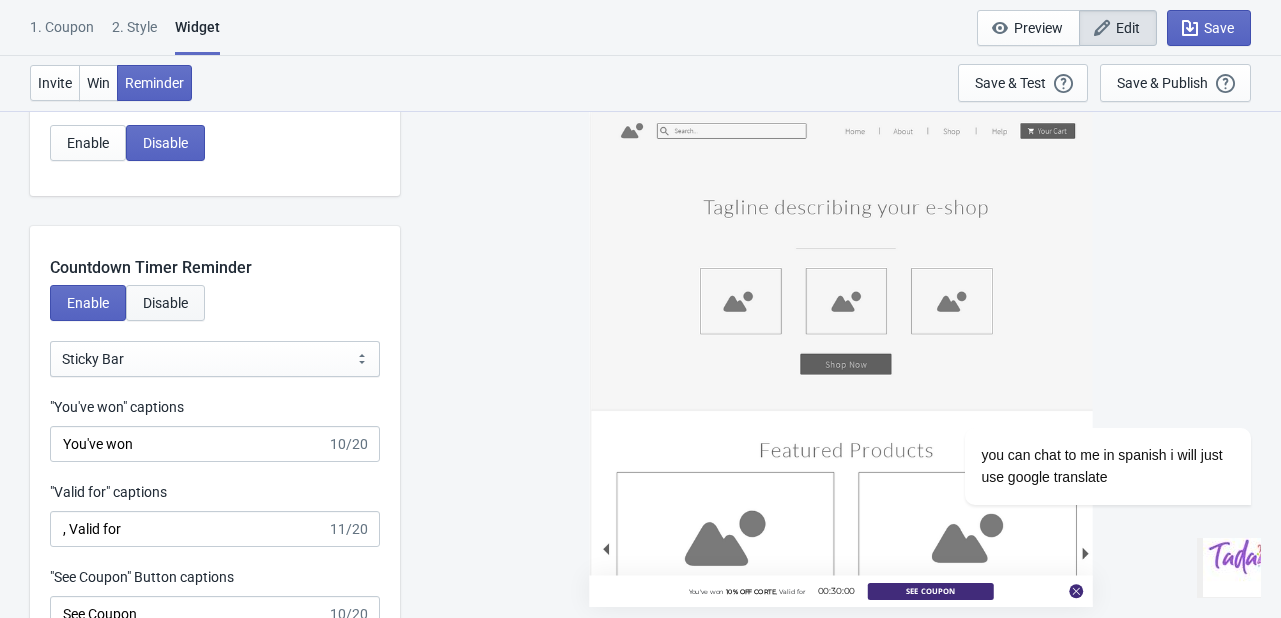 click on "Disable" at bounding box center (165, 303) 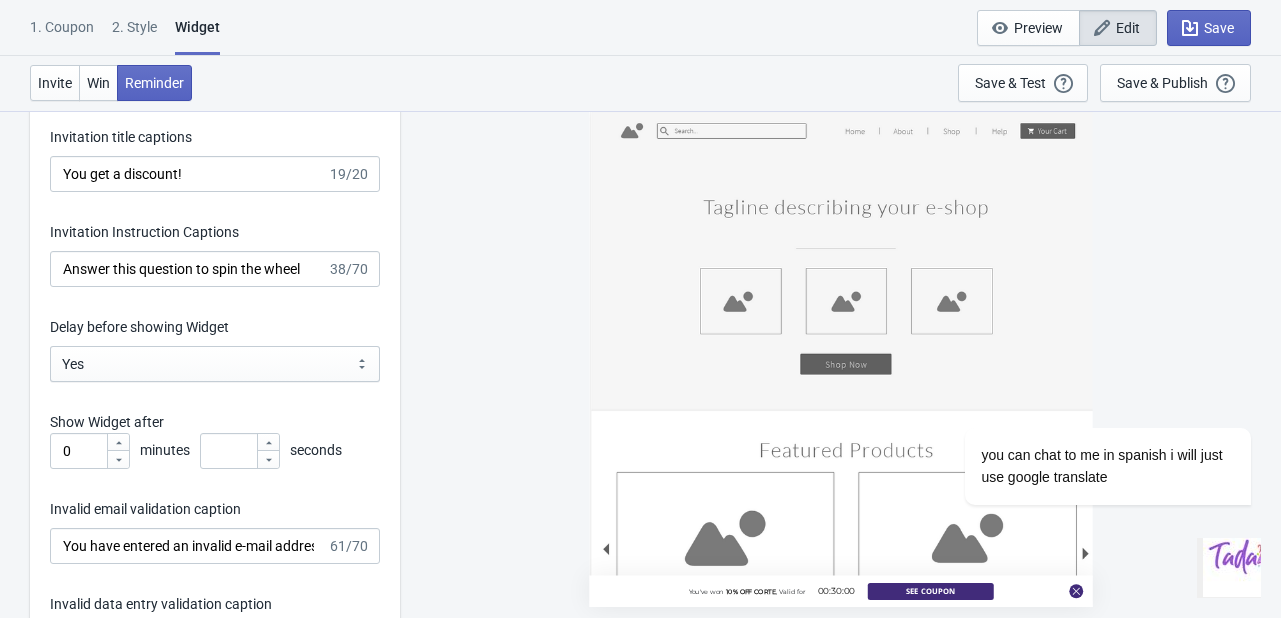 scroll, scrollTop: 2431, scrollLeft: 0, axis: vertical 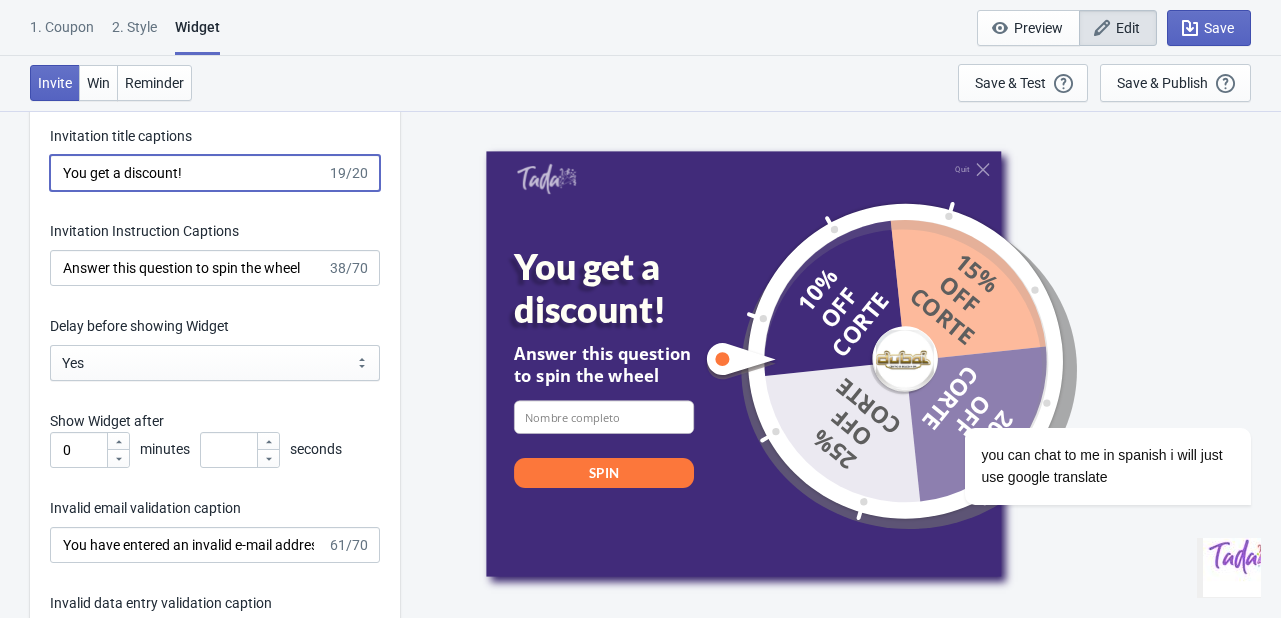 drag, startPoint x: 201, startPoint y: 166, endPoint x: 30, endPoint y: 166, distance: 171 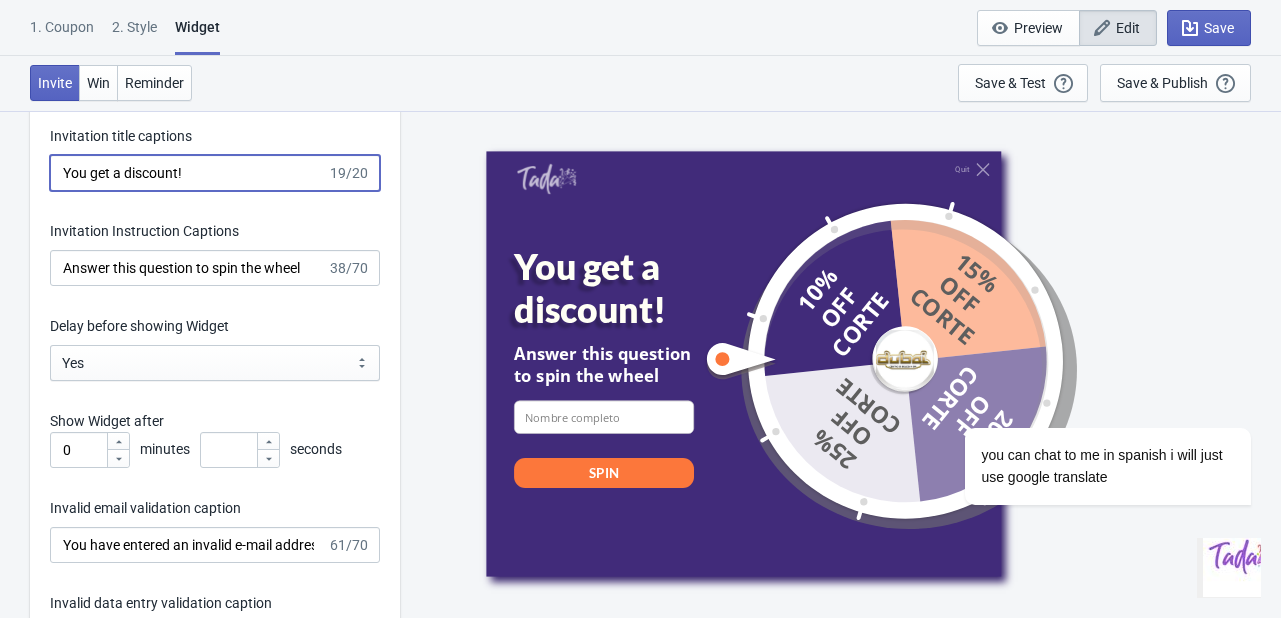 click on "Invitation title captions You get a discount! 19/20 Invitation Instruction Captions Answer this question to spin the wheel 38/70 Delay before showing Widget Yes No Yes Show Widget after 0 minutes 3 seconds Invalid email validation caption You have entered an invalid e-mail address. Please try again. 61/70 Invalid data entry validation caption There was a problem with your entry, please try again. 54/70 Duplicate email validation caption Your email is already subscribed to our list. 45/70 Continue button captions Continue 8/20 Play button captions SPIN 4/20 Exit button captions Quit 4/20 Require visitors to agree to your terms and conditions (GDPR)" at bounding box center (215, 617) 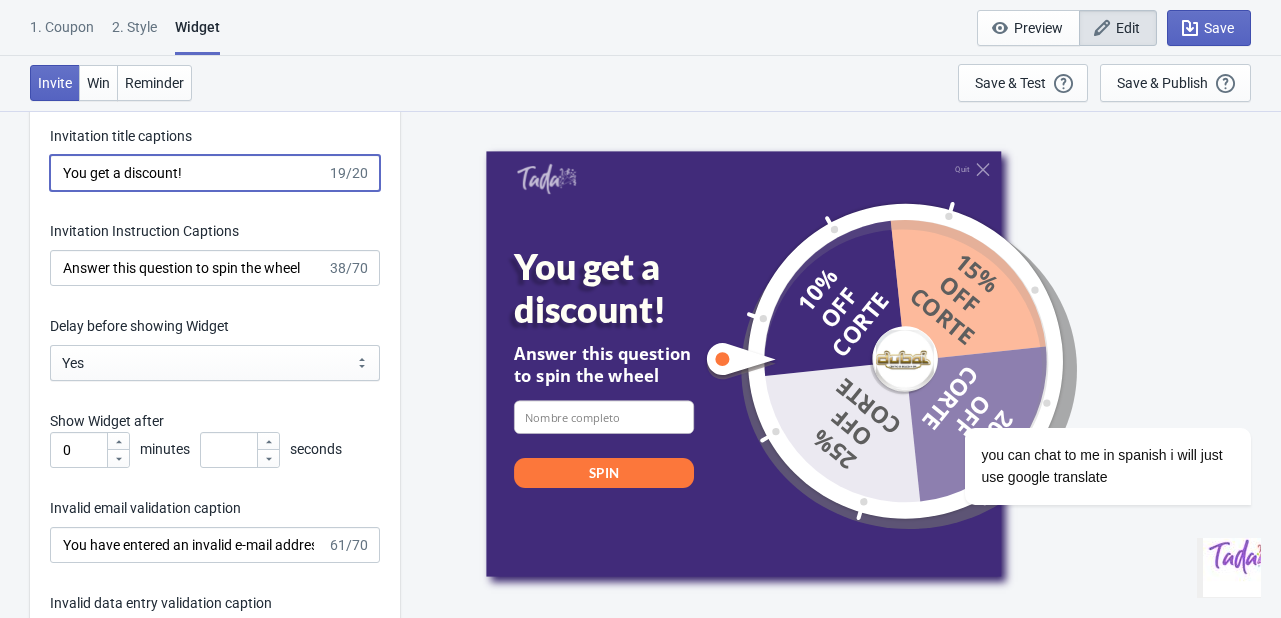 paste on "¡Obtendrás un descue" 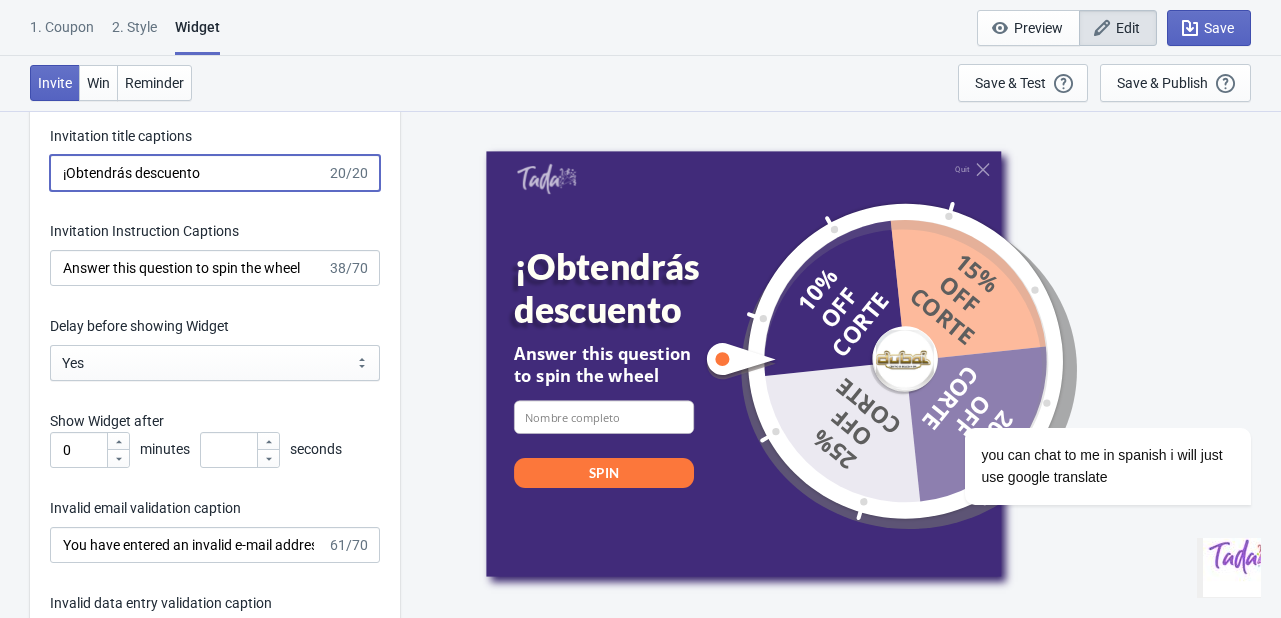 click on "¡Obtendrás descuento" at bounding box center (188, 173) 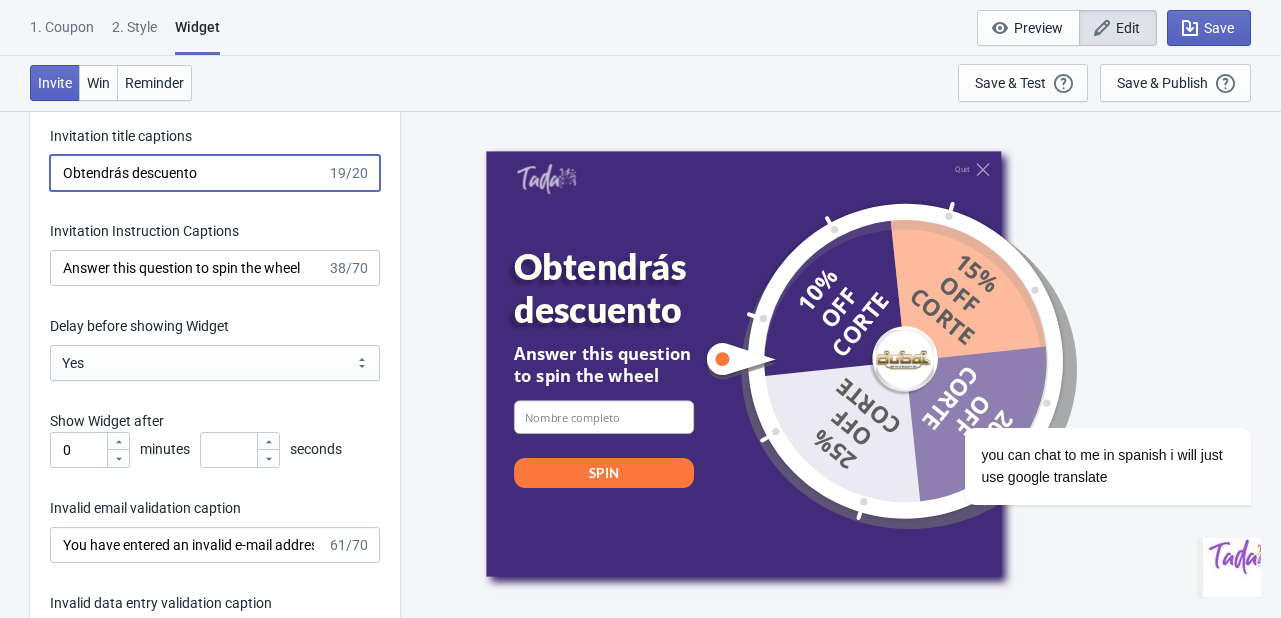 type on "Obtendrás descuento" 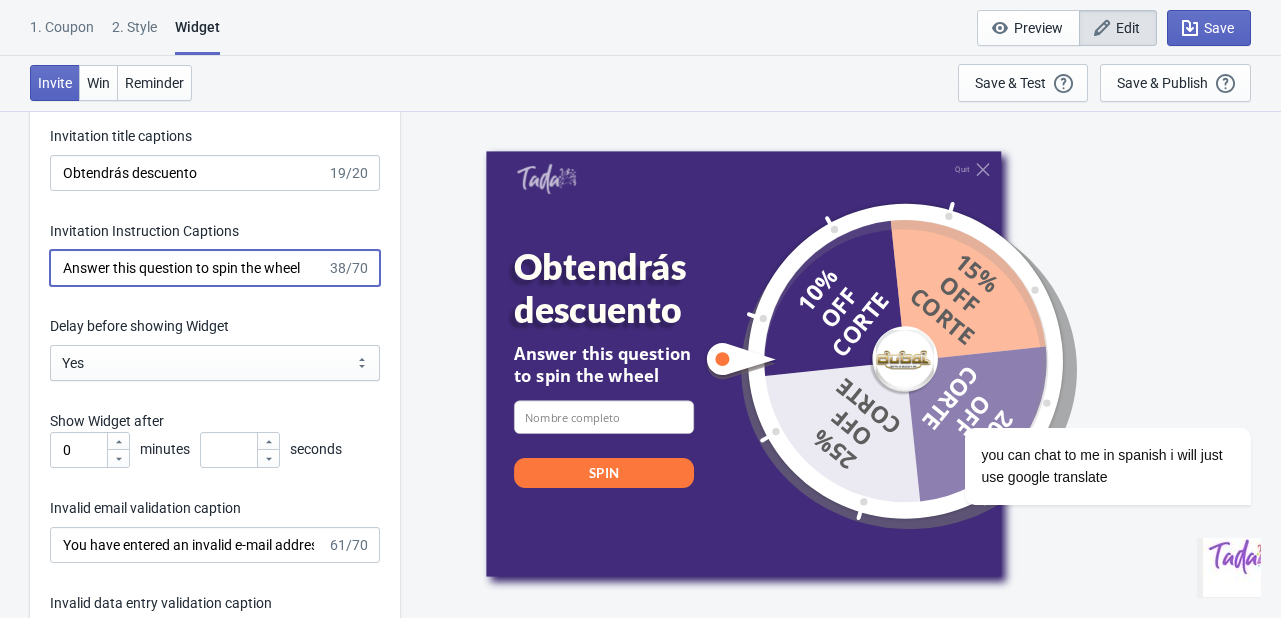 click on "Answer this question to spin the wheel" at bounding box center [188, 268] 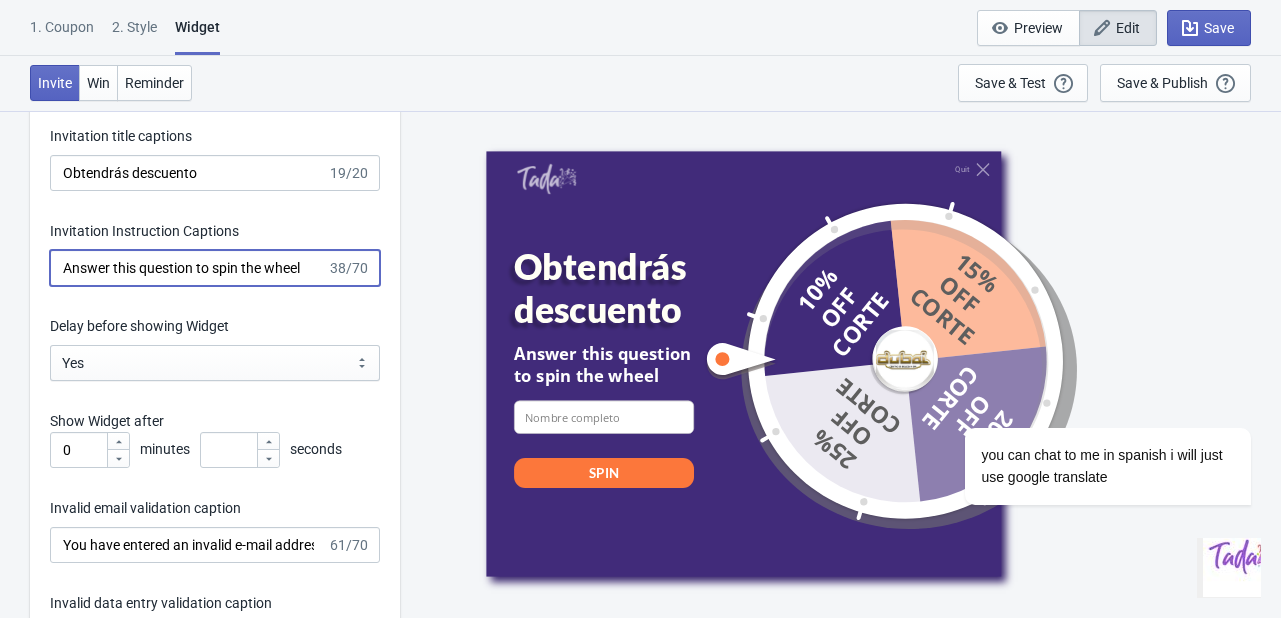 paste on "Responde a esta pregunta para girar la rueda." 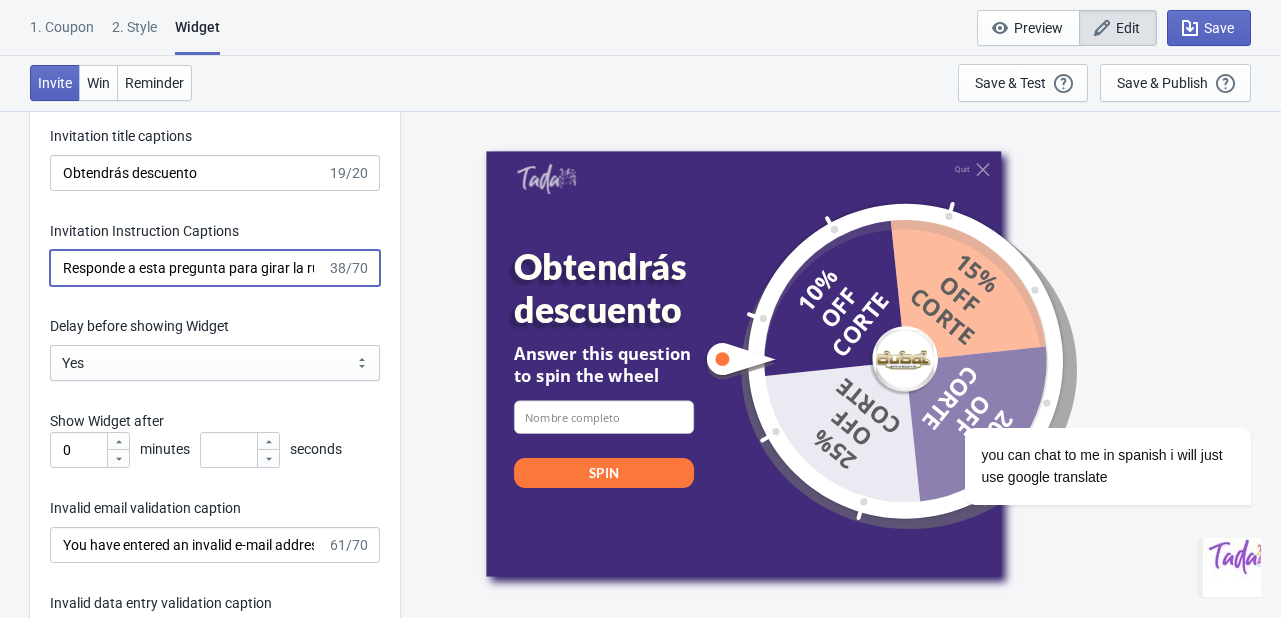 scroll, scrollTop: 0, scrollLeft: 30, axis: horizontal 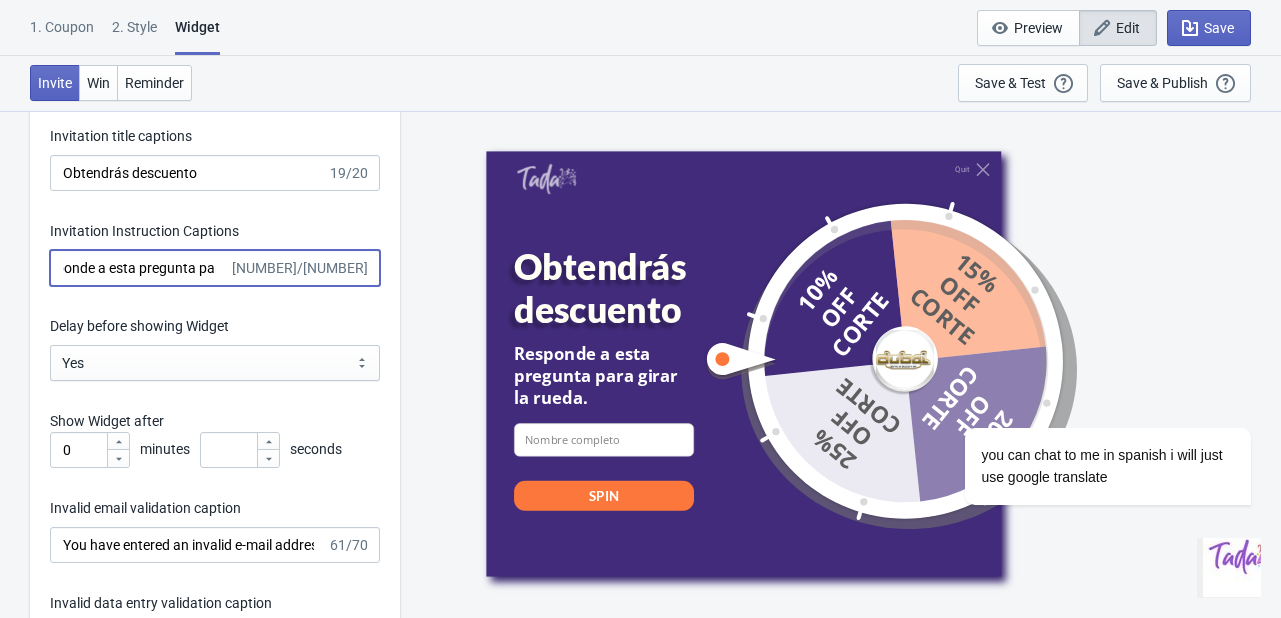 click on "Responde a esta pregunta para girar la rueda." at bounding box center (139, 268) 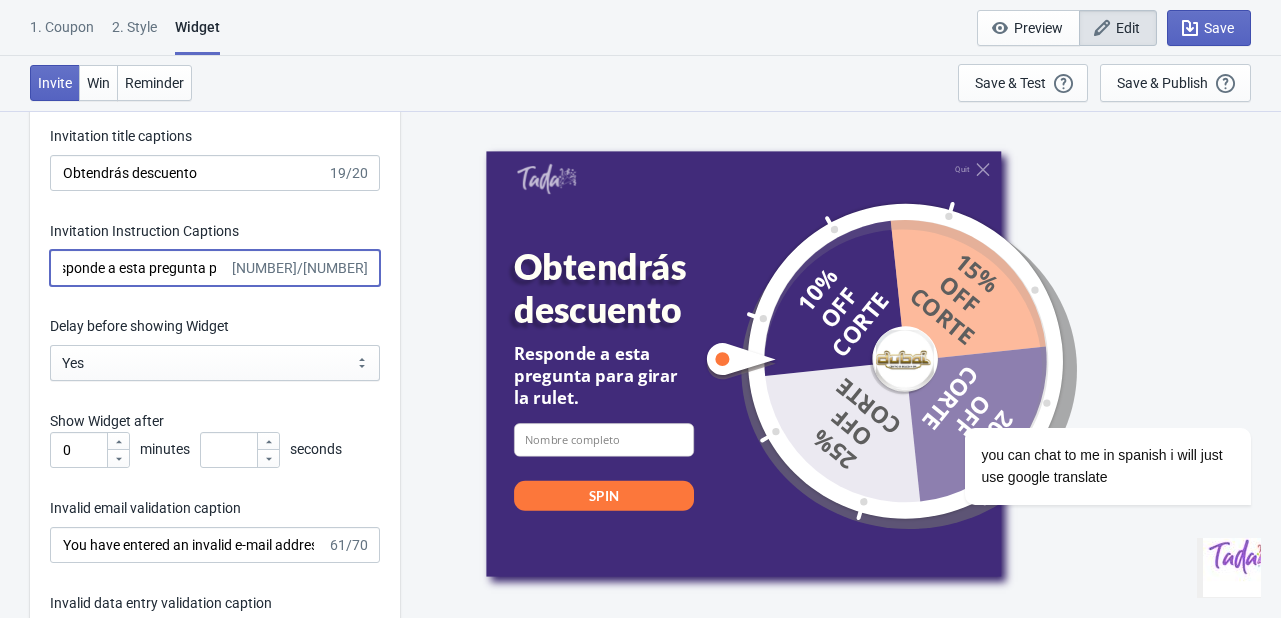 scroll, scrollTop: 0, scrollLeft: 28, axis: horizontal 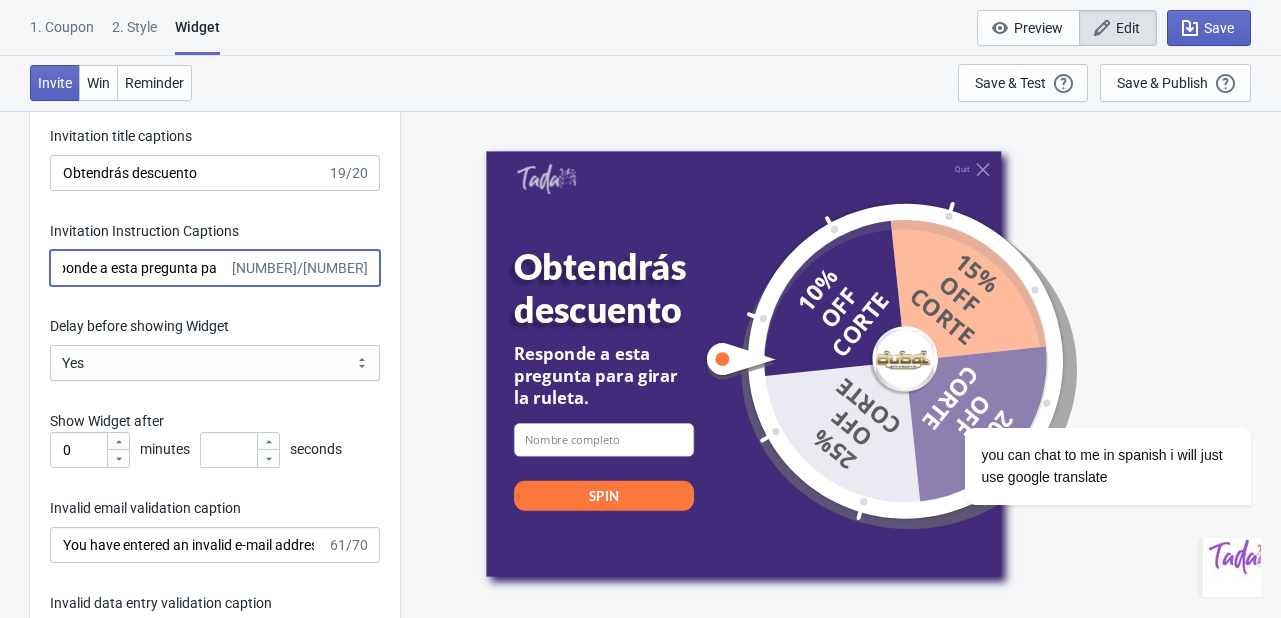 type on "Responde a esta pregunta para girar la ruleta." 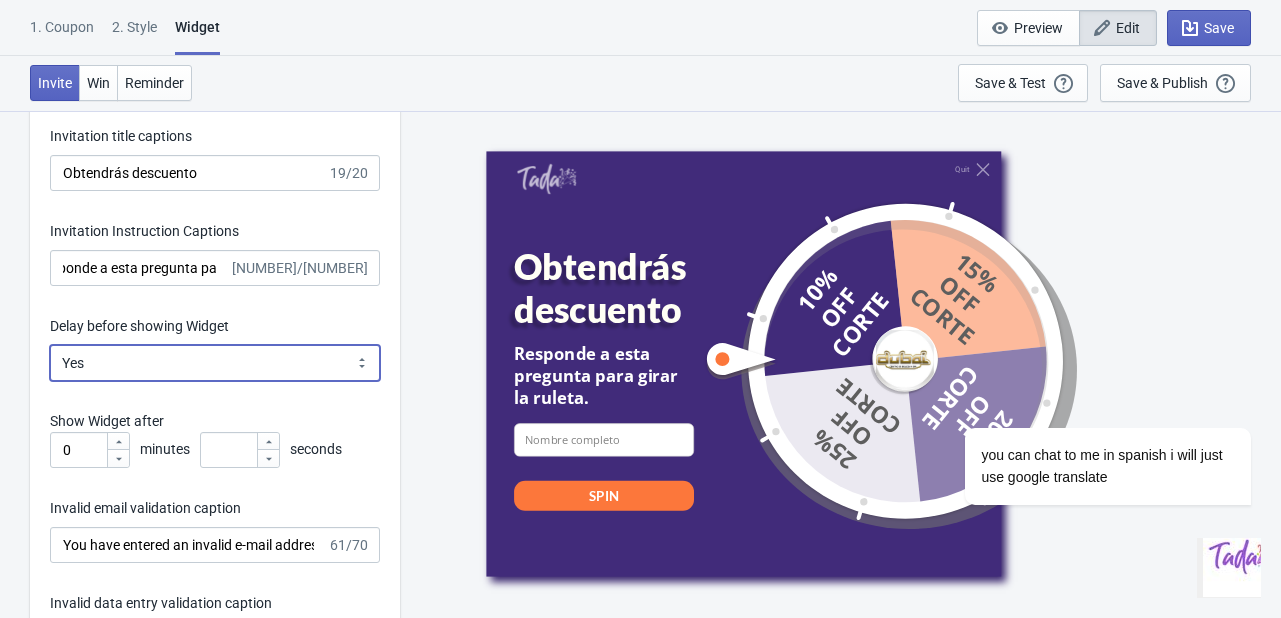scroll, scrollTop: 0, scrollLeft: 0, axis: both 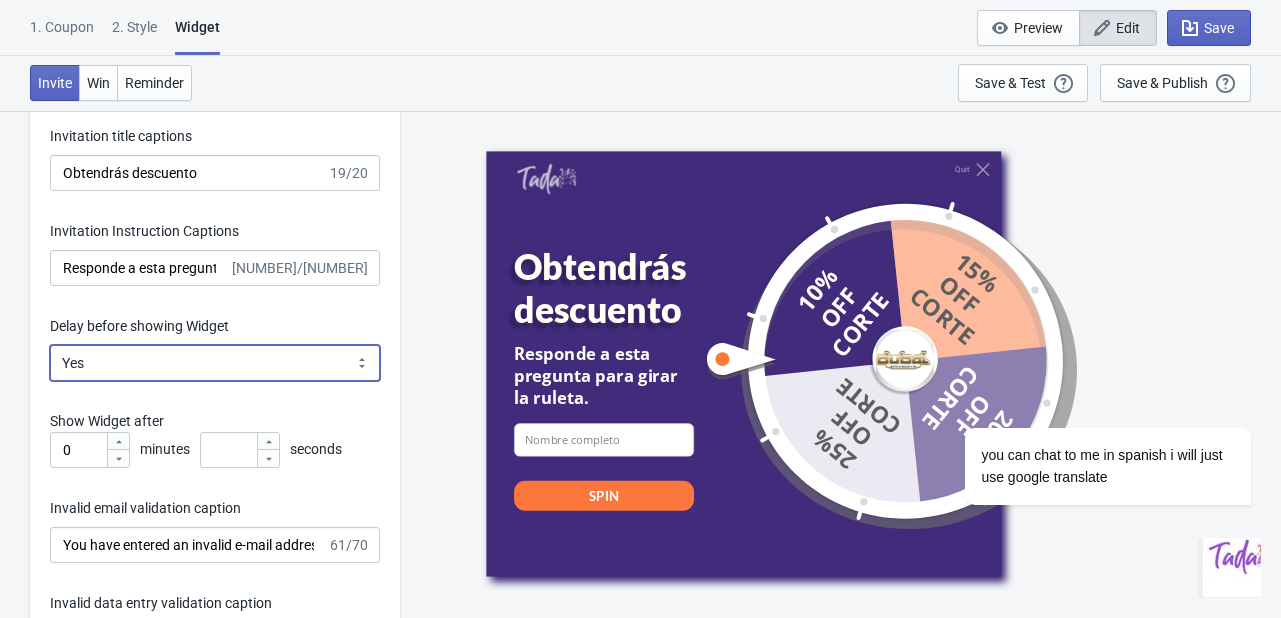 click on "Yes No" at bounding box center [215, 363] 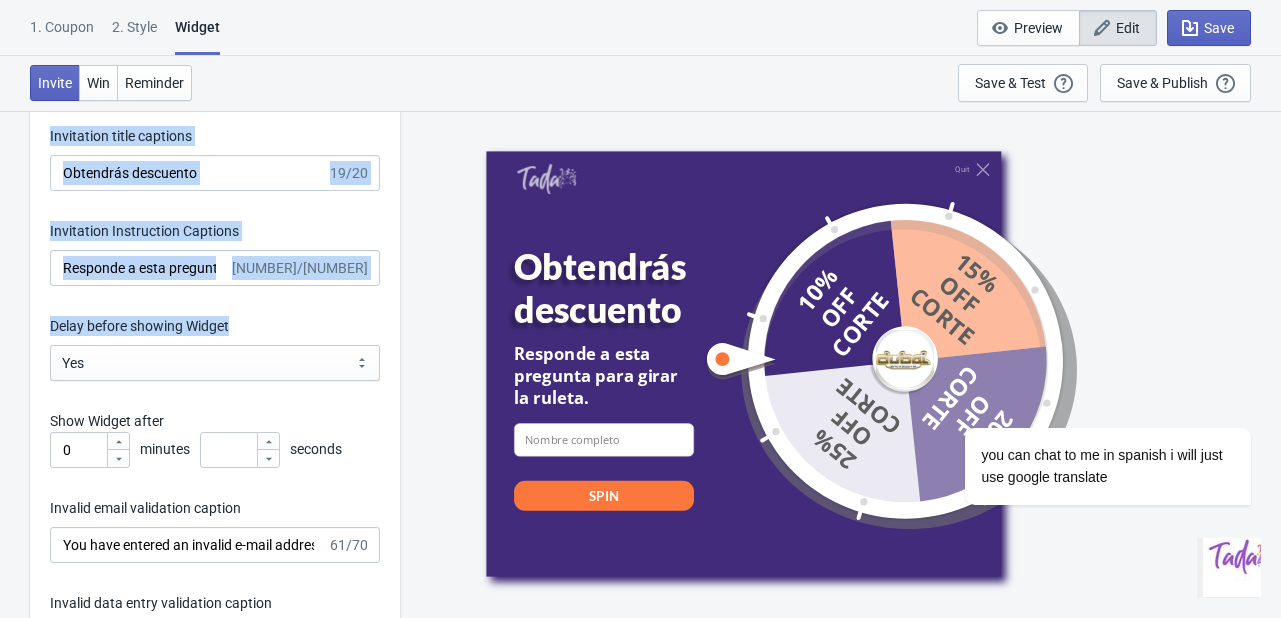 drag, startPoint x: 248, startPoint y: 327, endPoint x: 28, endPoint y: 330, distance: 220.02045 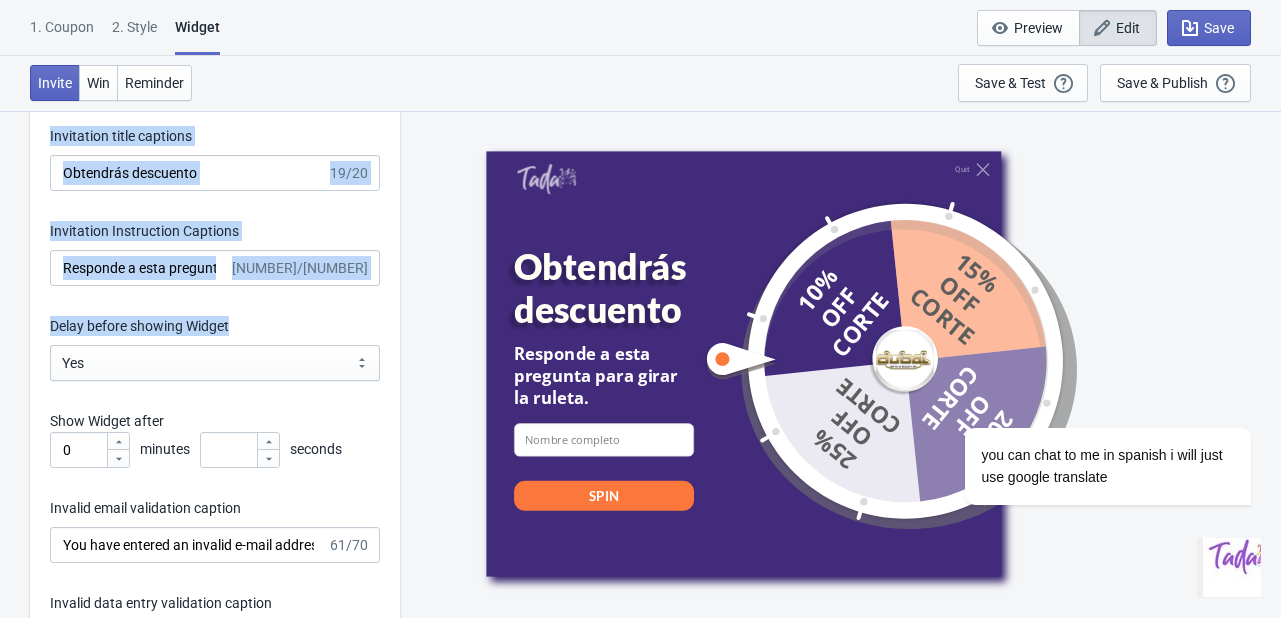 click on "What information do you want to collect? Ask visitors for to fill in our questions with this Widget We recommend keeping input fields to a minimum.  Showing a single input field is recommended to minimize drop-off. name *Required Nombre completo Add field Optional Recommended Real-time Email Validation Email validation Tokens left  Increase conversion & ROI by over 100% 0 Learn more Enable Real-time Email Validation on this Widget Yes  (Recommended) No If the email entered includes a "+" wildcard, should it fail verification? With most email provider, users are able to add a "+" in their email and still receive these emails. For example johnsmith+tada@example.com would still receive his email at johnsmith@example.com. This could get abused to get infinite discount and we recommend that you prevent these cases with this option. Yes  (Recommended) No If the email entered fails validation, do you still want to give a discount? Yes No  (Recommended) Prevent Email Duplication Yes  (Recommended) No Zapier Integration 0" at bounding box center [640, 355] 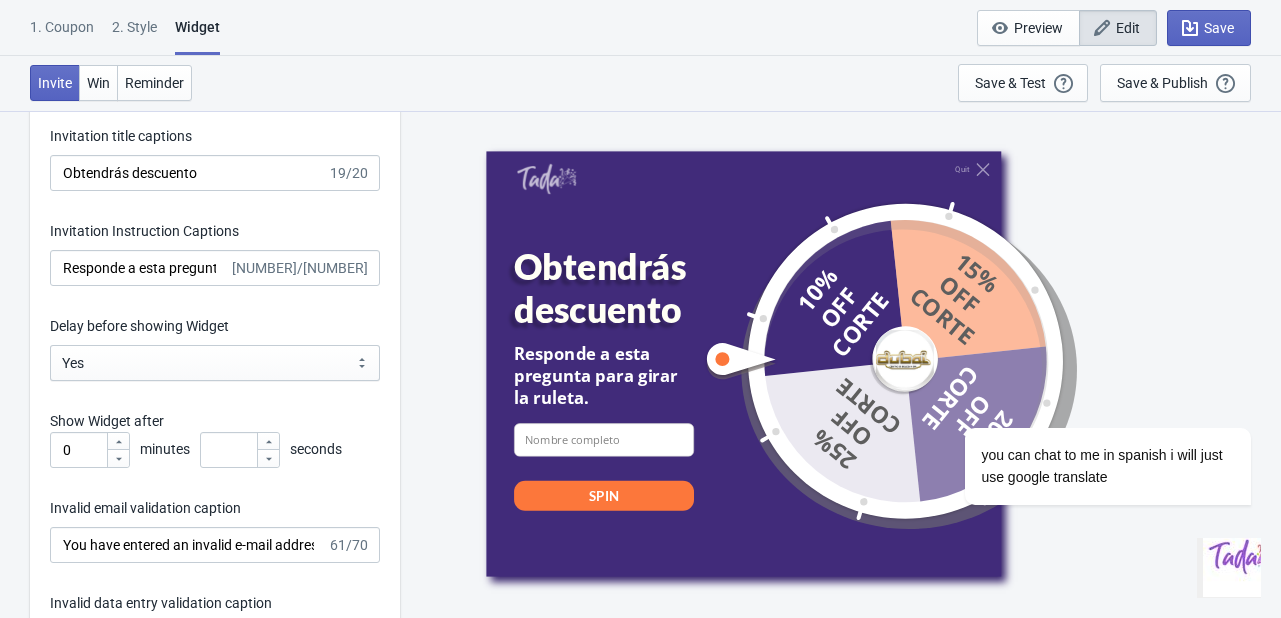 click on "What information do you want to collect? Ask visitors for to fill in our questions with this Widget We recommend keeping input fields to a minimum.  Showing a single input field is recommended to minimize drop-off. name *Required Nombre completo Add field Optional Recommended Real-time Email Validation Email validation Tokens left  Increase conversion & ROI by over 100% 0 Learn more Enable Real-time Email Validation on this Widget Yes  (Recommended) No If the email entered includes a "+" wildcard, should it fail verification? With most email provider, users are able to add a "+" in their email and still receive these emails. For example johnsmith+tada@example.com would still receive his email at johnsmith@example.com. This could get abused to get infinite discount and we recommend that you prevent these cases with this option. Yes  (Recommended) No If the email entered fails validation, do you still want to give a discount? Yes No  (Recommended) Prevent Email Duplication Yes  (Recommended) No Zapier Integration 0" at bounding box center (640, 355) 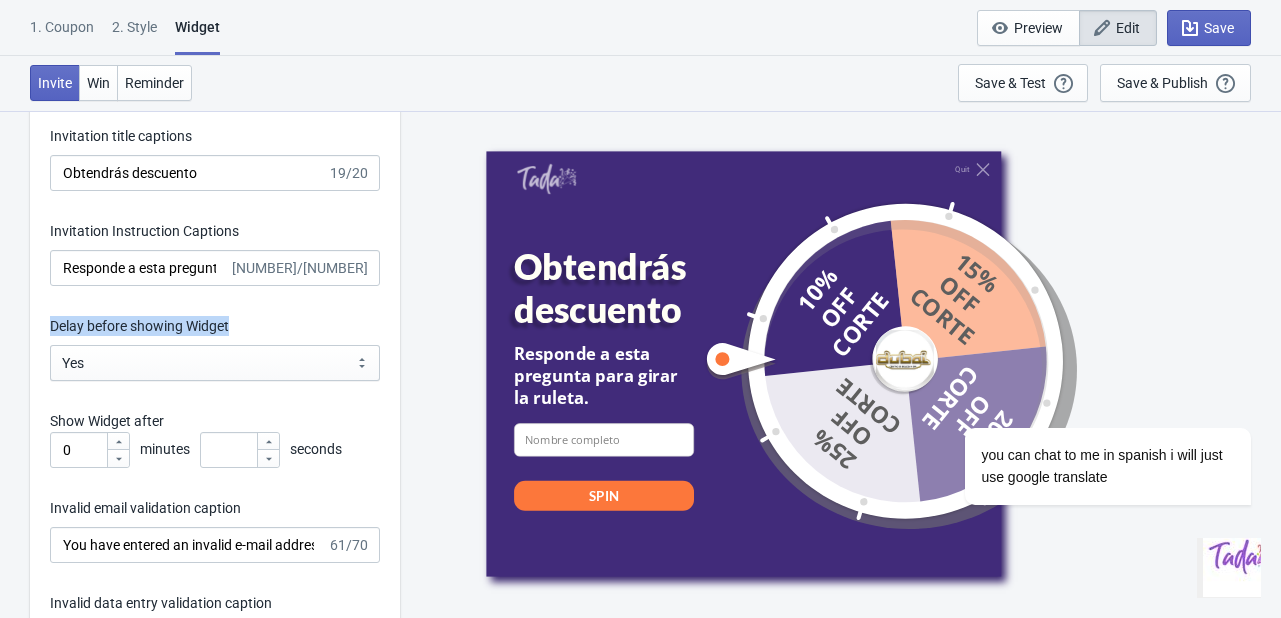 drag, startPoint x: 237, startPoint y: 323, endPoint x: 50, endPoint y: 321, distance: 187.0107 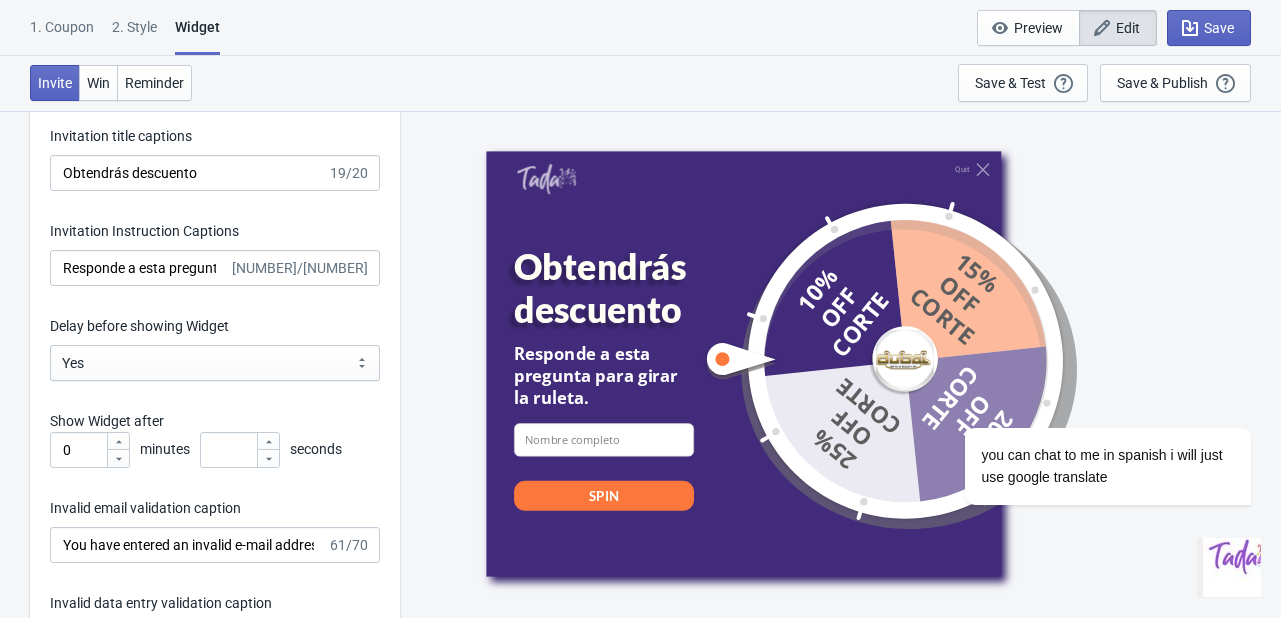 click on "Show Widget after" at bounding box center [215, 421] 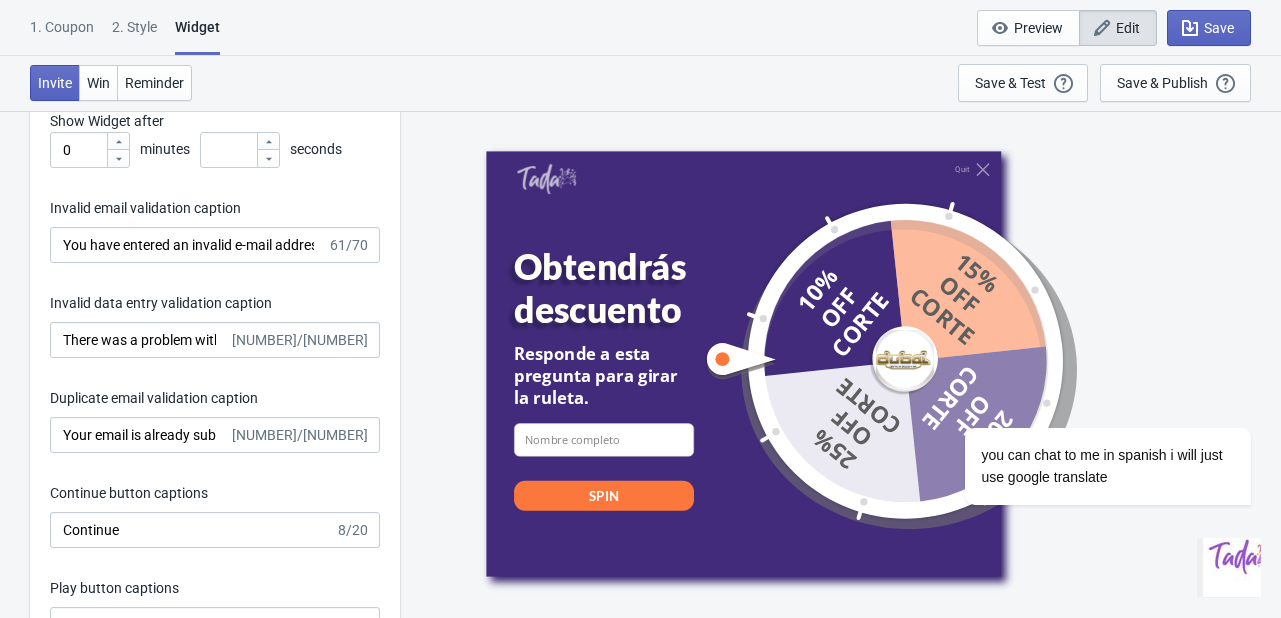 scroll, scrollTop: 2732, scrollLeft: 0, axis: vertical 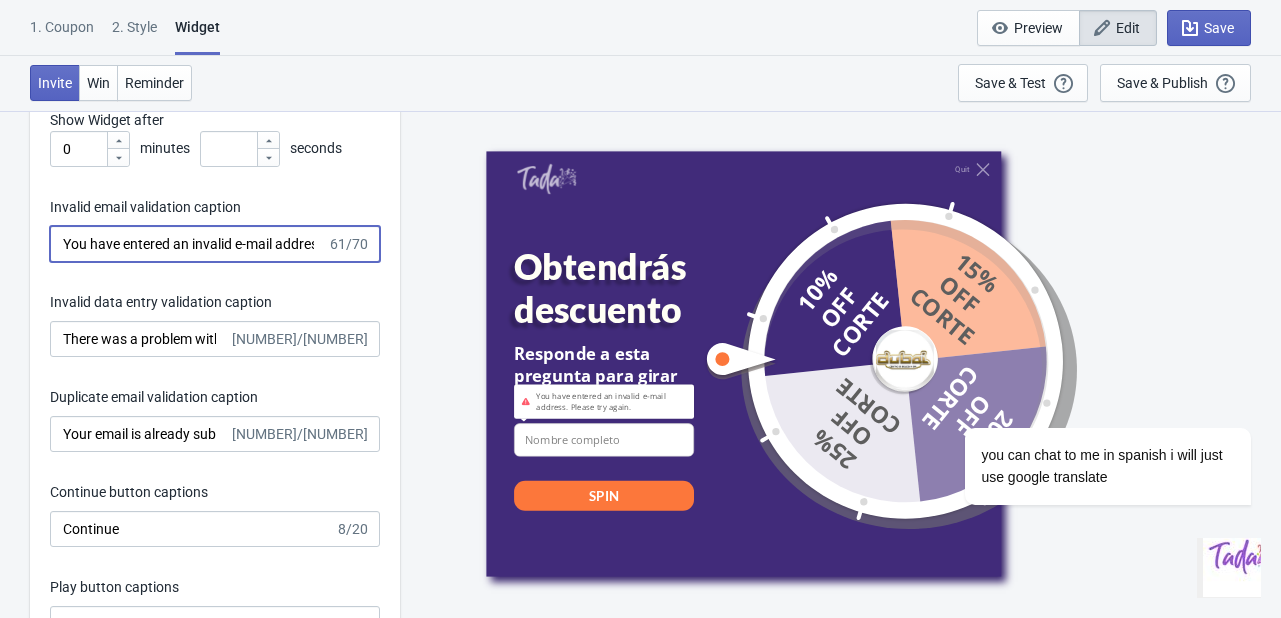 click on "You have entered an invalid e-mail address. Please try again." at bounding box center [188, 244] 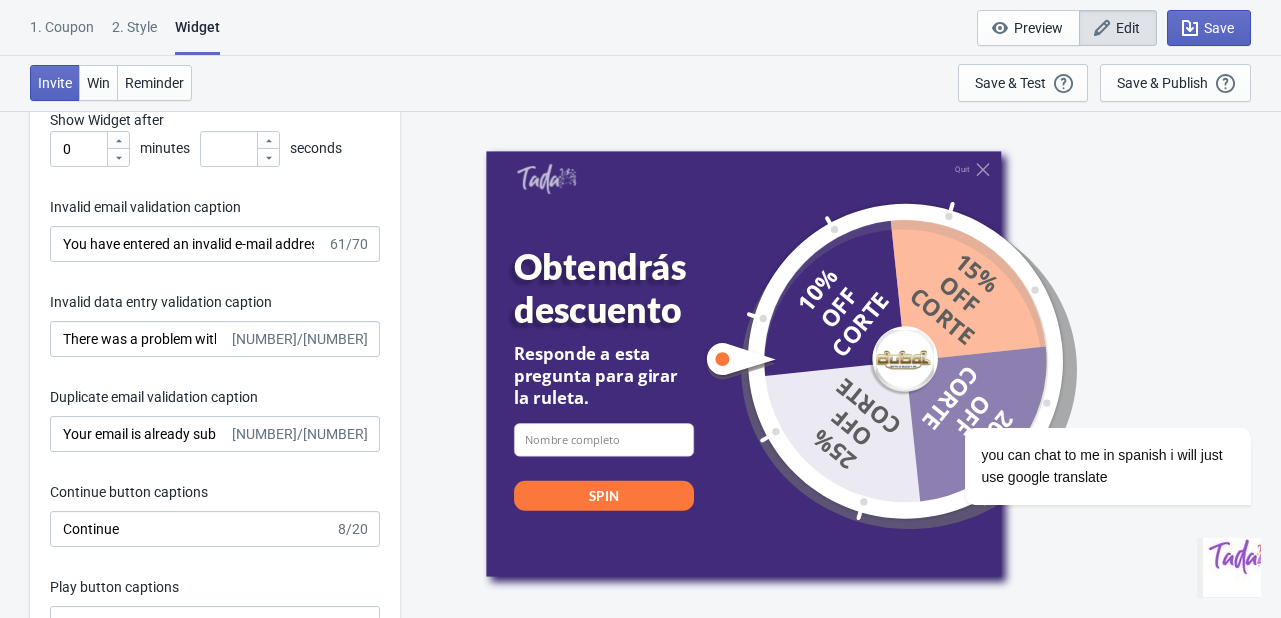 click on "Invalid email validation caption" at bounding box center (215, 209) 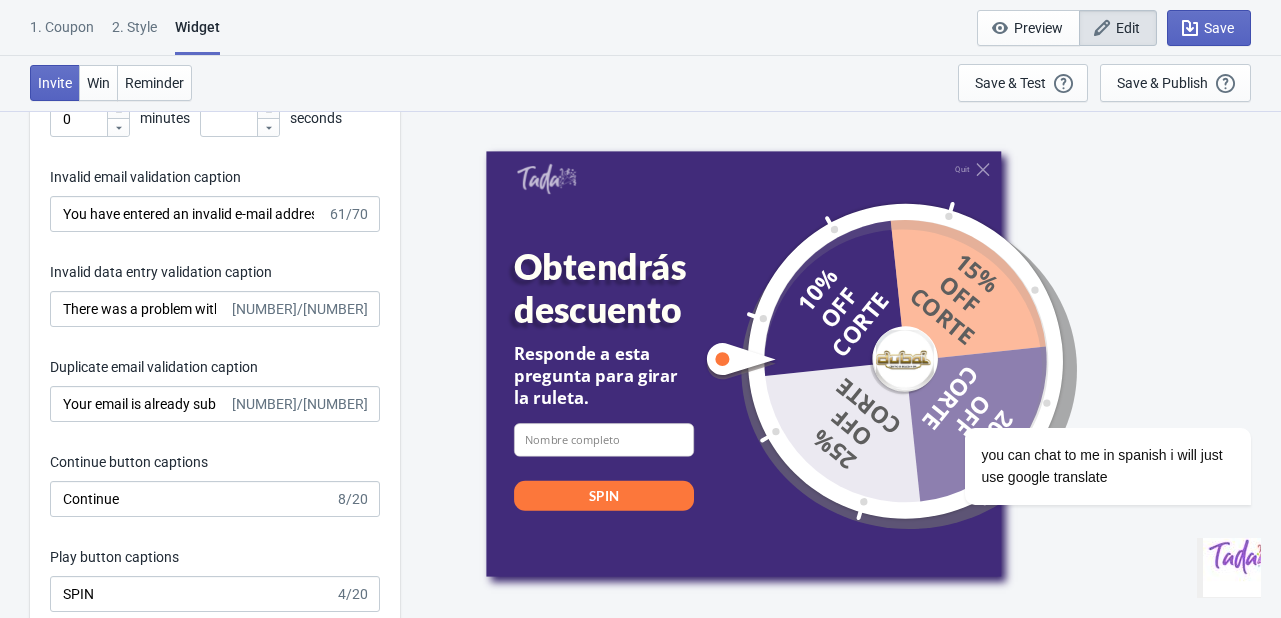 scroll, scrollTop: 2760, scrollLeft: 0, axis: vertical 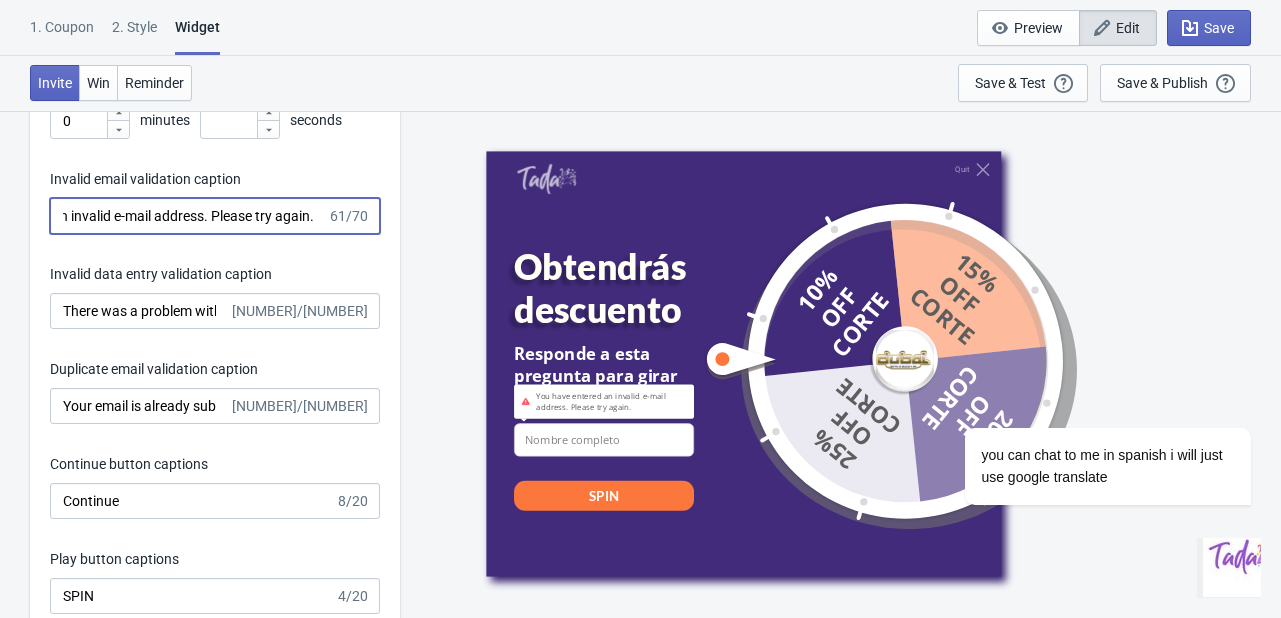 drag, startPoint x: 61, startPoint y: 210, endPoint x: 402, endPoint y: 221, distance: 341.17737 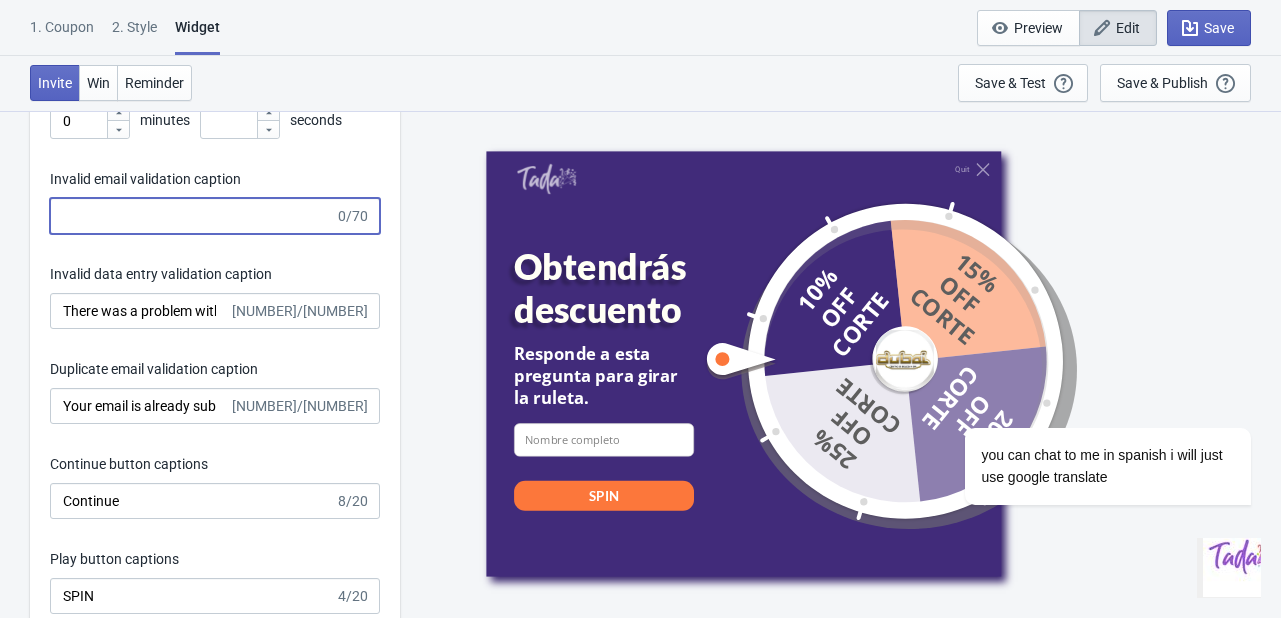 scroll, scrollTop: 0, scrollLeft: 0, axis: both 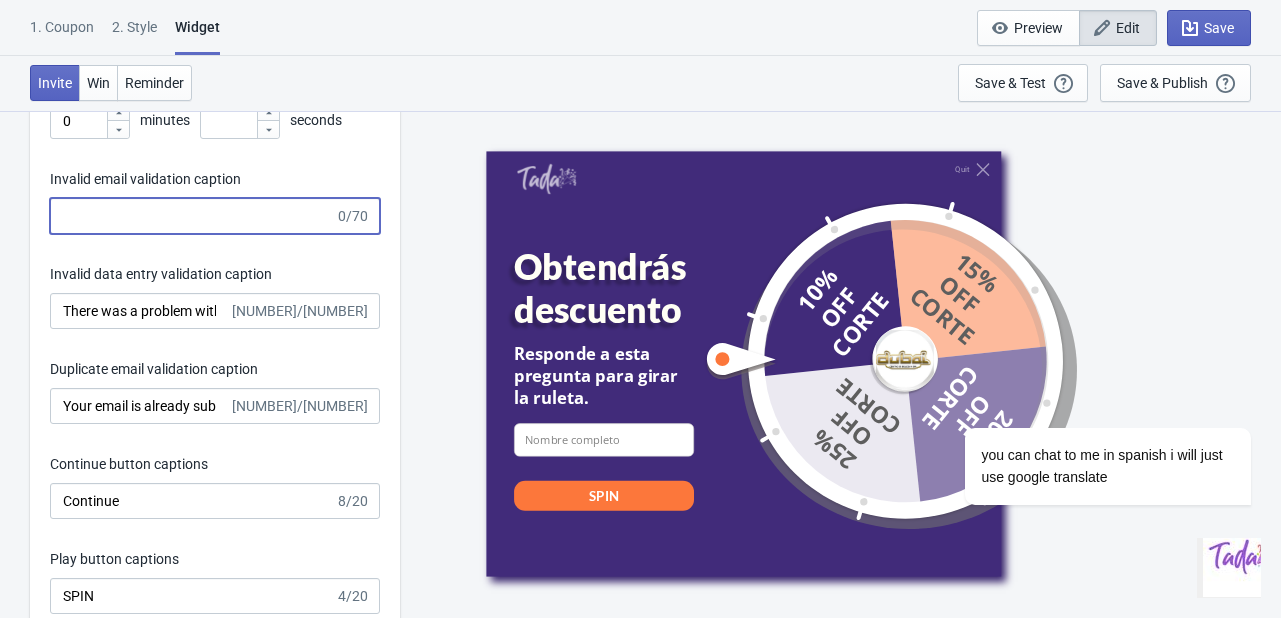 type 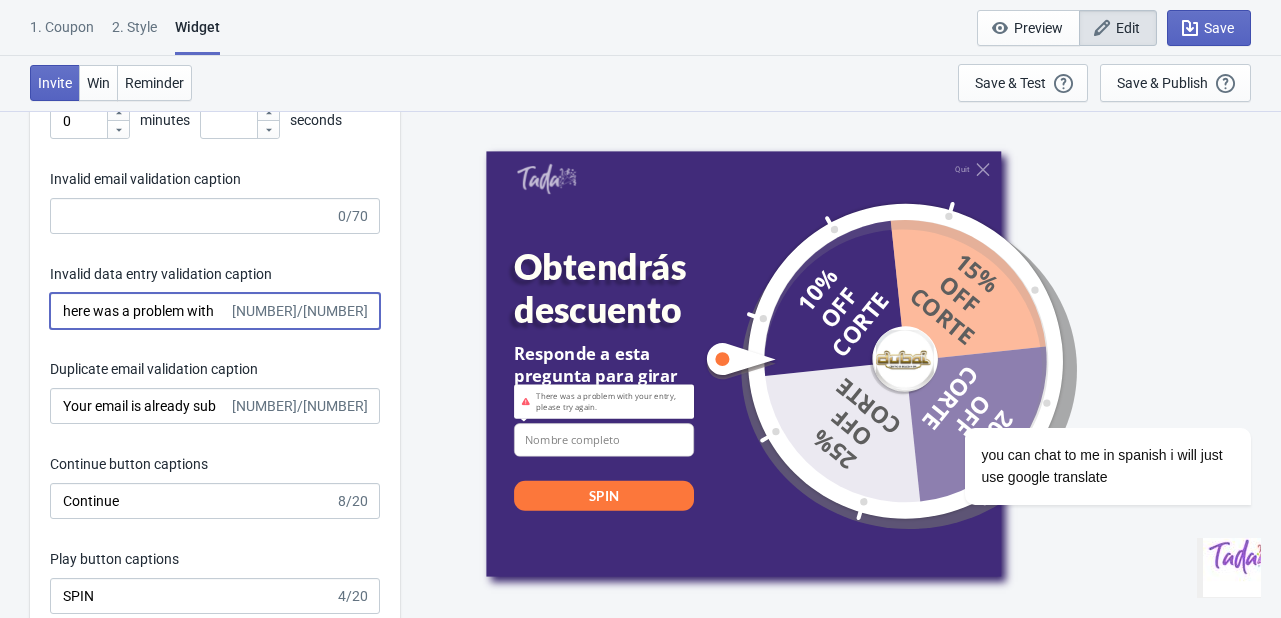 scroll, scrollTop: 0, scrollLeft: 0, axis: both 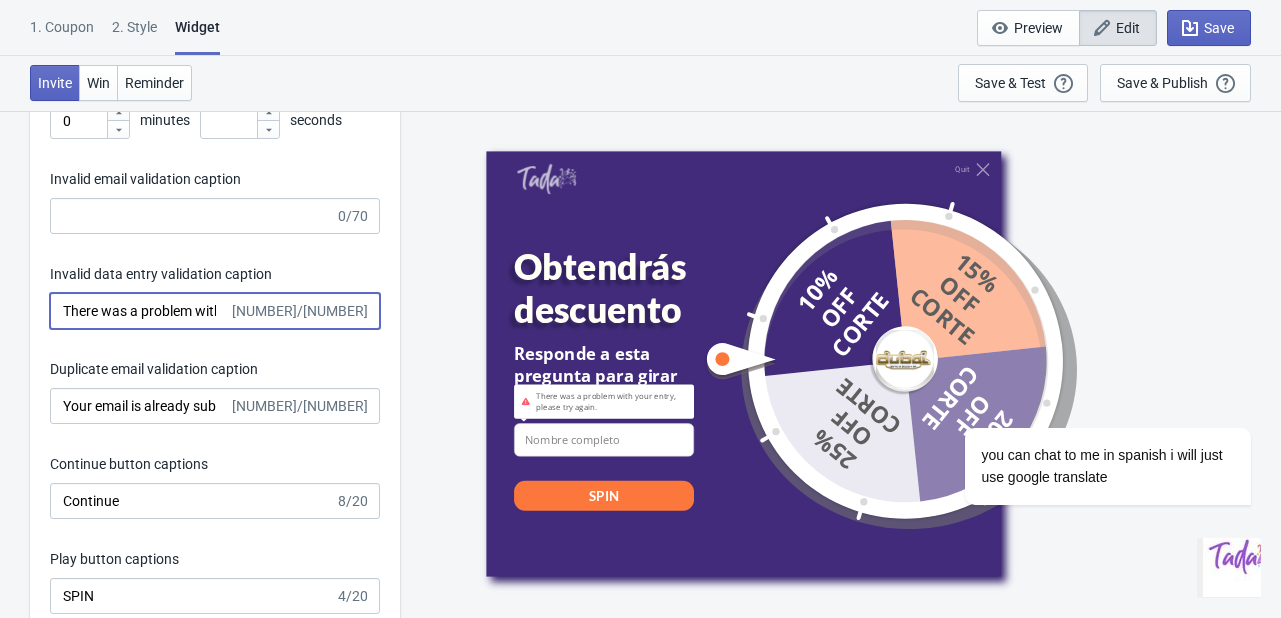 drag, startPoint x: 321, startPoint y: 310, endPoint x: 44, endPoint y: 305, distance: 277.04514 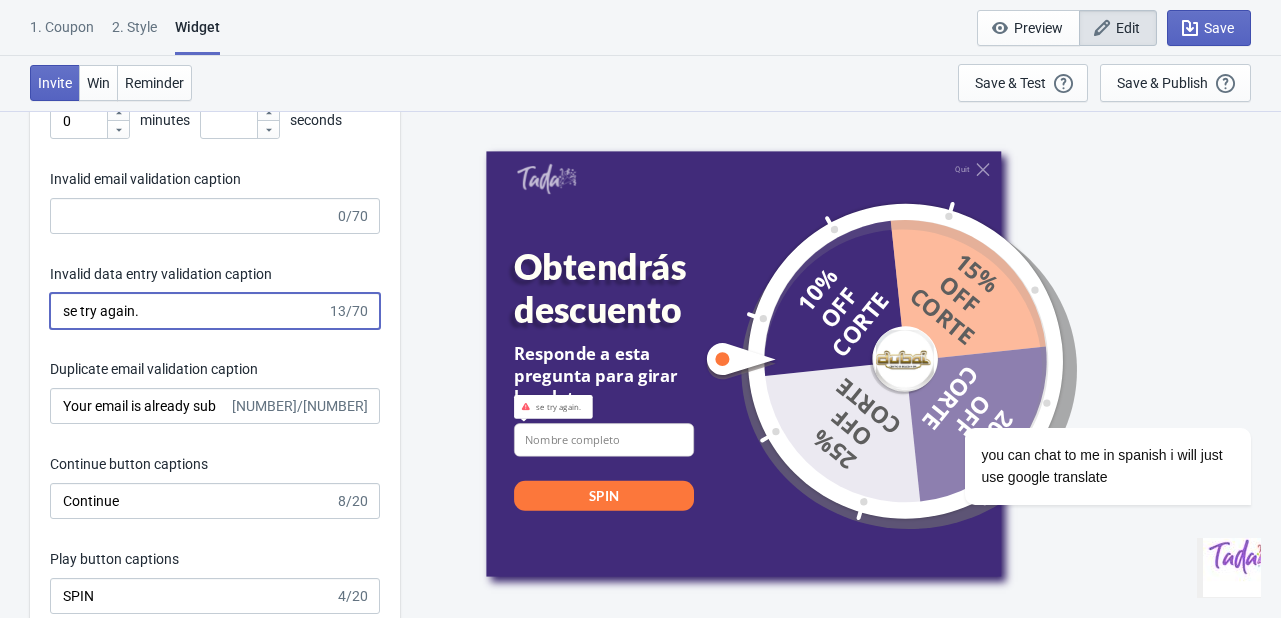drag, startPoint x: 148, startPoint y: 313, endPoint x: 24, endPoint y: 291, distance: 125.93649 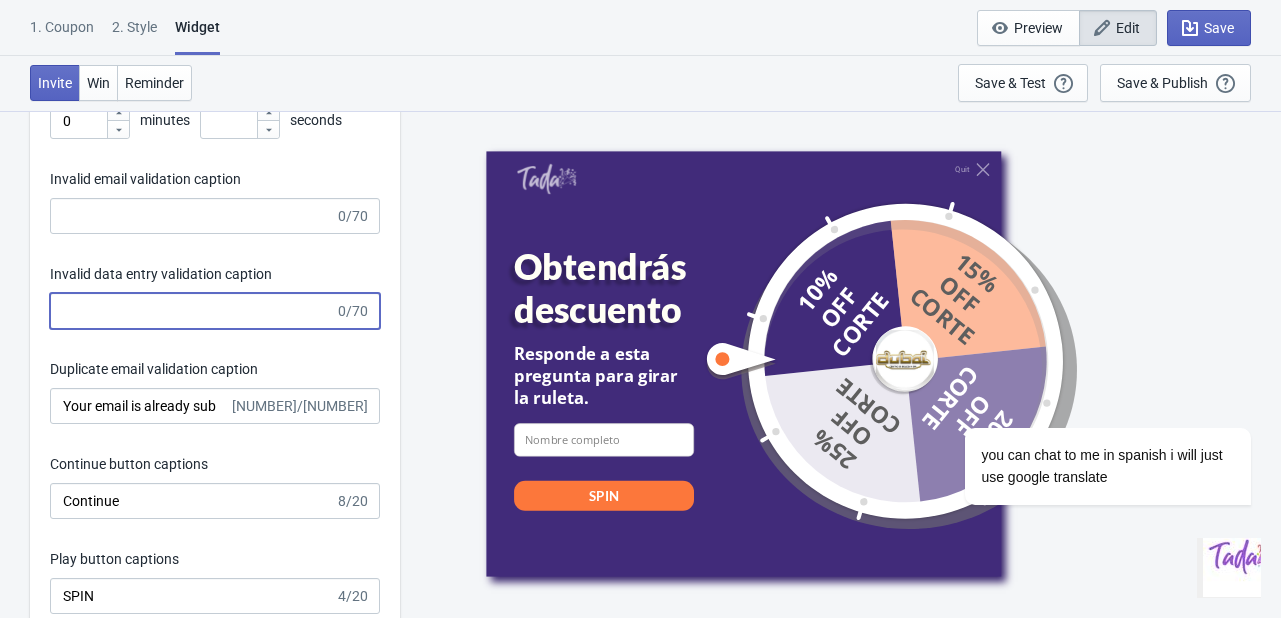type 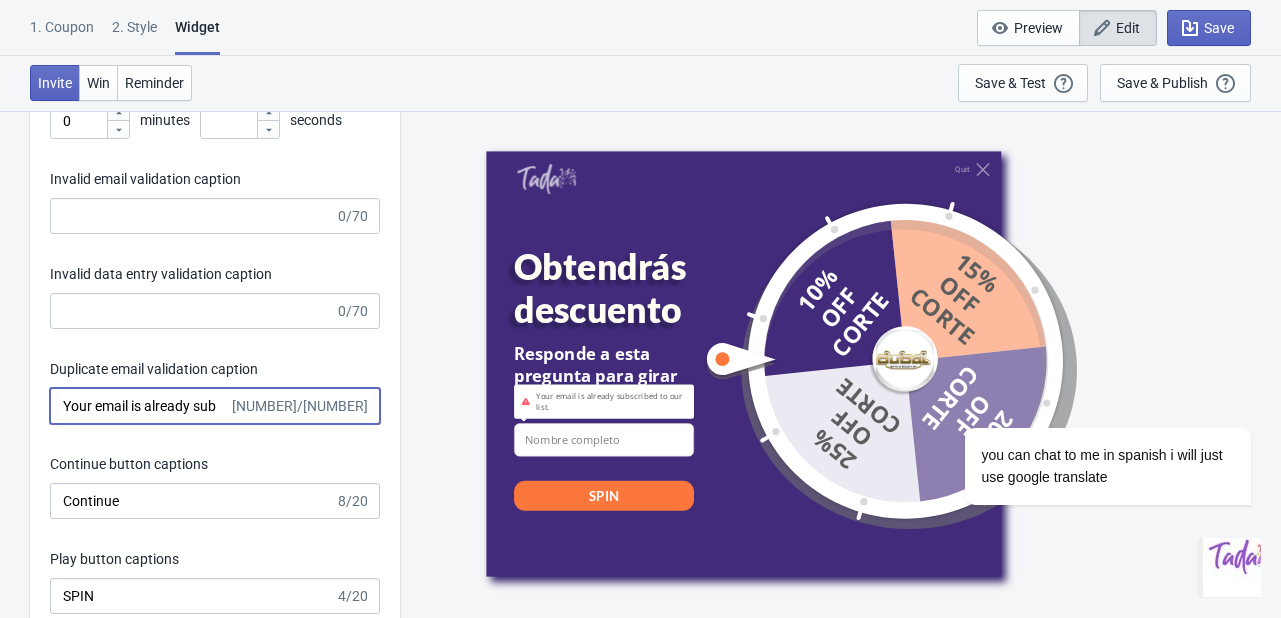 scroll, scrollTop: 0, scrollLeft: 14, axis: horizontal 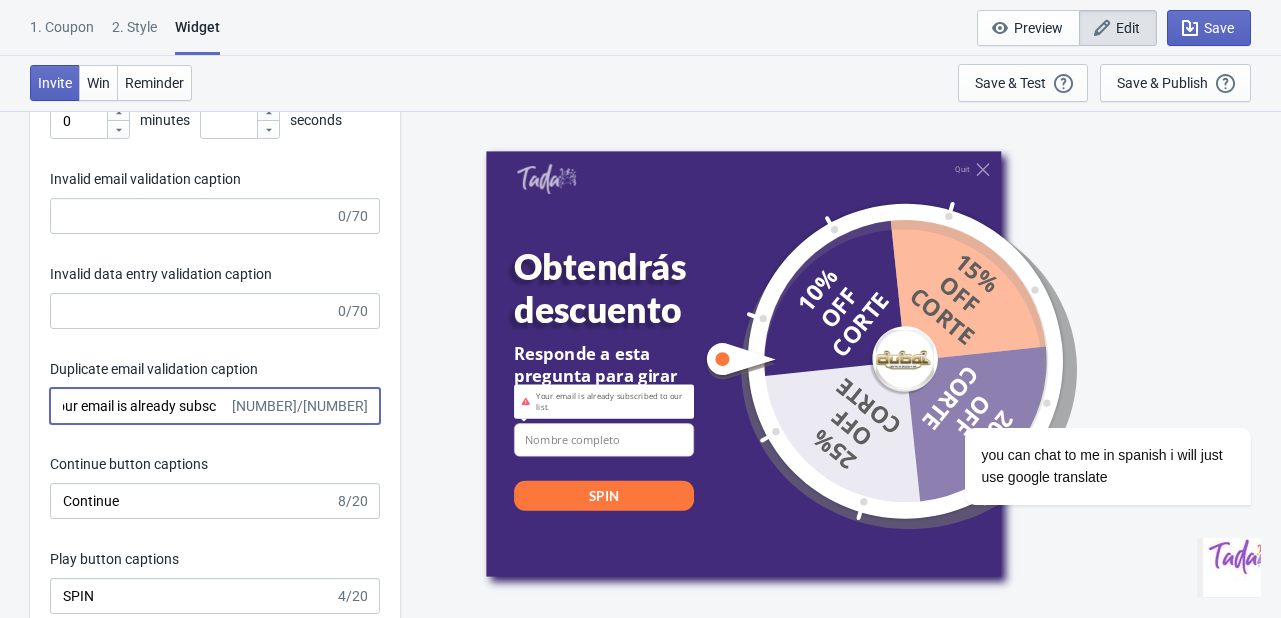drag, startPoint x: 64, startPoint y: 397, endPoint x: 484, endPoint y: 391, distance: 420.04285 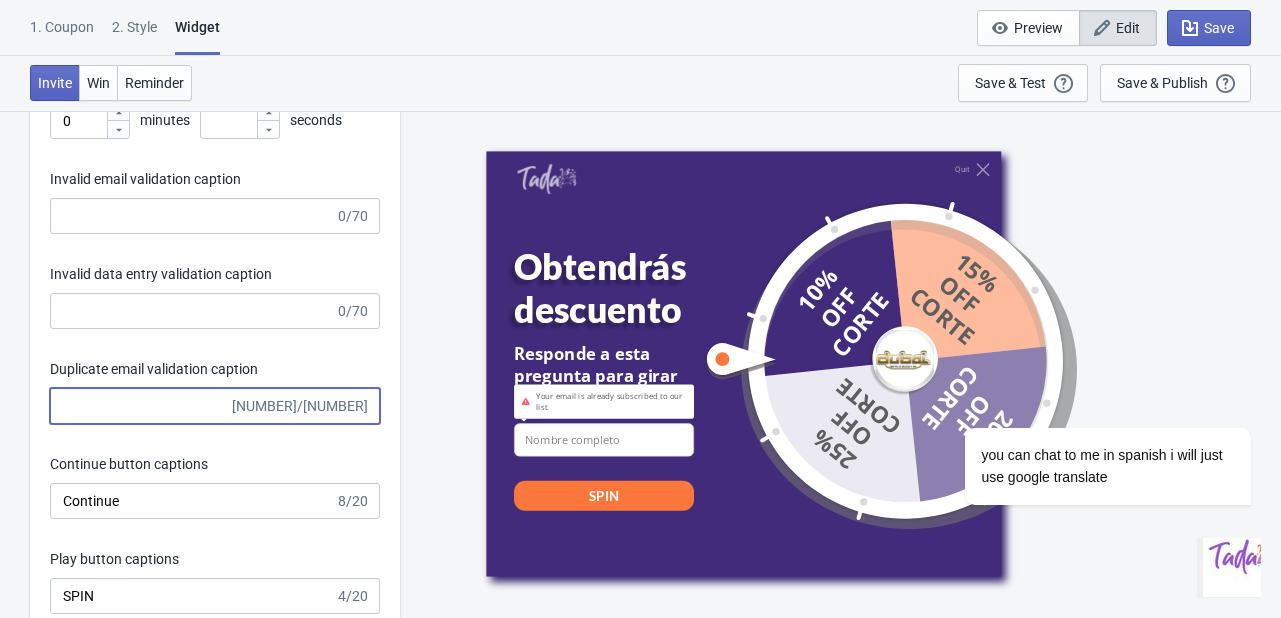 scroll, scrollTop: 0, scrollLeft: 0, axis: both 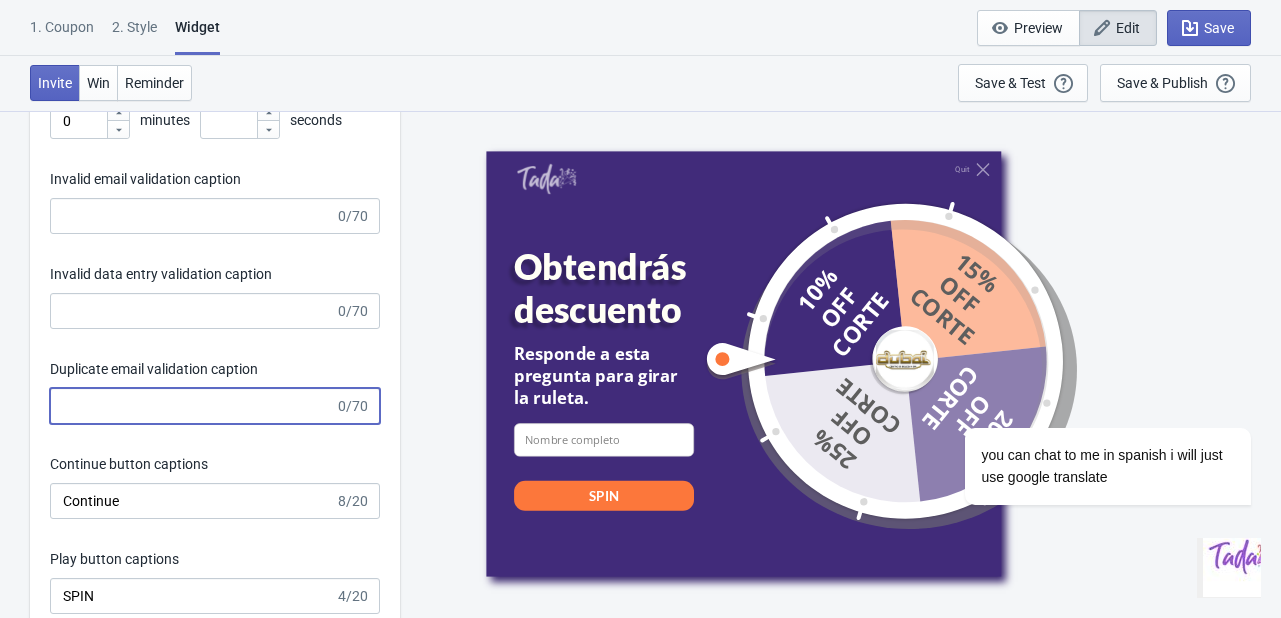 type 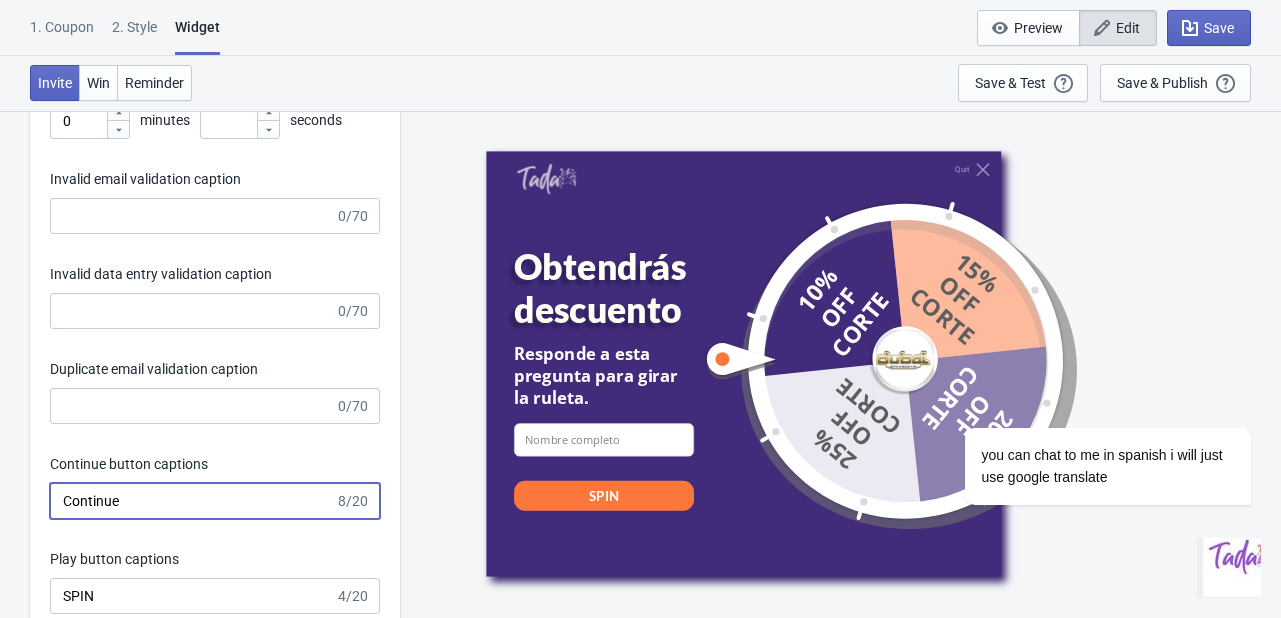 click on "Continue" at bounding box center [192, 501] 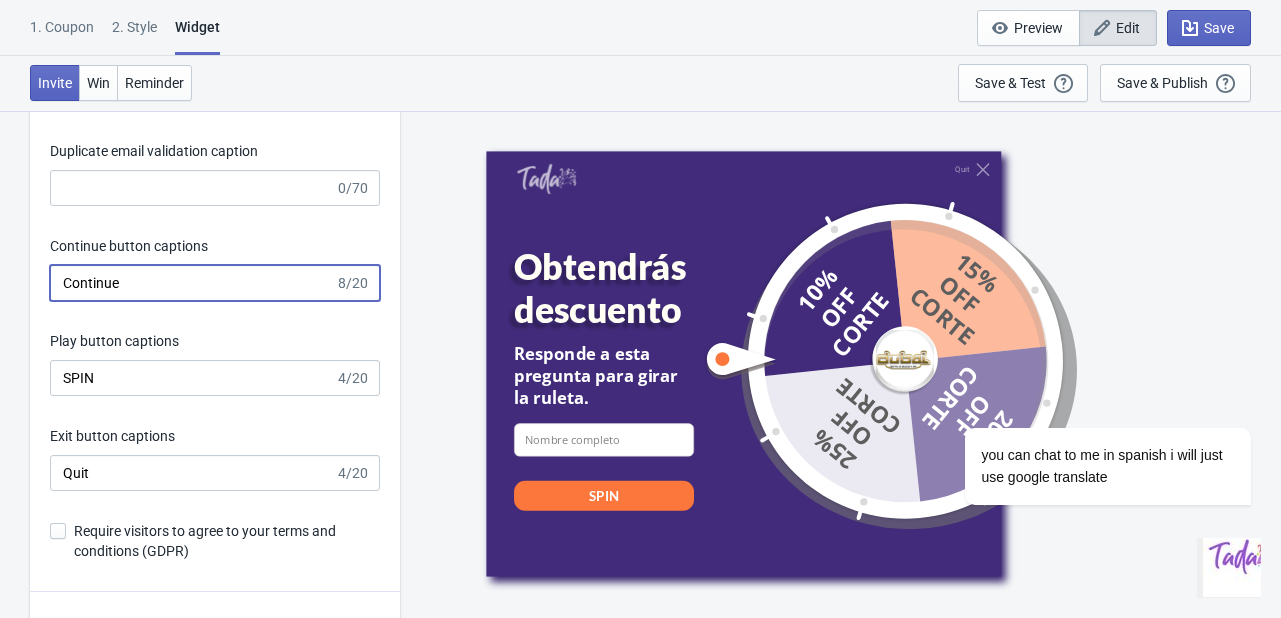 scroll, scrollTop: 2984, scrollLeft: 0, axis: vertical 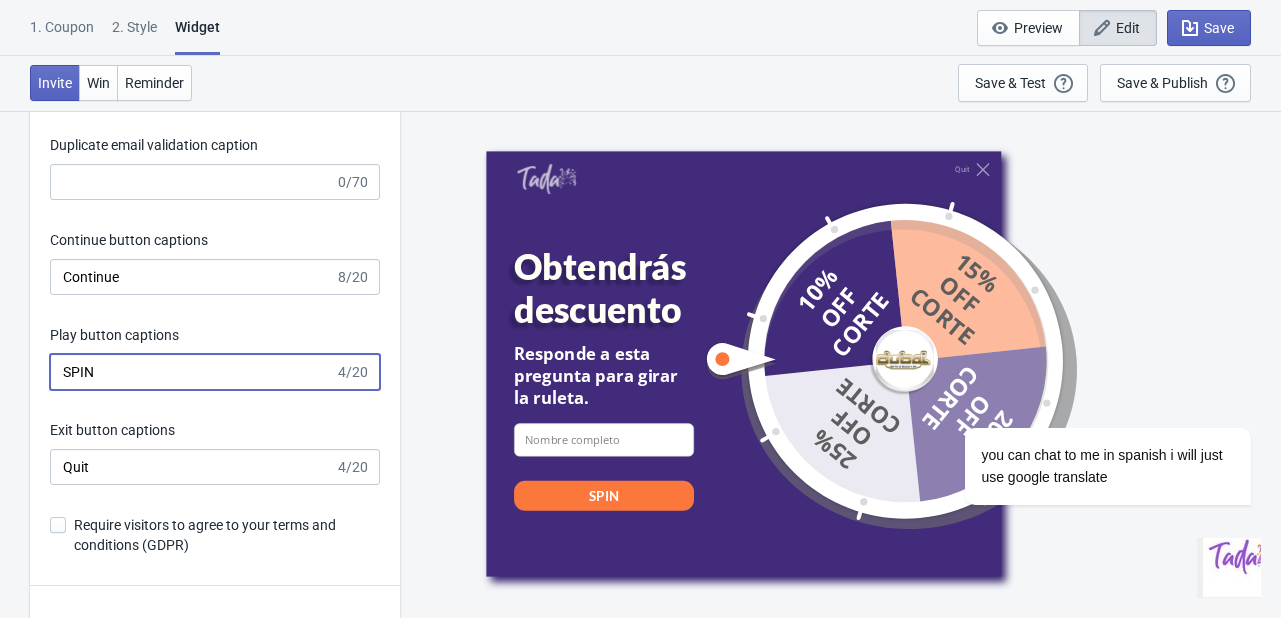 click on "SPIN" at bounding box center (192, 372) 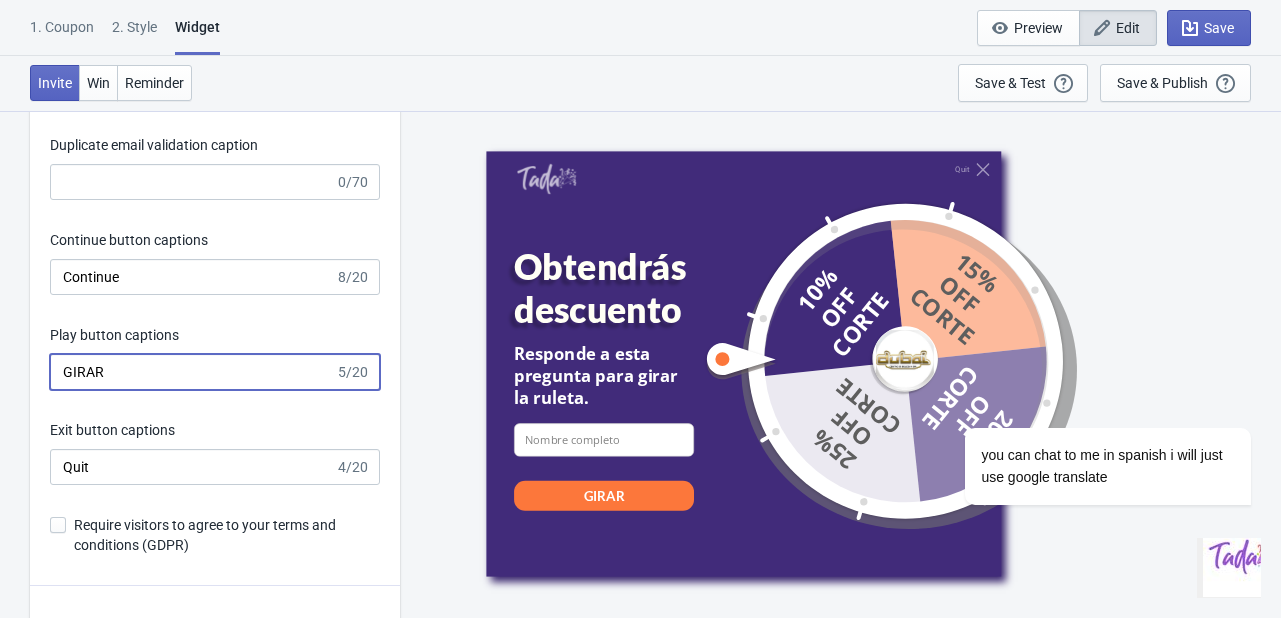 type on "GIRAR" 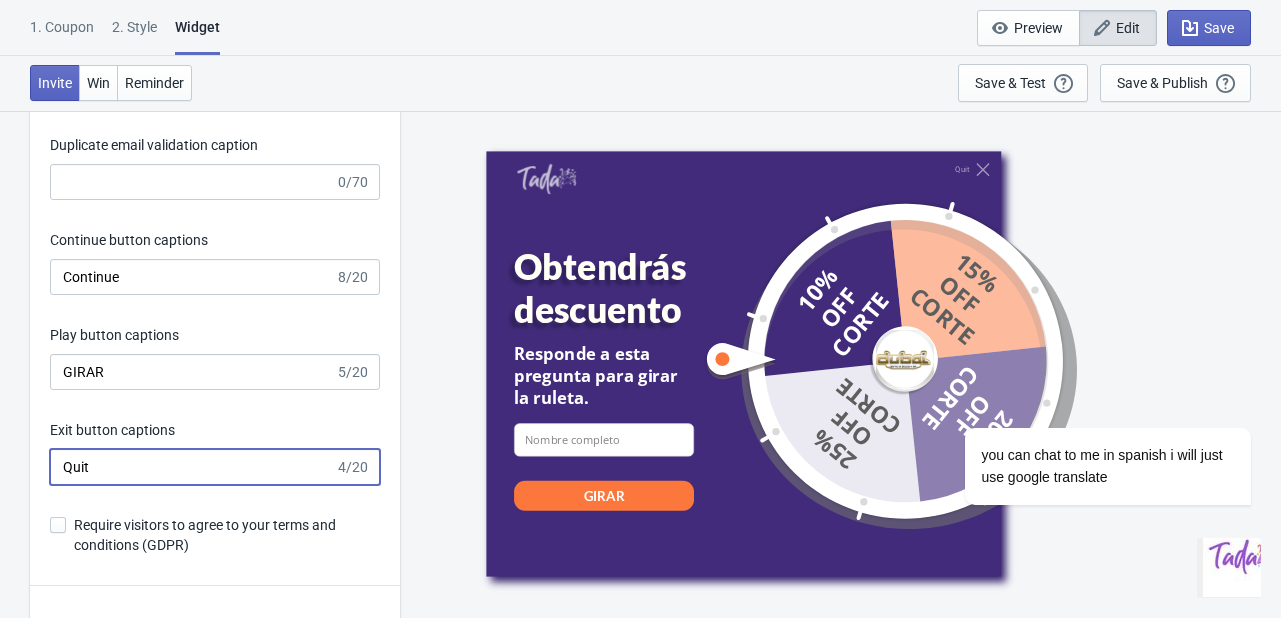 click on "Quit" at bounding box center (192, 467) 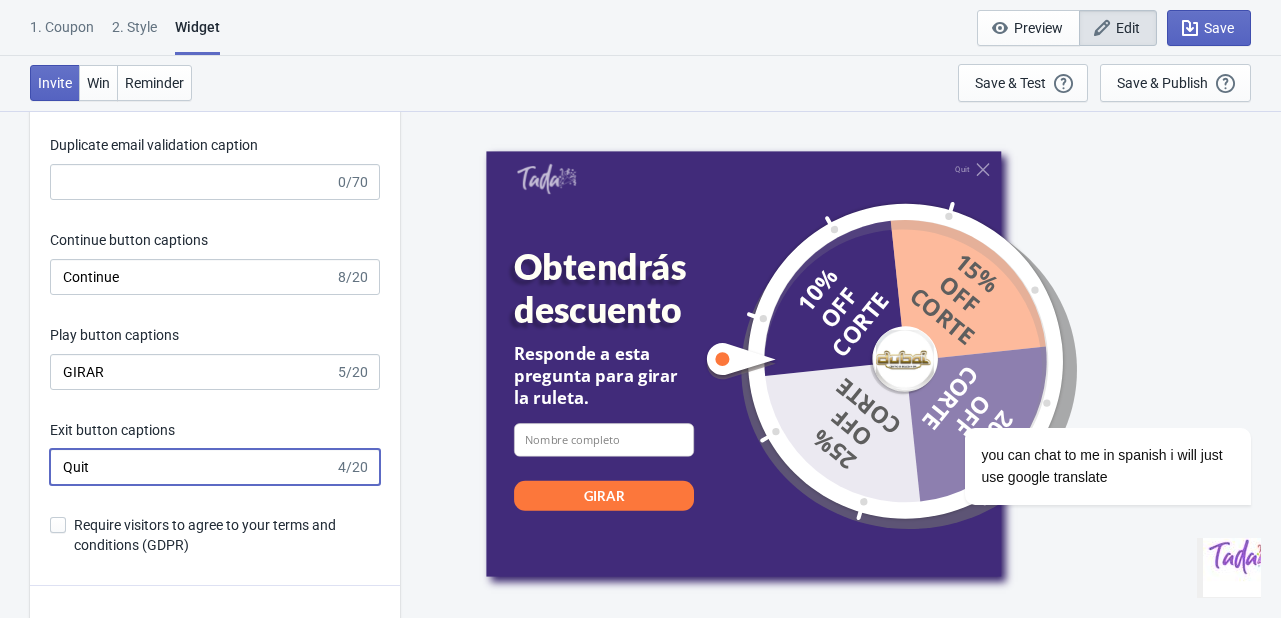 drag, startPoint x: 160, startPoint y: 473, endPoint x: 37, endPoint y: 460, distance: 123.68508 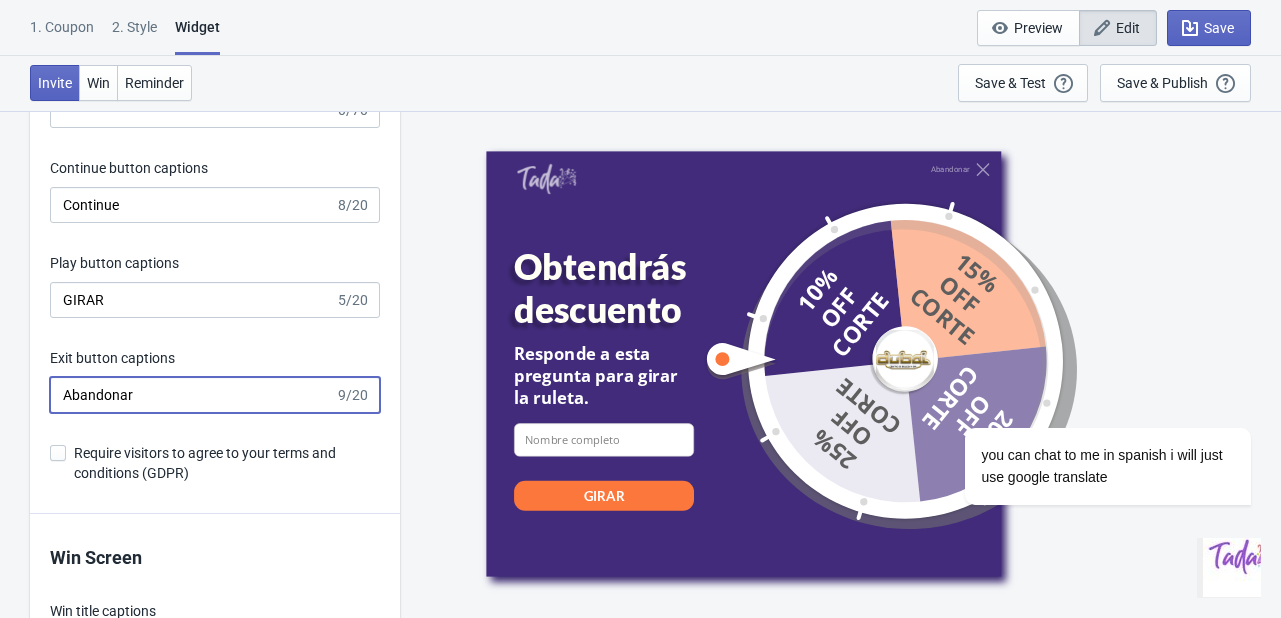scroll, scrollTop: 3064, scrollLeft: 0, axis: vertical 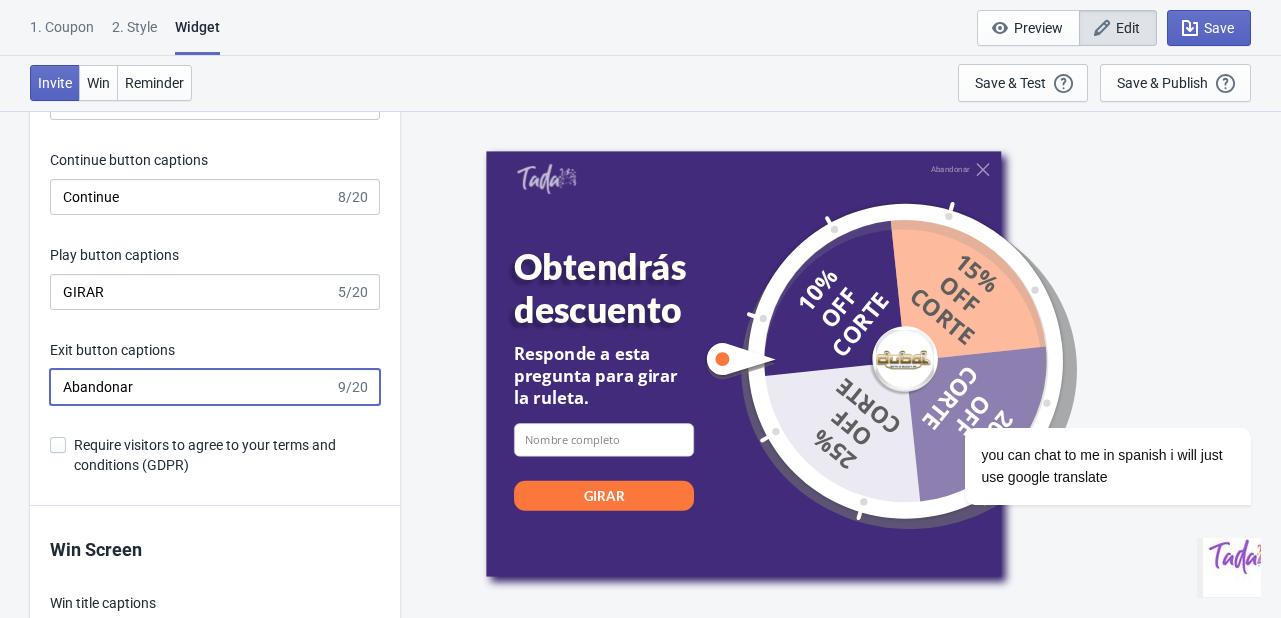 type on "Abandonar" 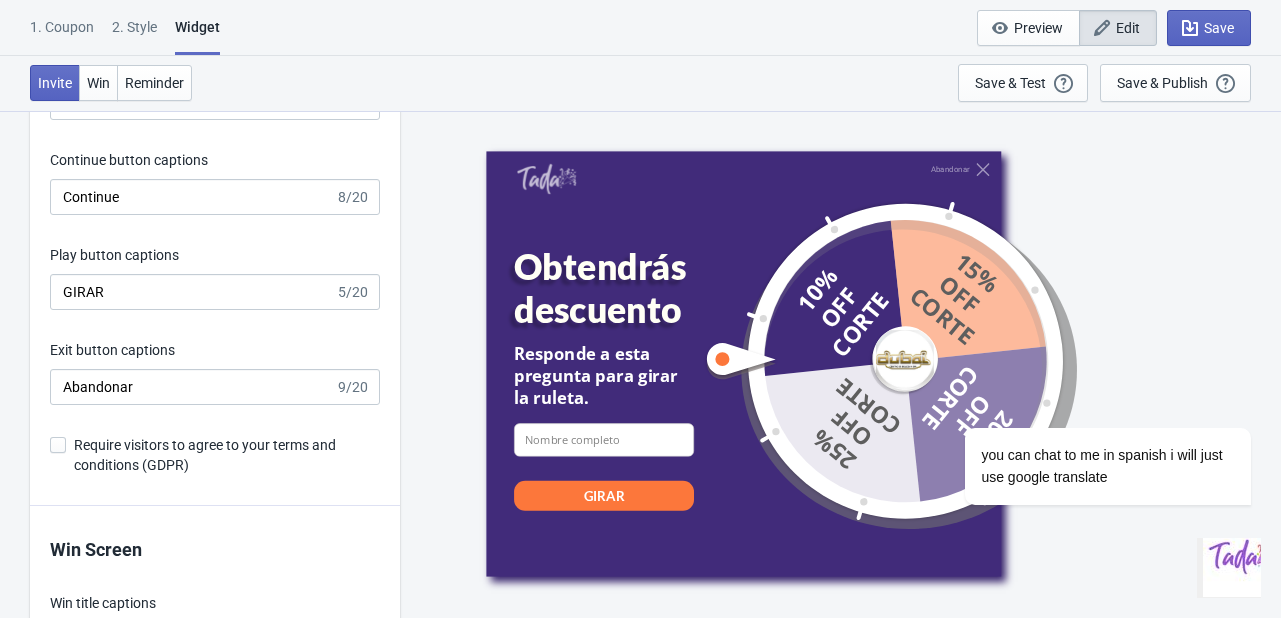 click at bounding box center (58, 445) 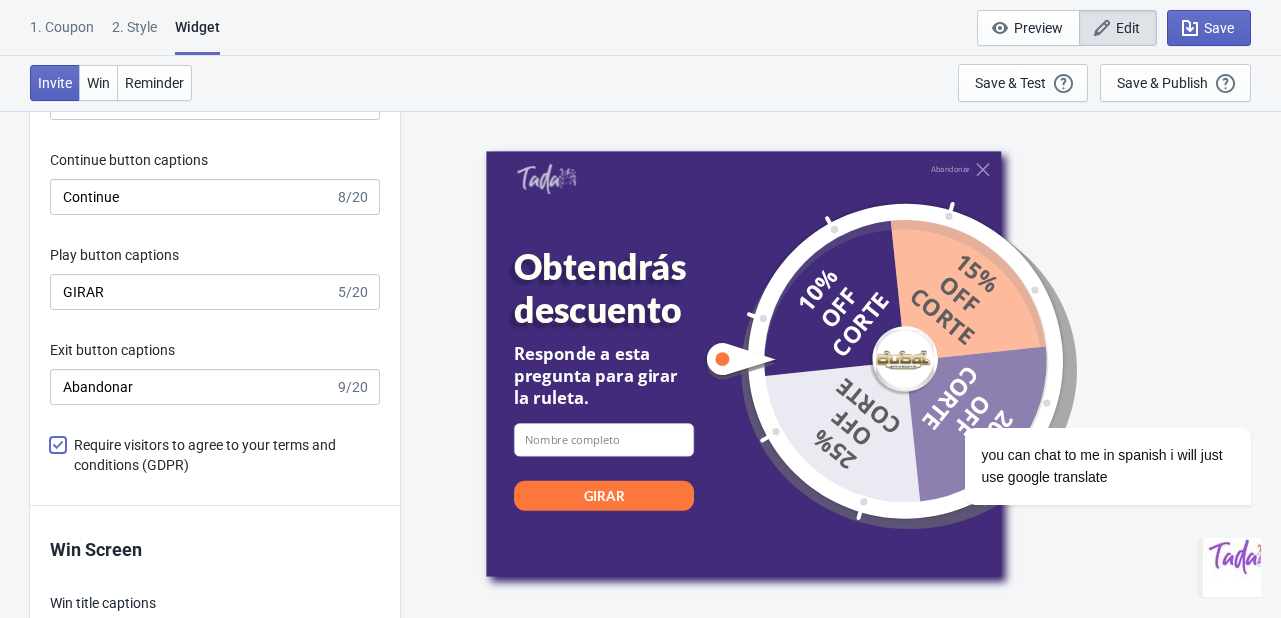 click on "Require visitors to agree to your terms and conditions (GDPR)" at bounding box center (50, 455) 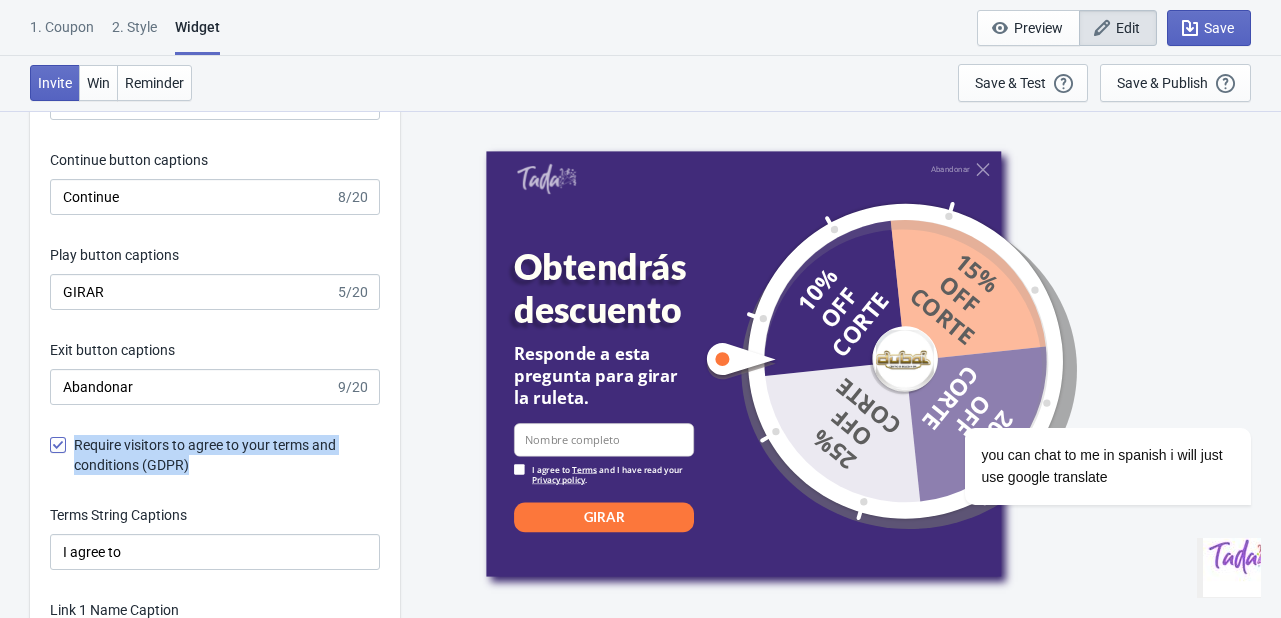 drag, startPoint x: 201, startPoint y: 468, endPoint x: 69, endPoint y: 449, distance: 133.36041 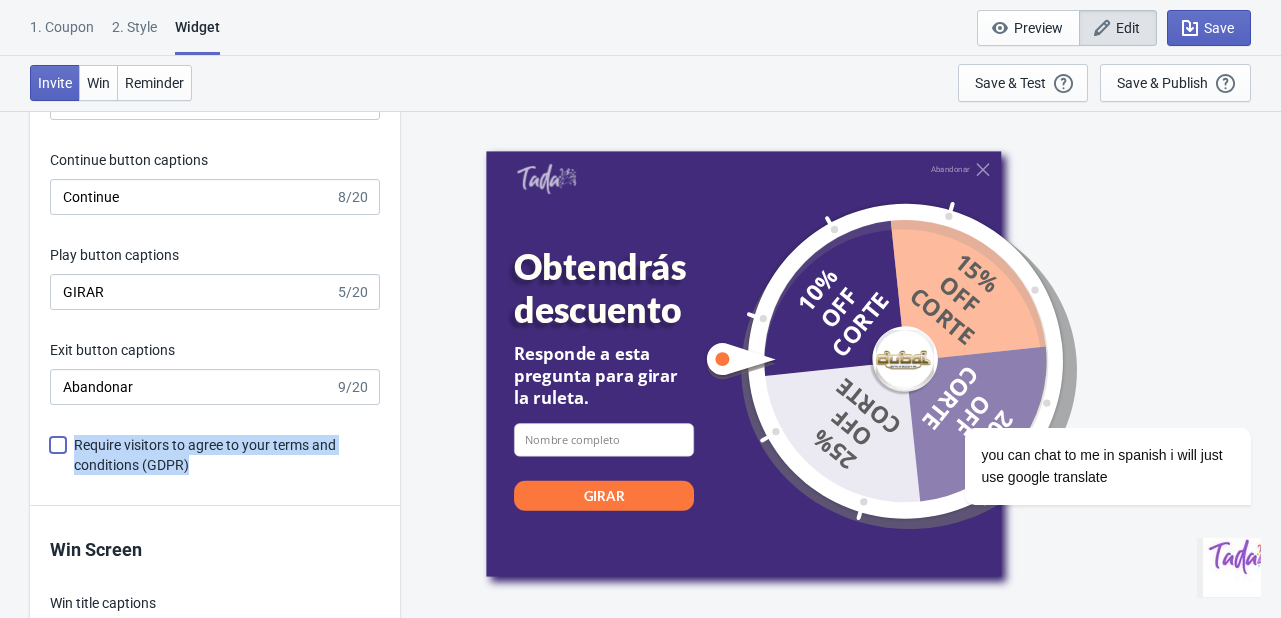 copy on "Require visitors to agree to your terms and conditions (GDPR)" 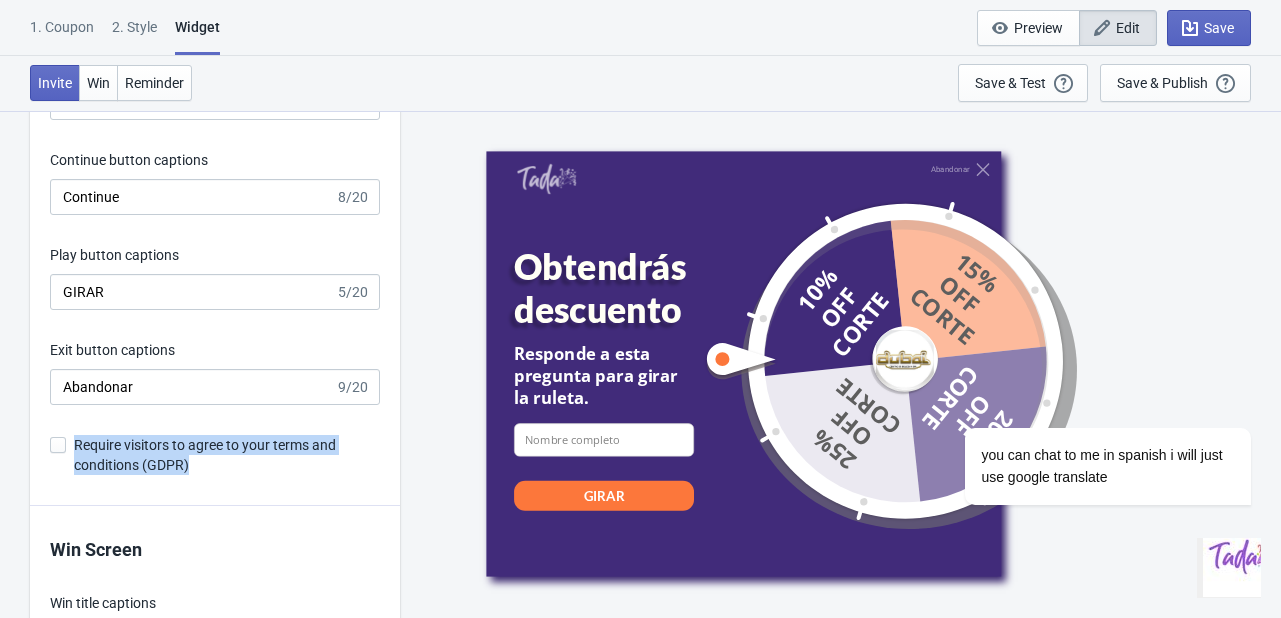 click at bounding box center (58, 445) 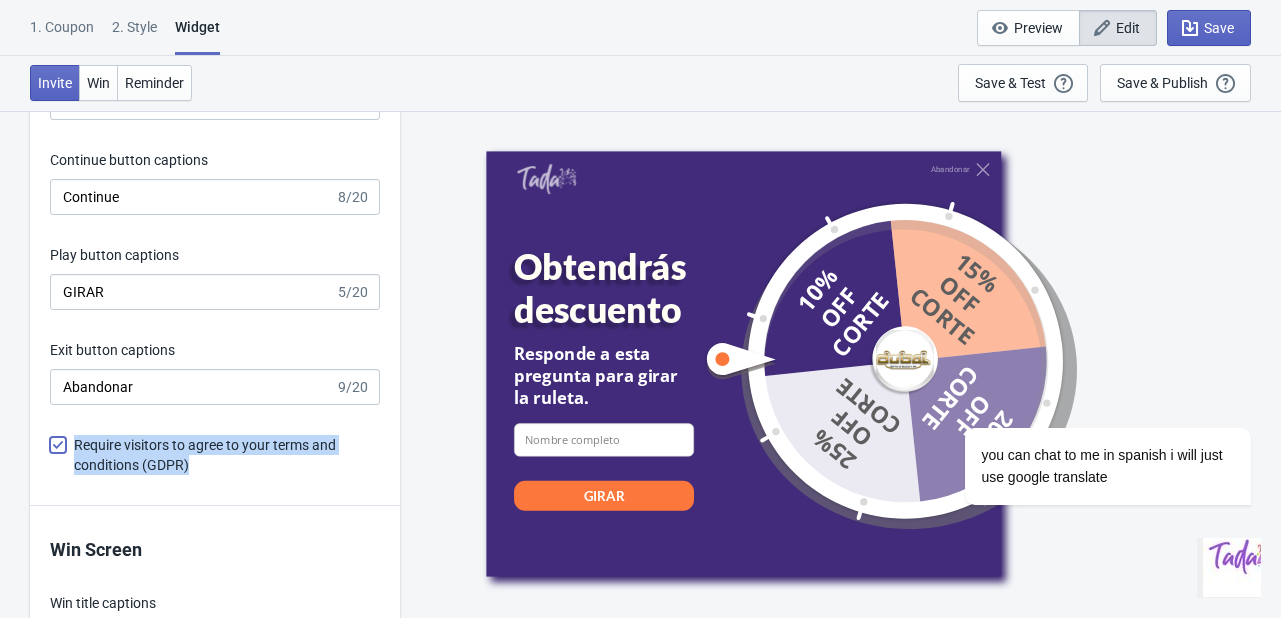 click on "Require visitors to agree to your terms and conditions (GDPR)" at bounding box center [50, 455] 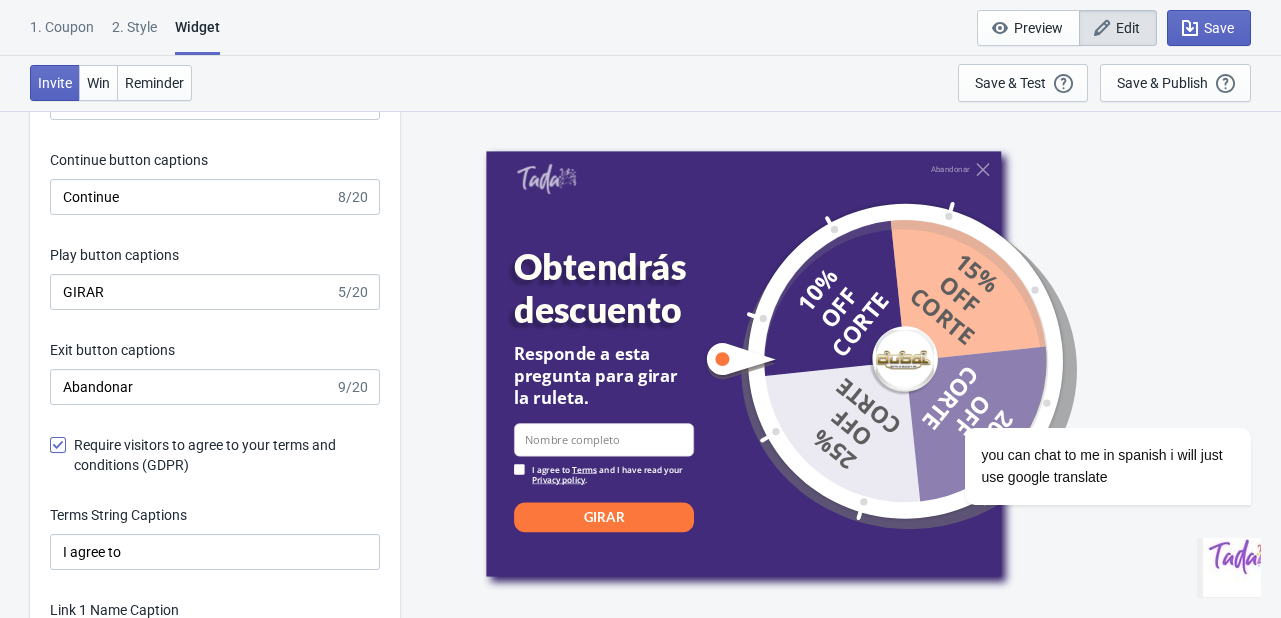 click at bounding box center (58, 445) 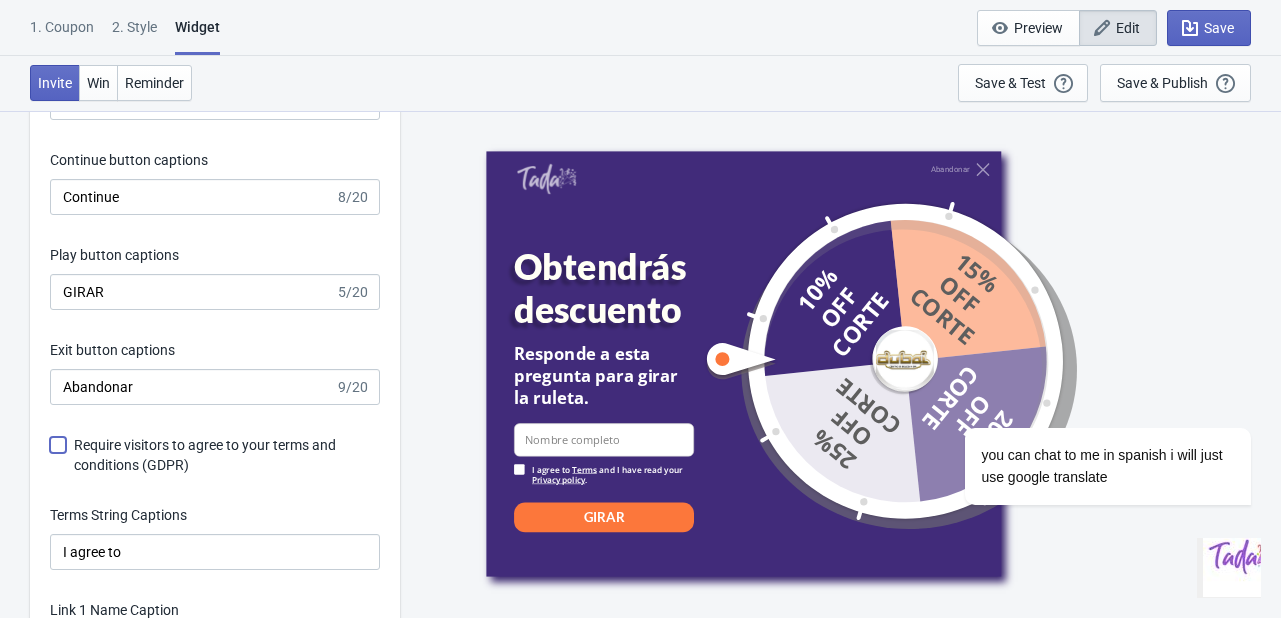 click on "Require visitors to agree to your terms and conditions (GDPR)" at bounding box center (50, 455) 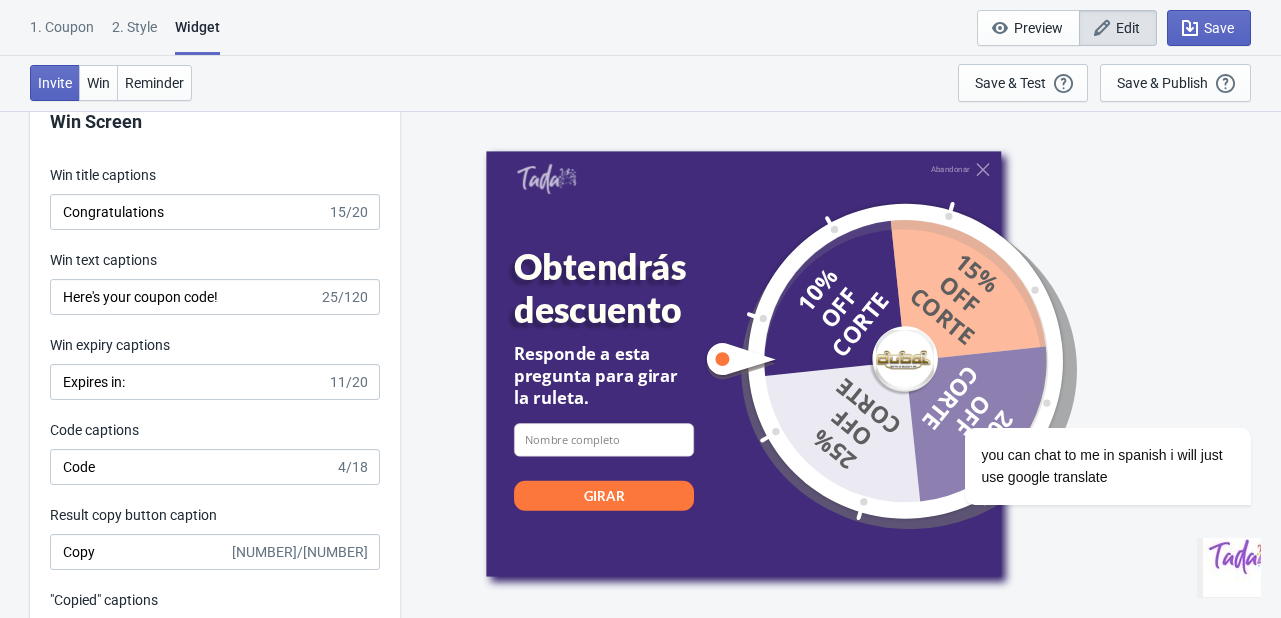 scroll, scrollTop: 3492, scrollLeft: 0, axis: vertical 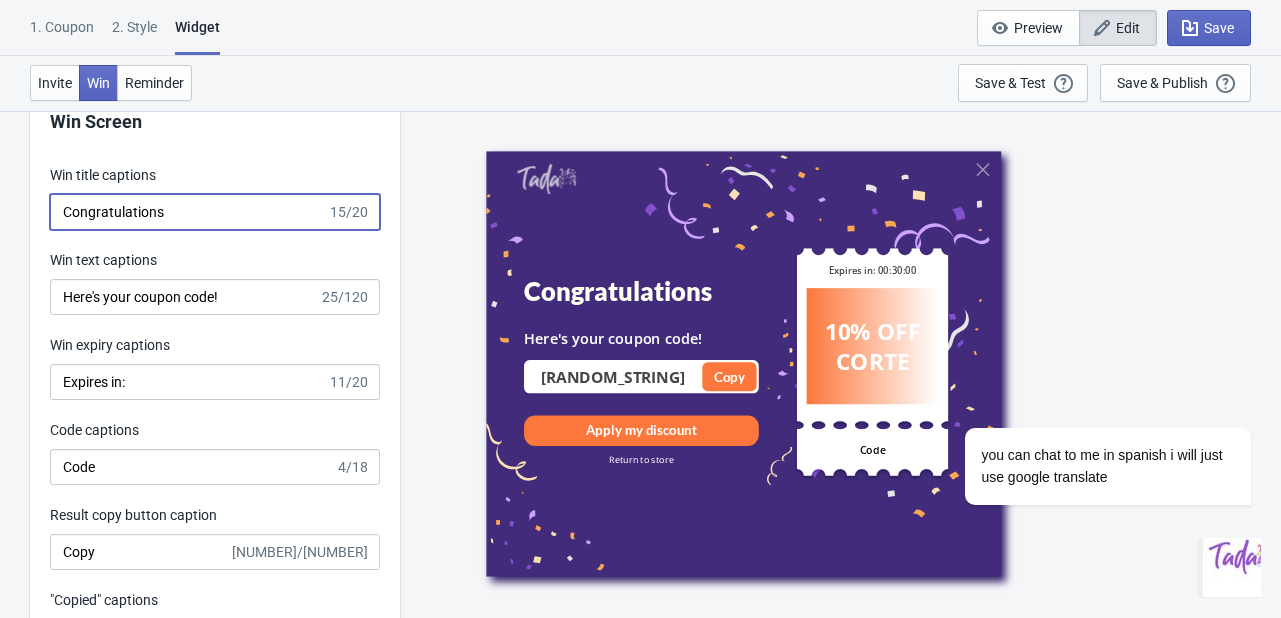 click on "Congratulations" at bounding box center [188, 212] 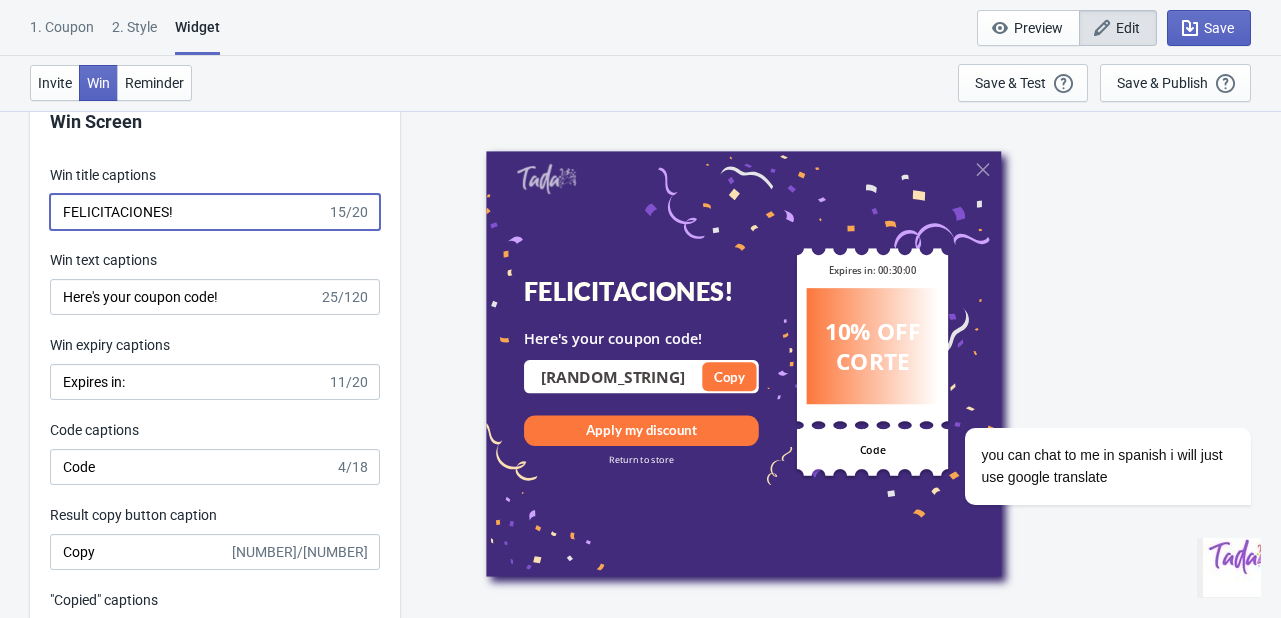 type on "FELICITACIONES!" 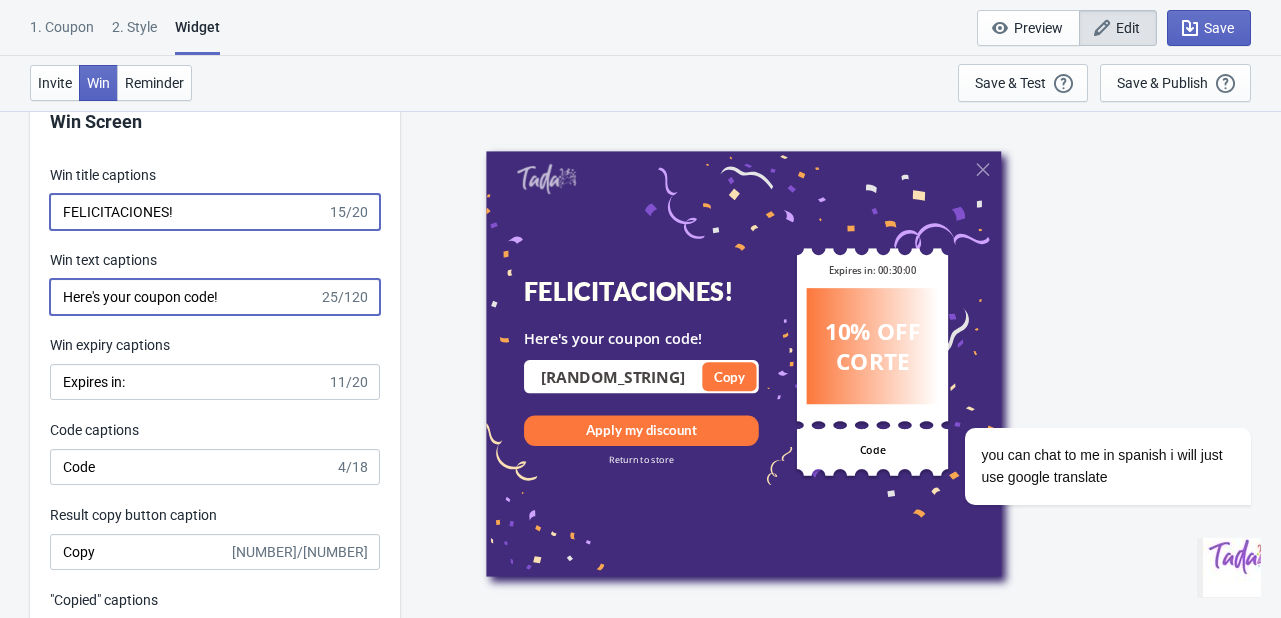 click on "Here's your coupon code!" at bounding box center [184, 297] 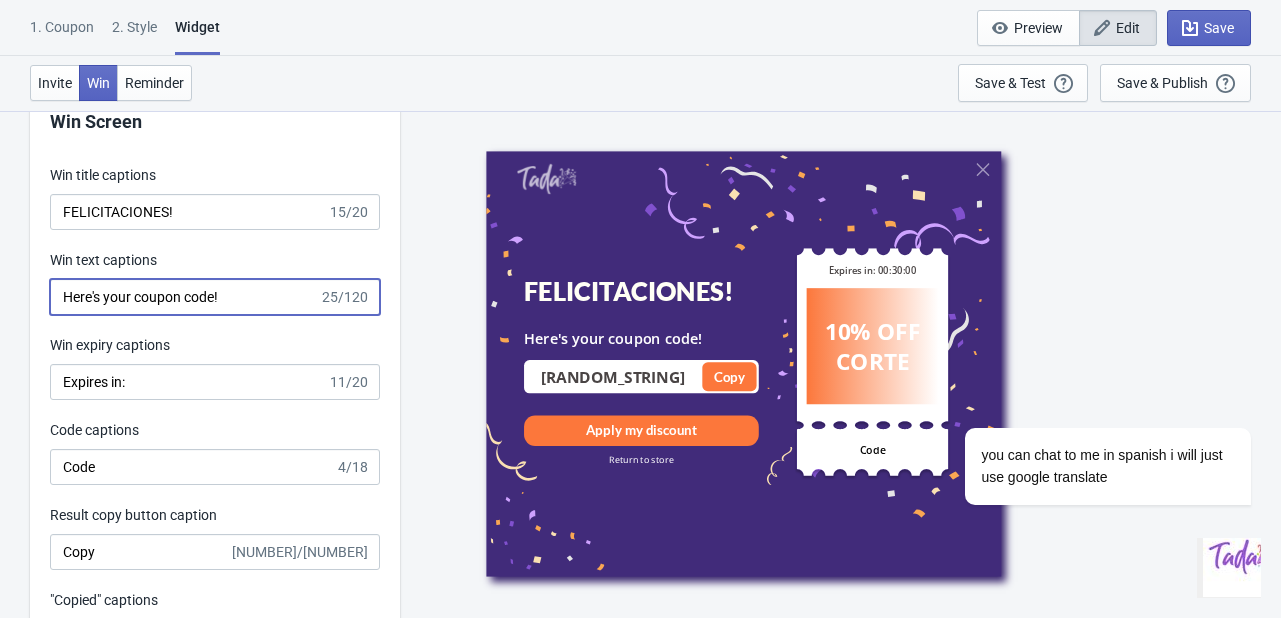 click on "Here's your coupon code!" at bounding box center [184, 297] 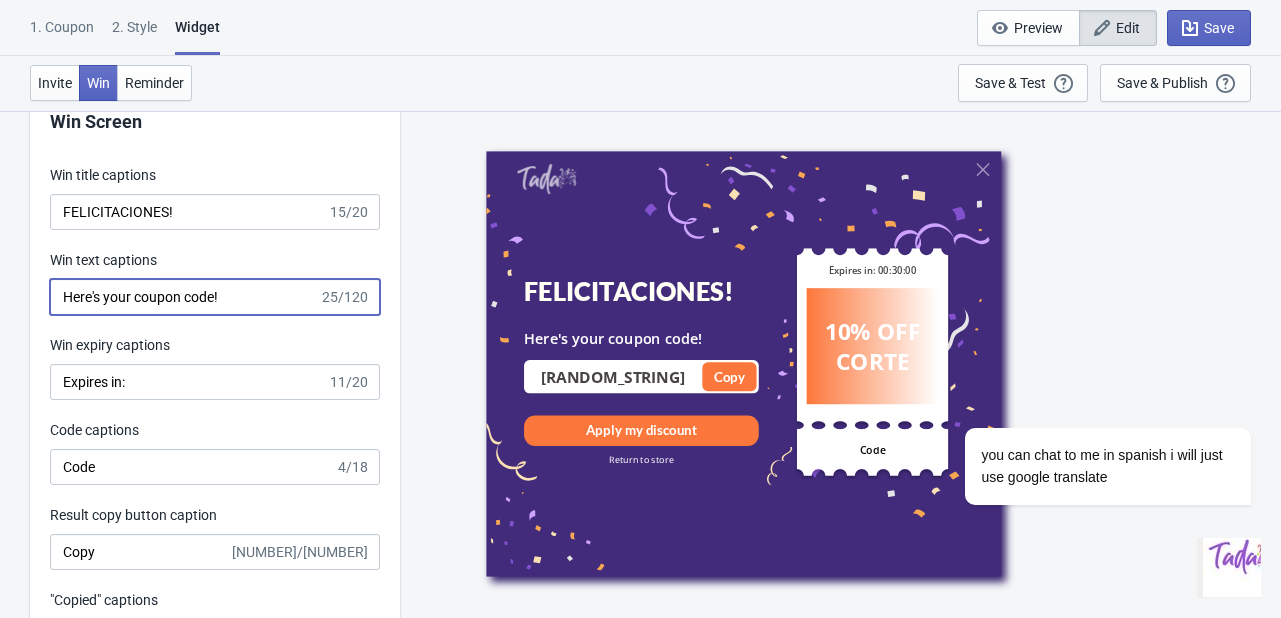 paste on "¡Aquí está tu código de cupón!" 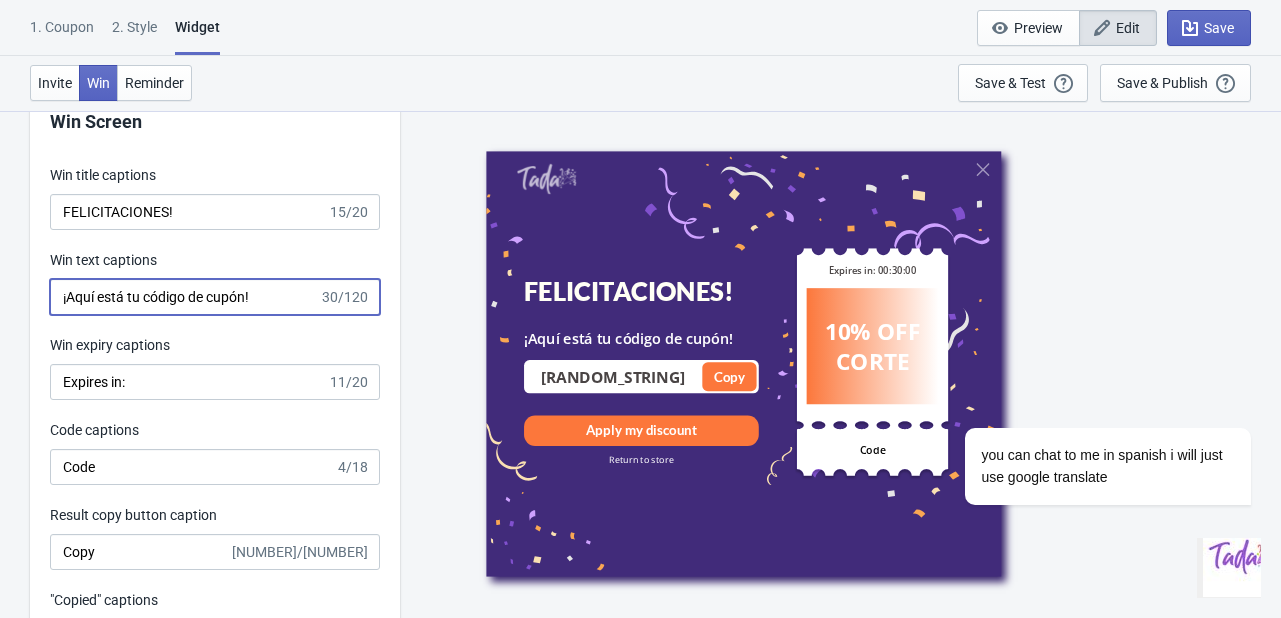 type on "¡Aquí está tu código de cupón!" 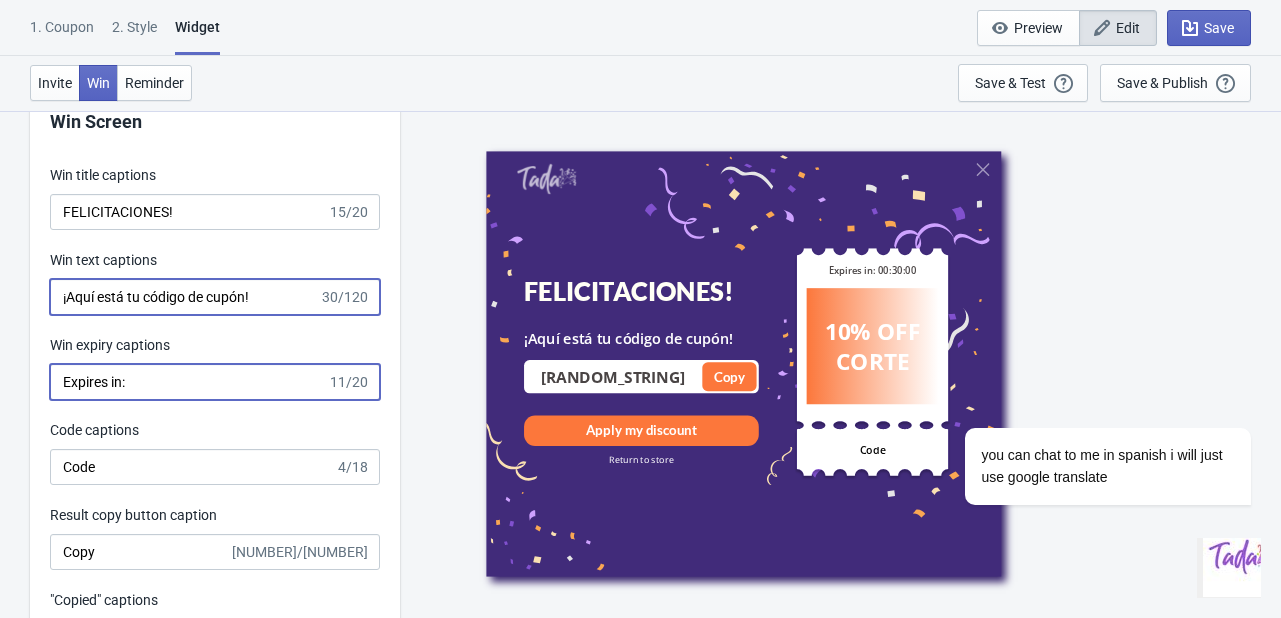click on "Expires in:" at bounding box center [188, 382] 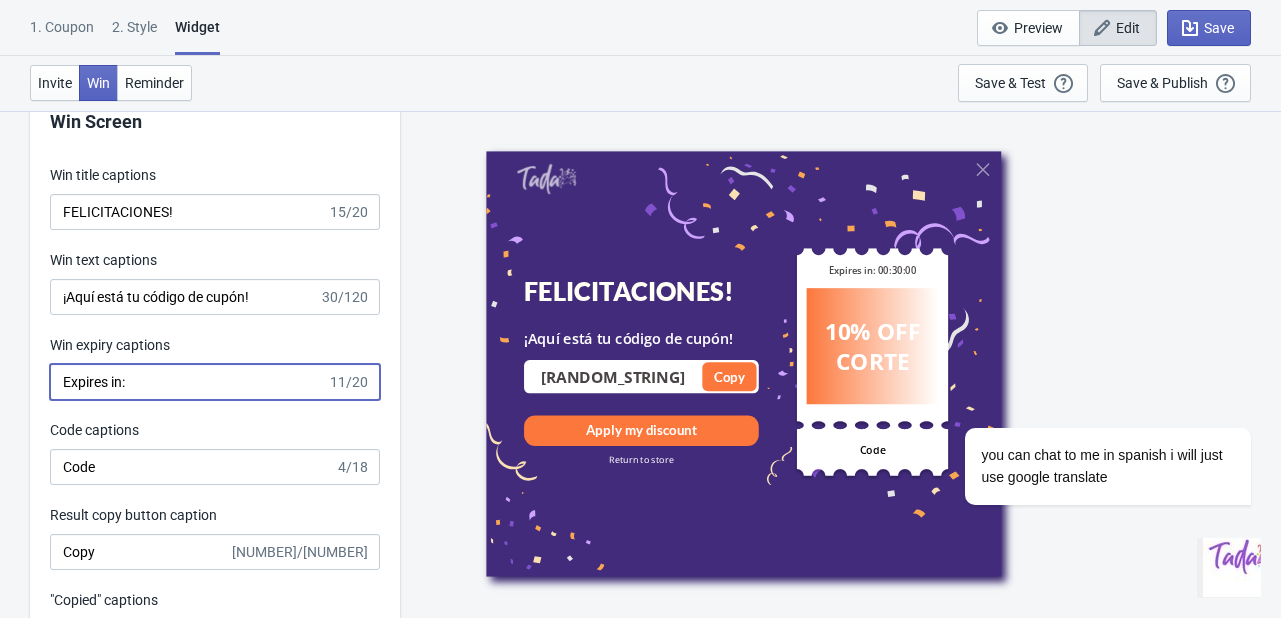 click on "Expires in:" at bounding box center [188, 382] 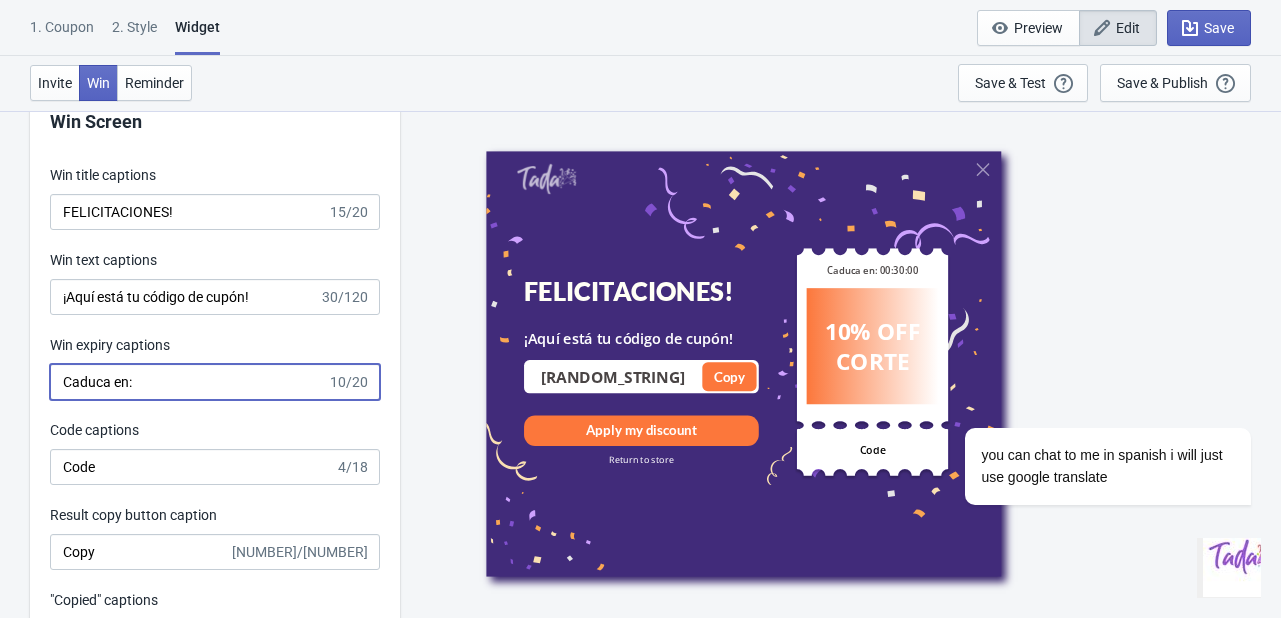 type on "Caduca en:" 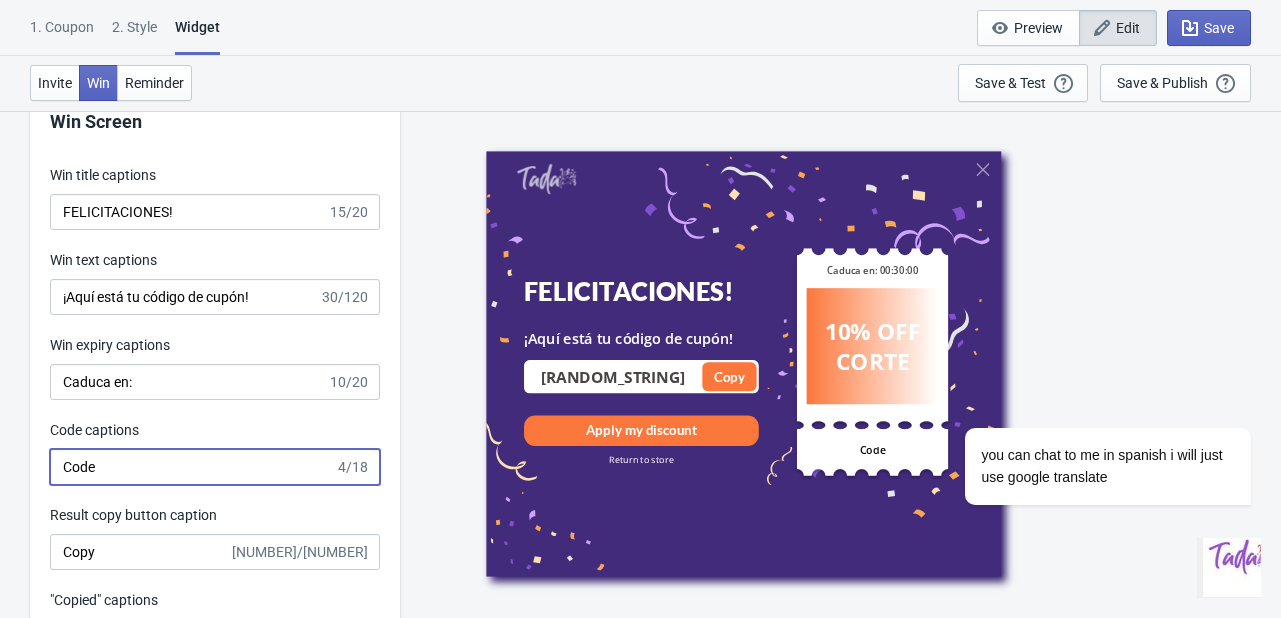click on "Code" at bounding box center [192, 467] 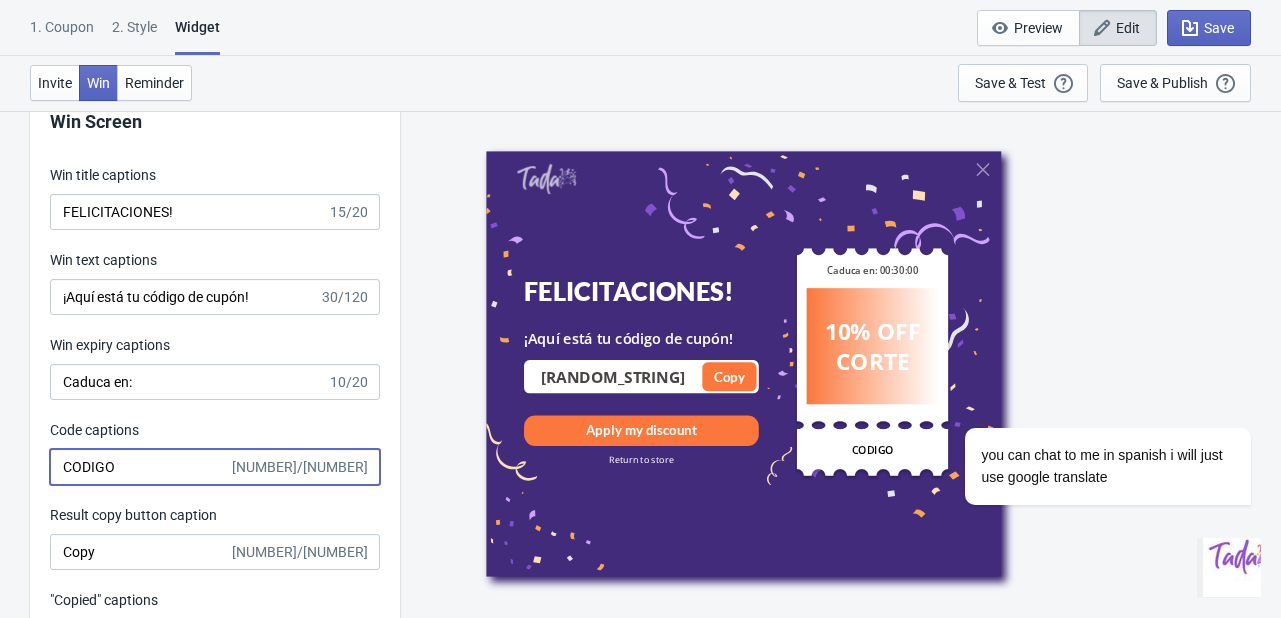 type on "CODIGO" 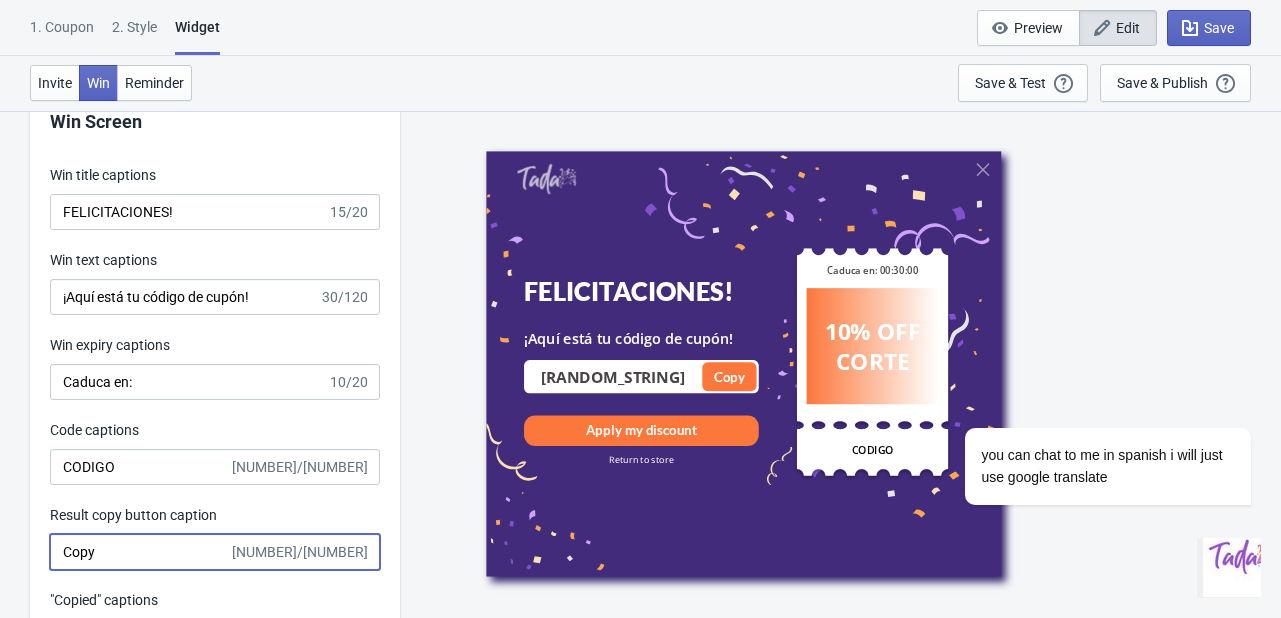 click on "Copy" at bounding box center [139, 552] 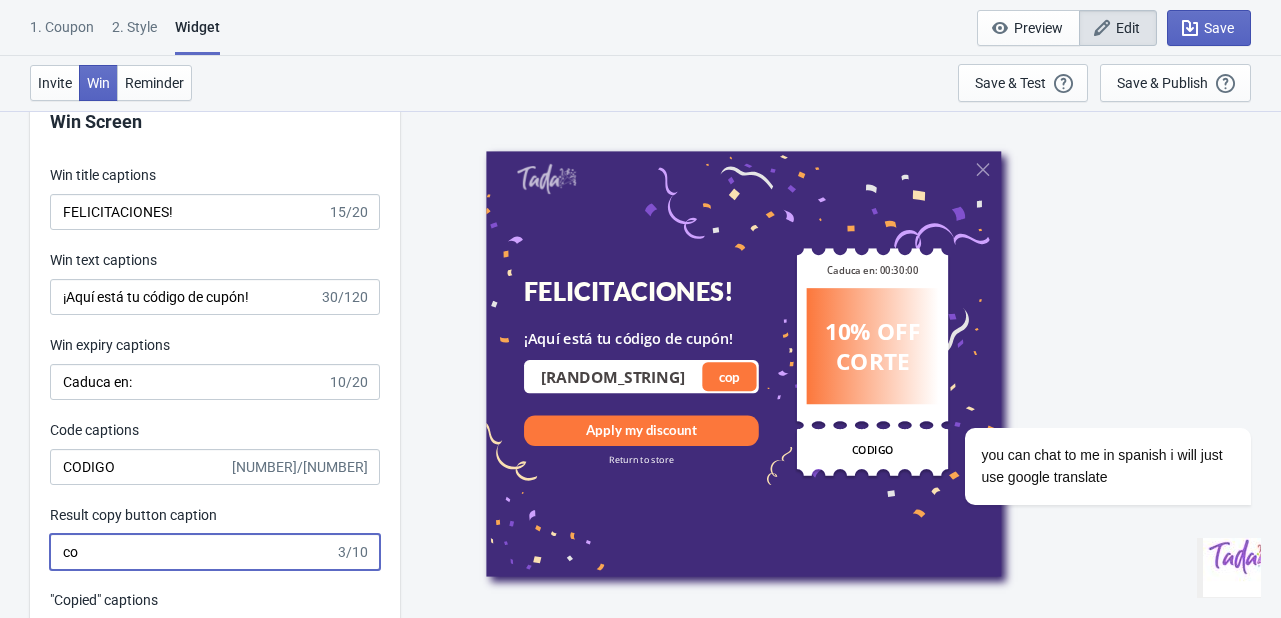 type on "c" 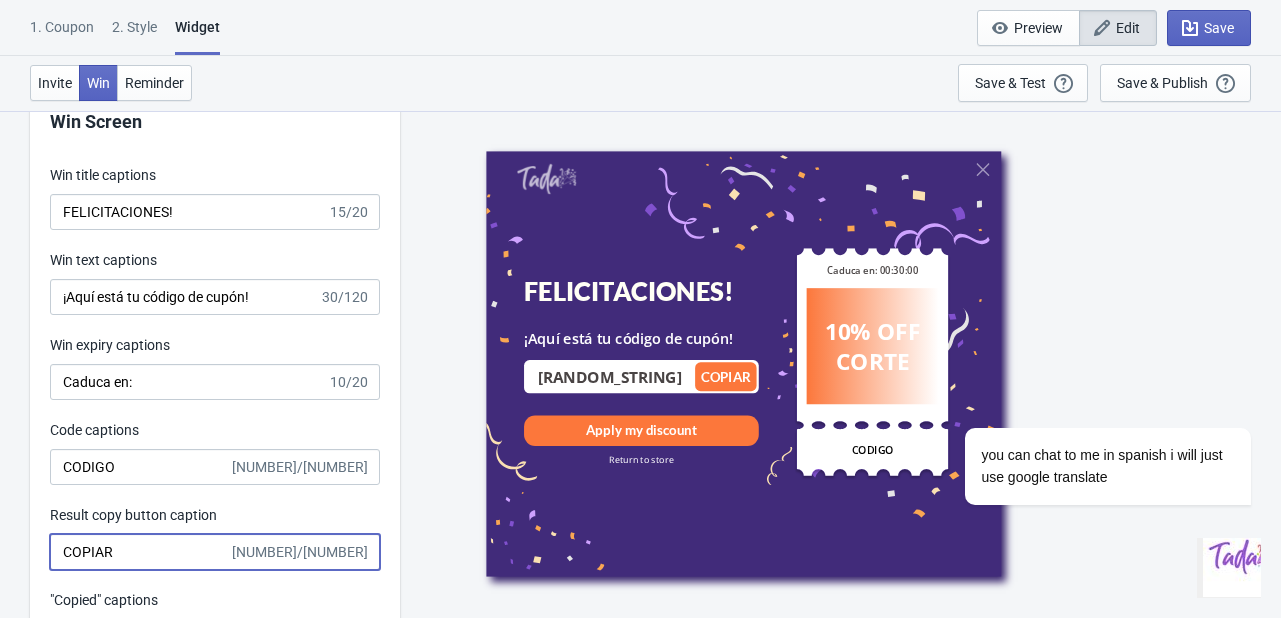 type on "COPIAR" 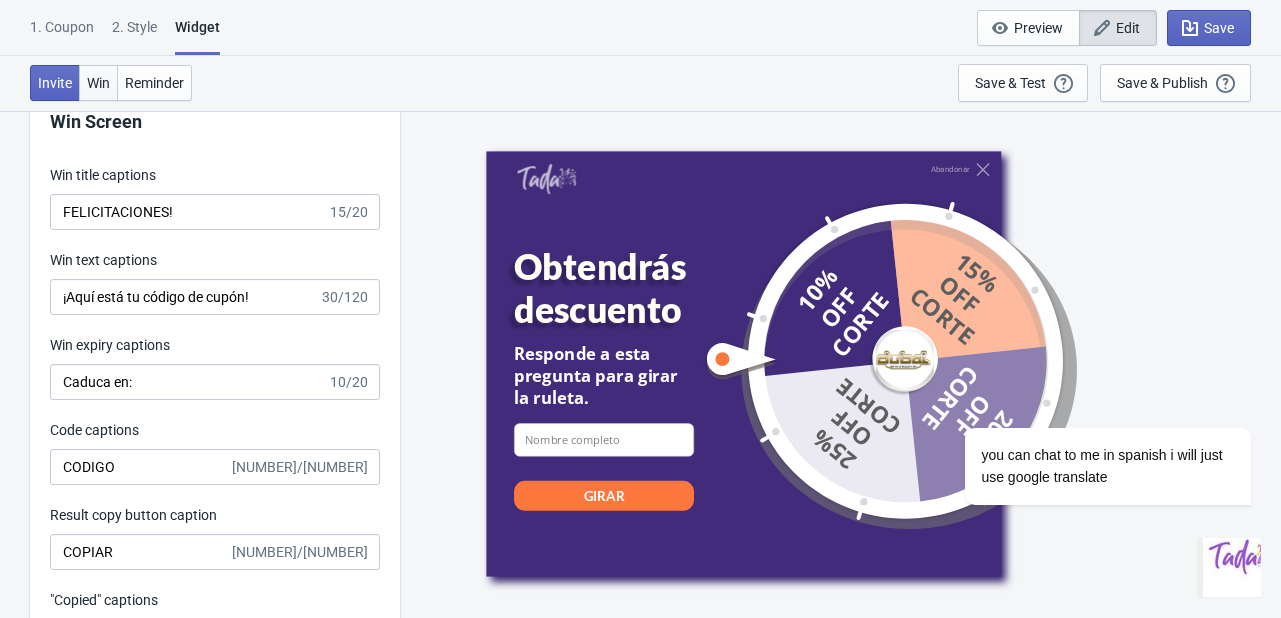 click on "Win" at bounding box center (98, 83) 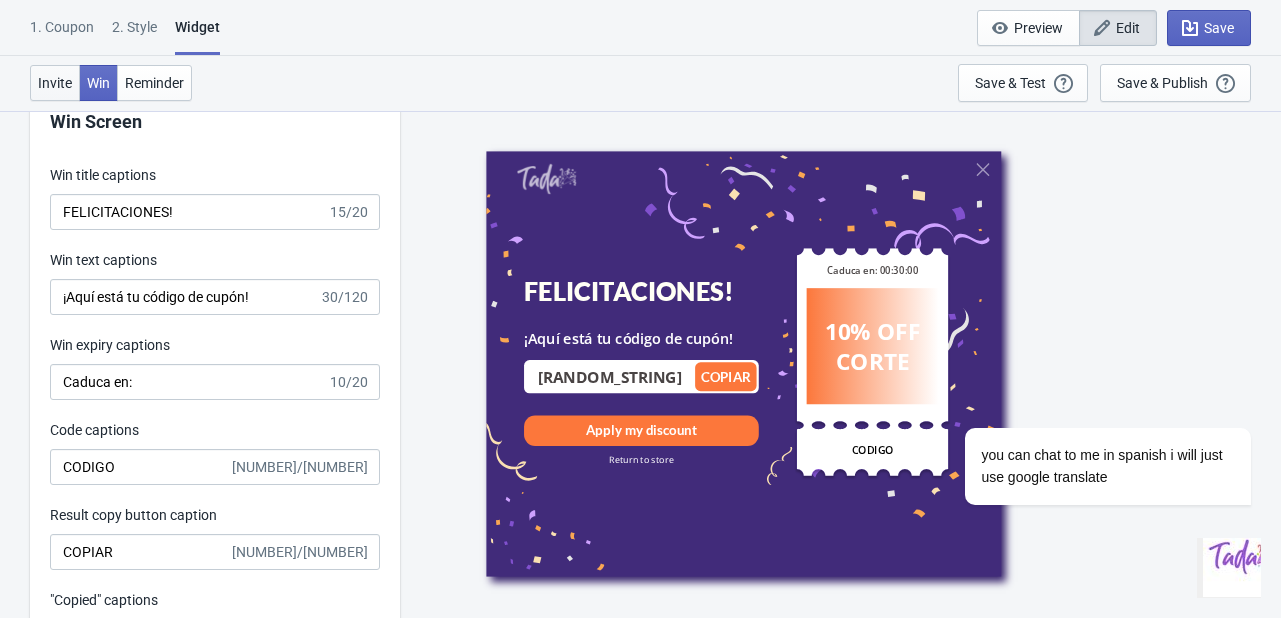 click on "Invite" at bounding box center (55, 83) 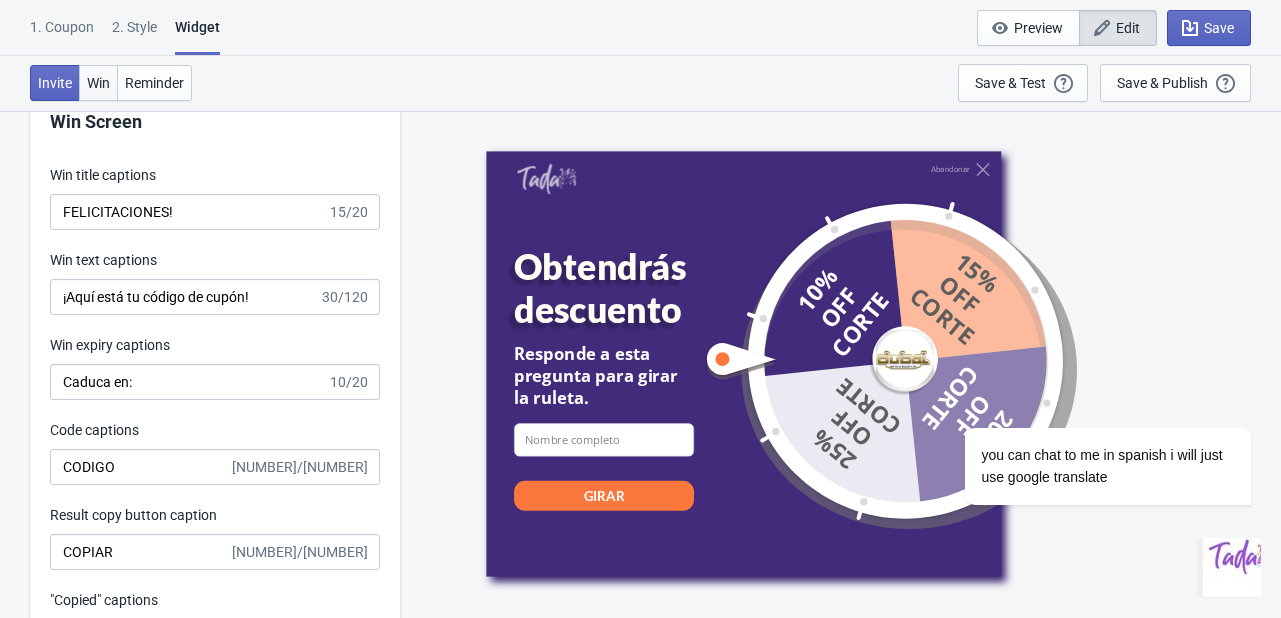 click on "Win" at bounding box center [98, 83] 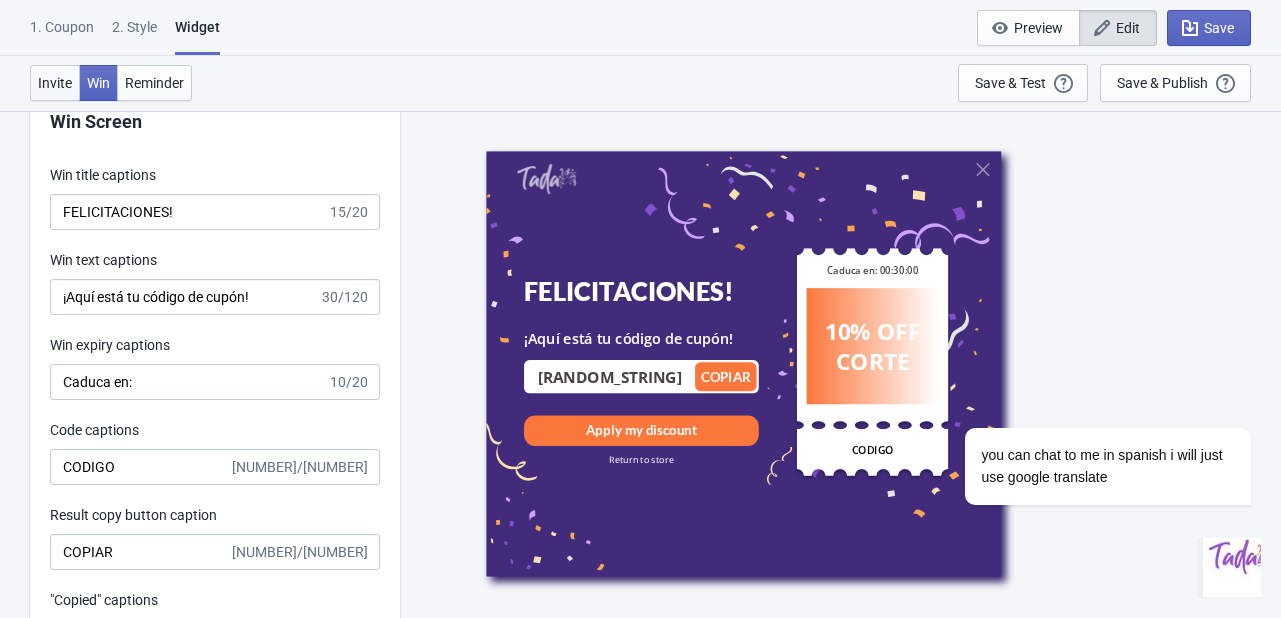 click on "Invite" at bounding box center [55, 83] 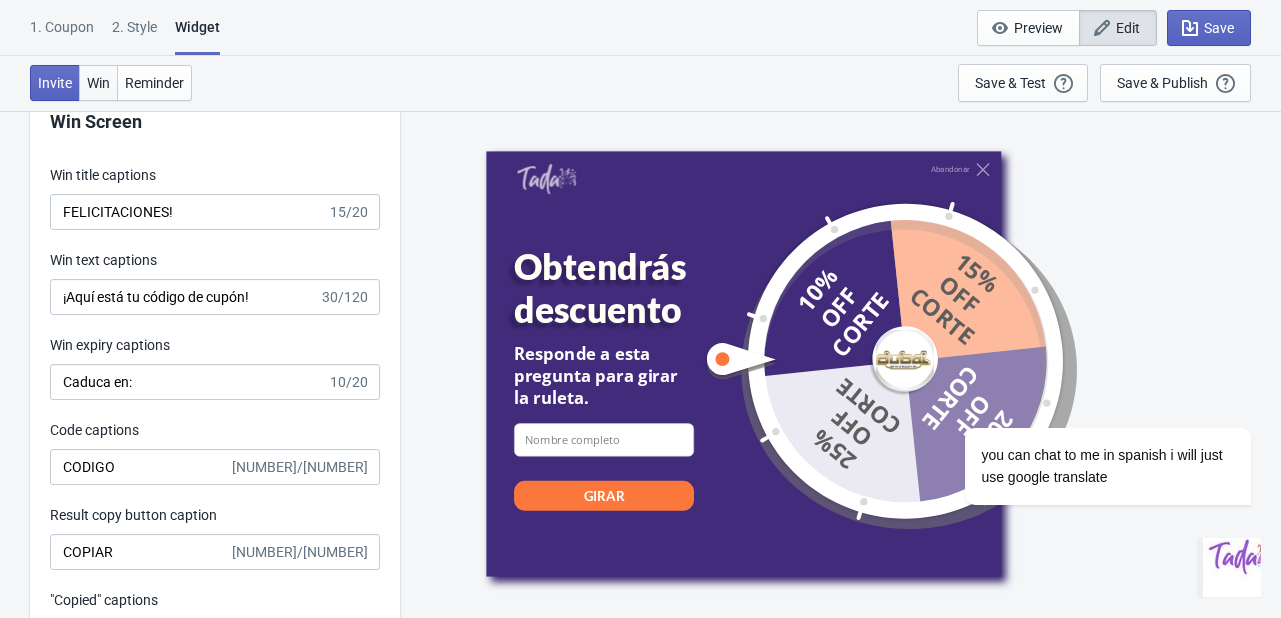click on "Win" at bounding box center (98, 83) 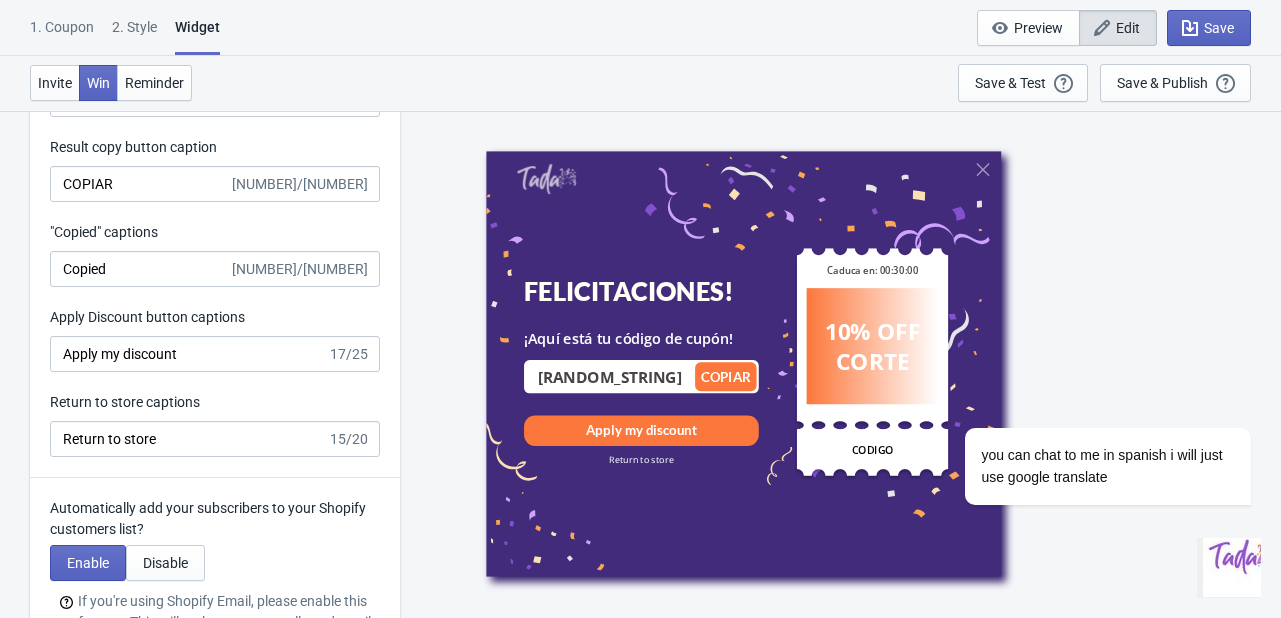 scroll, scrollTop: 3863, scrollLeft: 0, axis: vertical 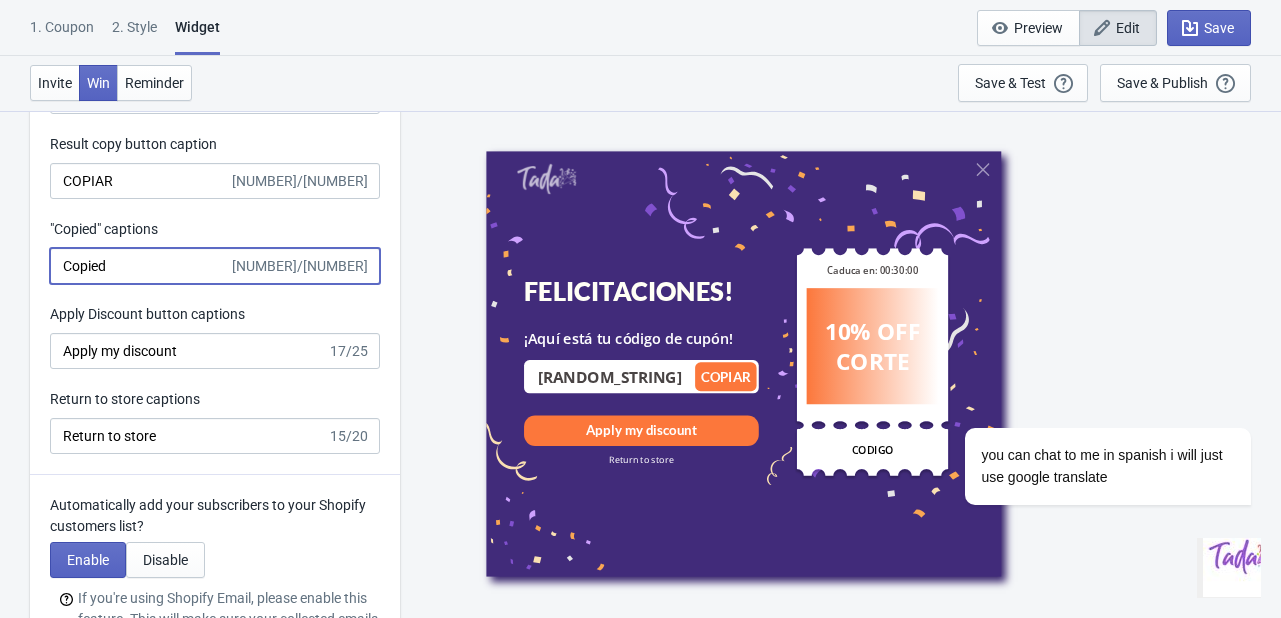 click on "Copied" at bounding box center [139, 266] 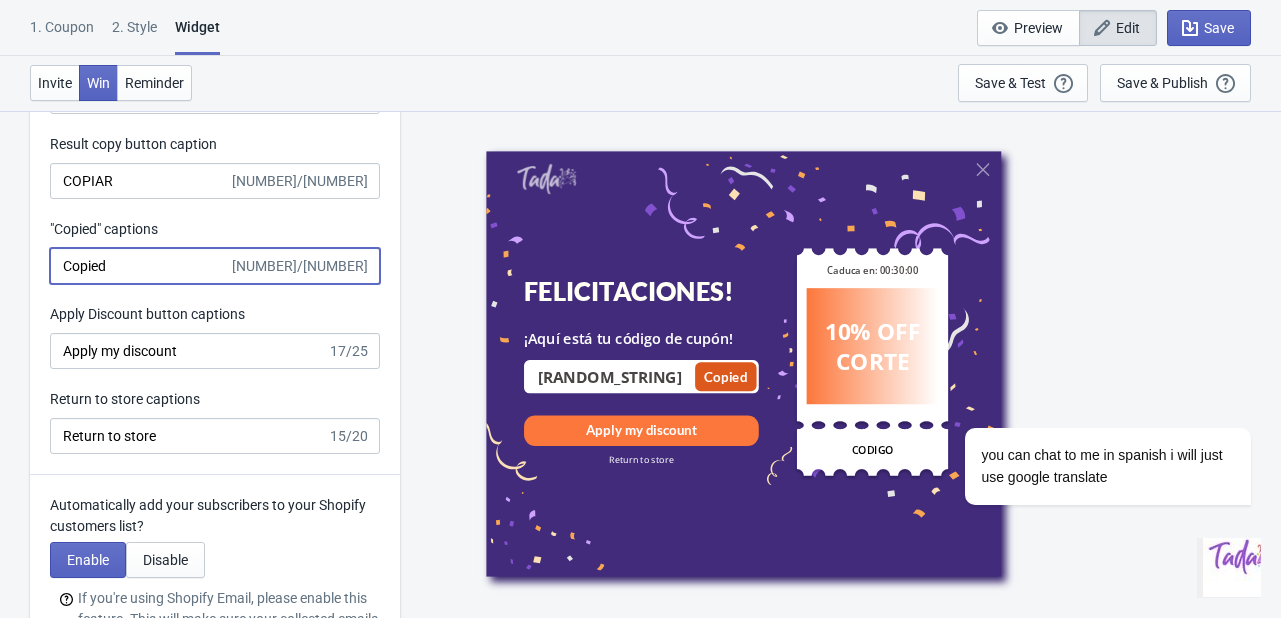 click on "Copied" at bounding box center [139, 266] 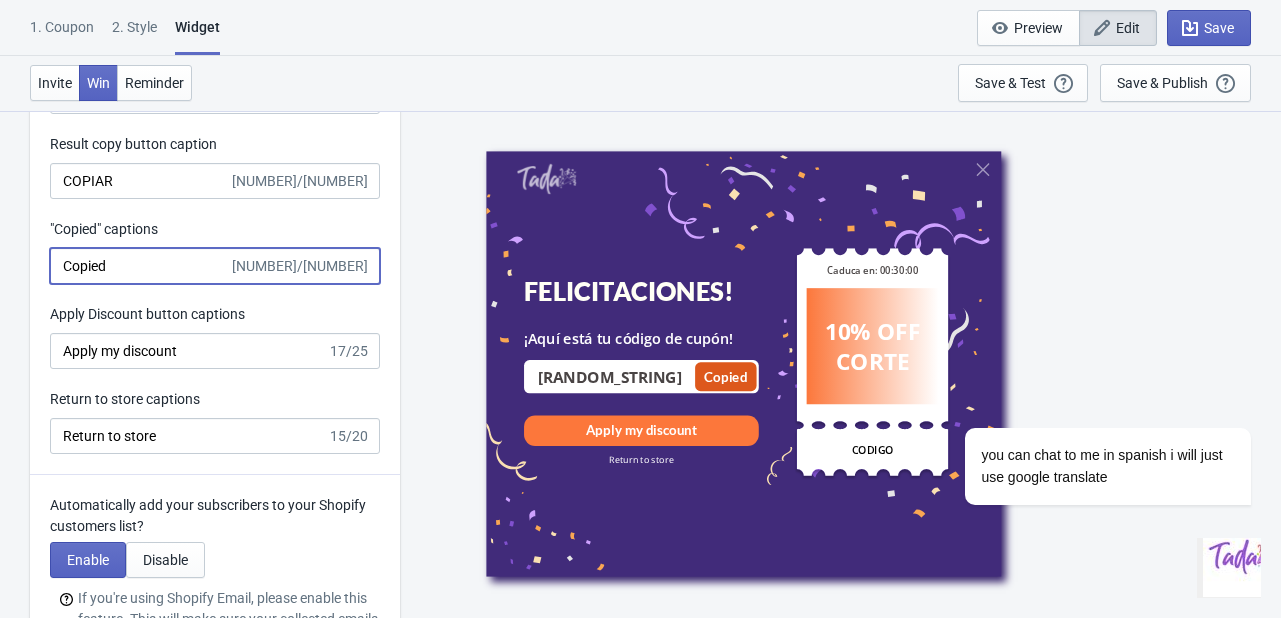 click on "Copied" at bounding box center [139, 266] 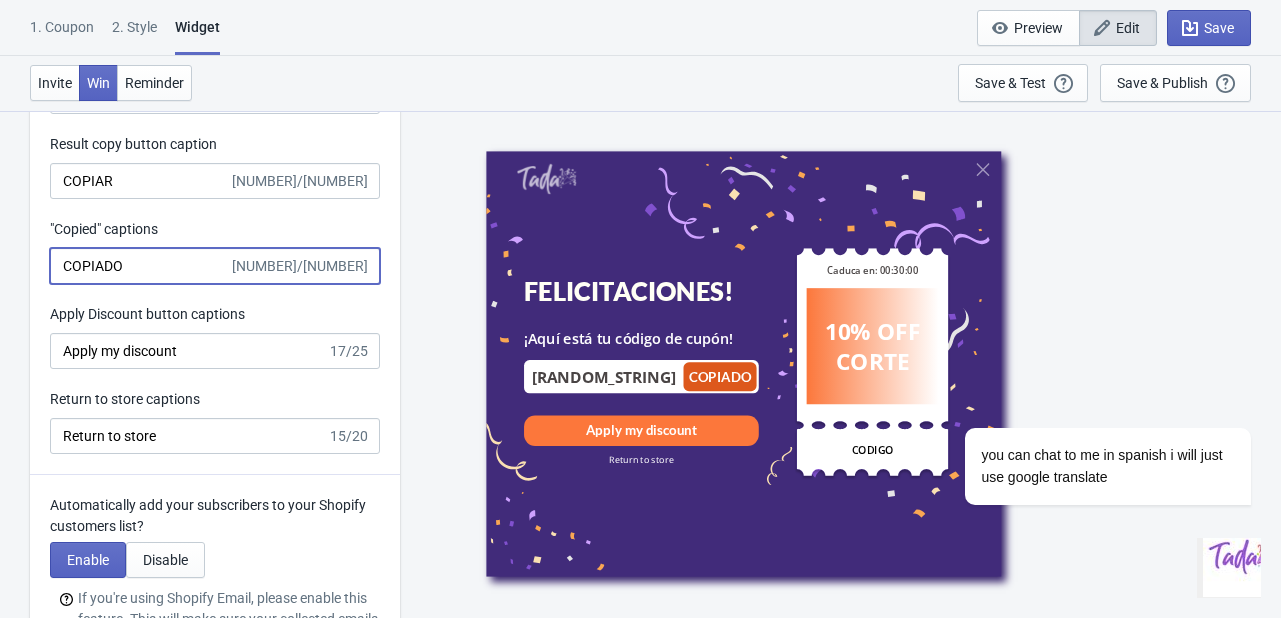 type on "COPIADO" 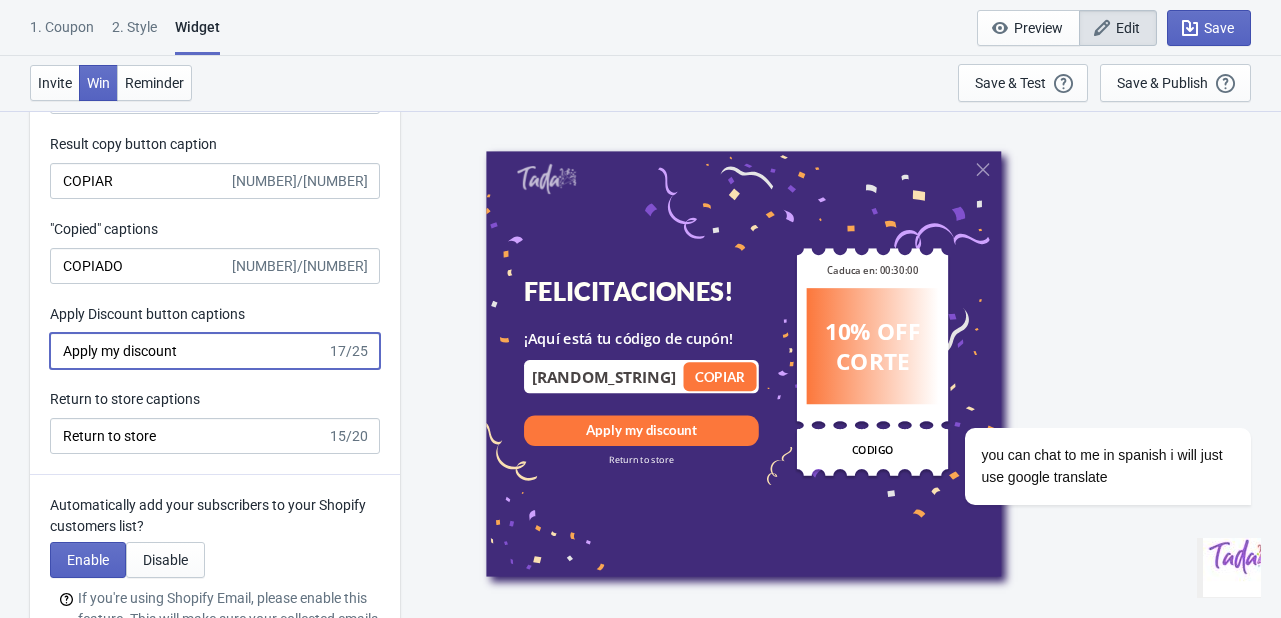 click on "Apply my discount" at bounding box center (188, 351) 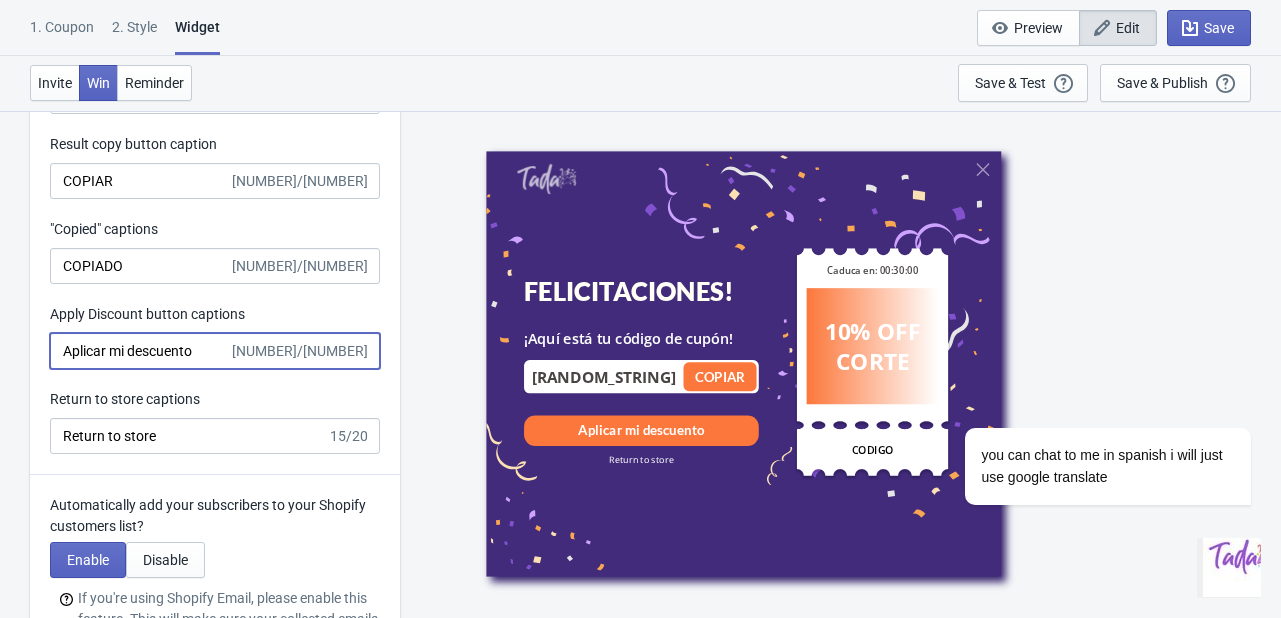 type on "Aplicar mi descuento" 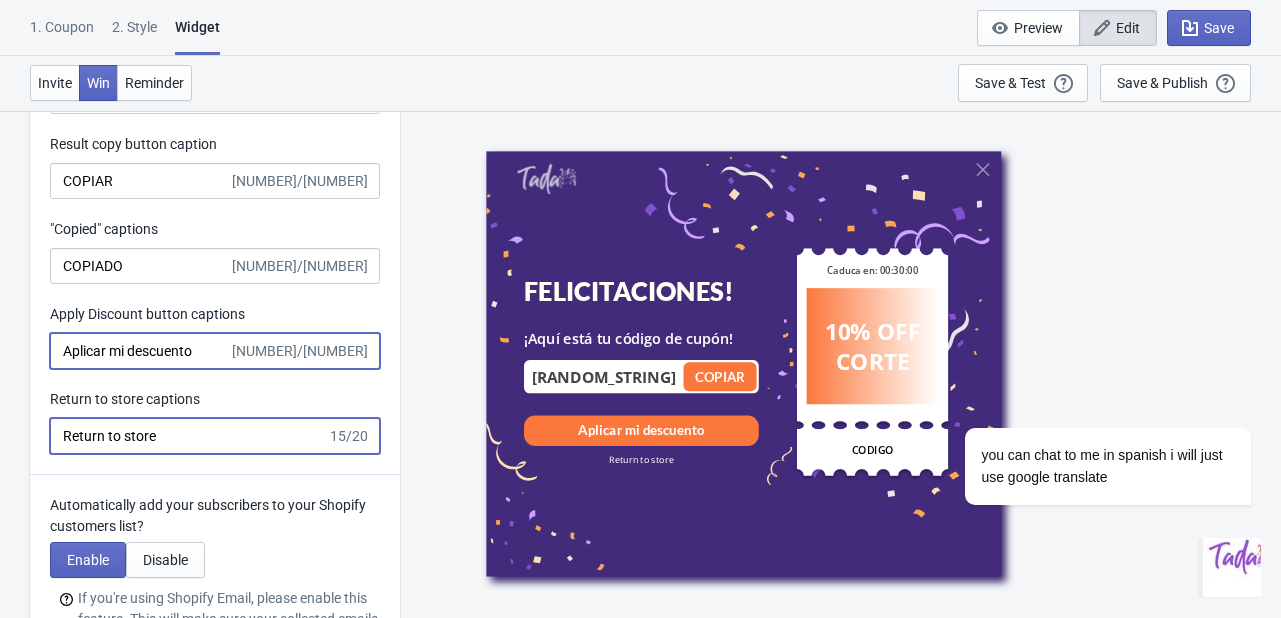 click on "Return to store" at bounding box center (188, 436) 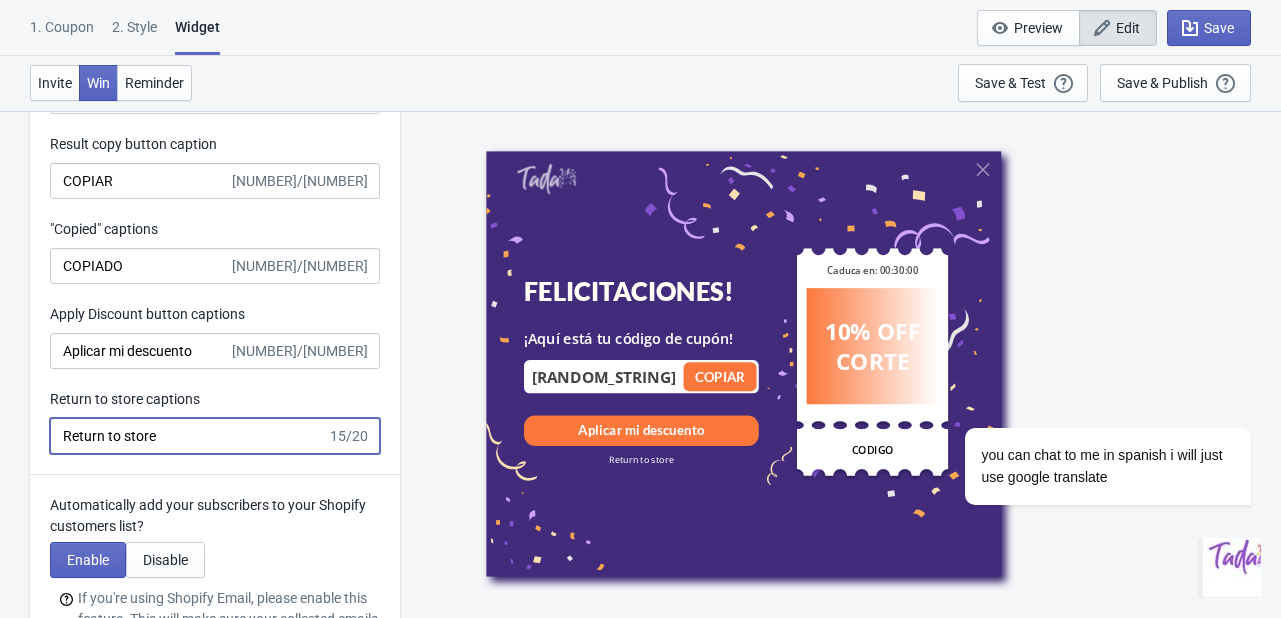 click on "Return to store" at bounding box center [188, 436] 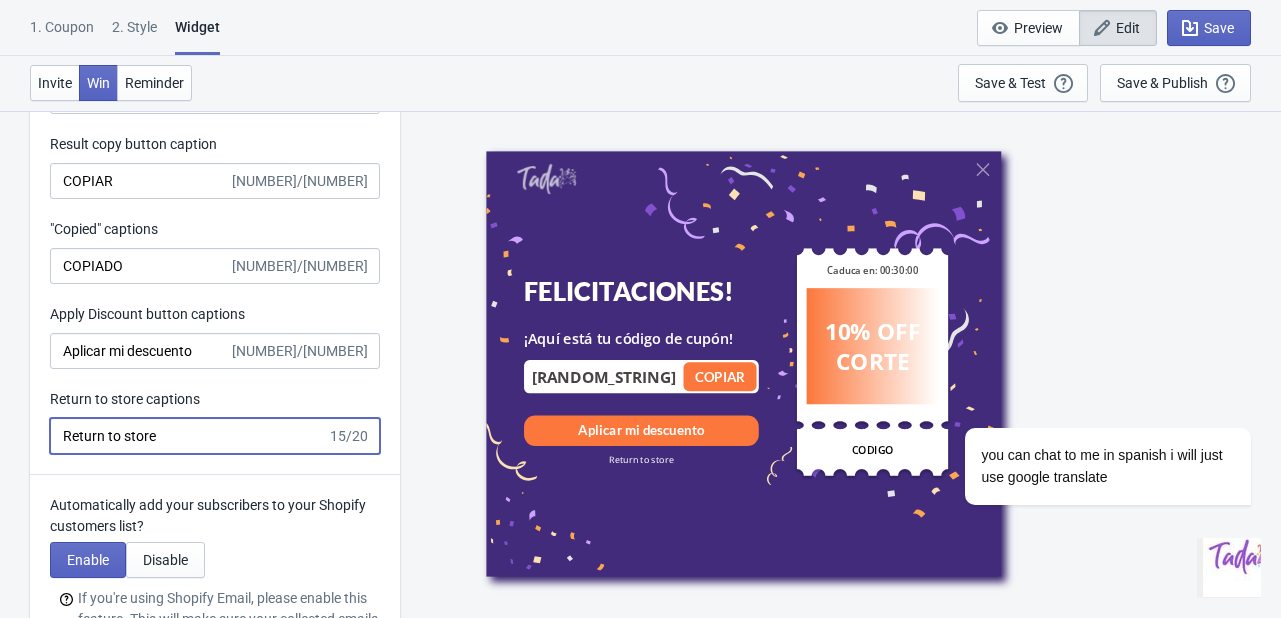 click on "Return to store" at bounding box center [188, 436] 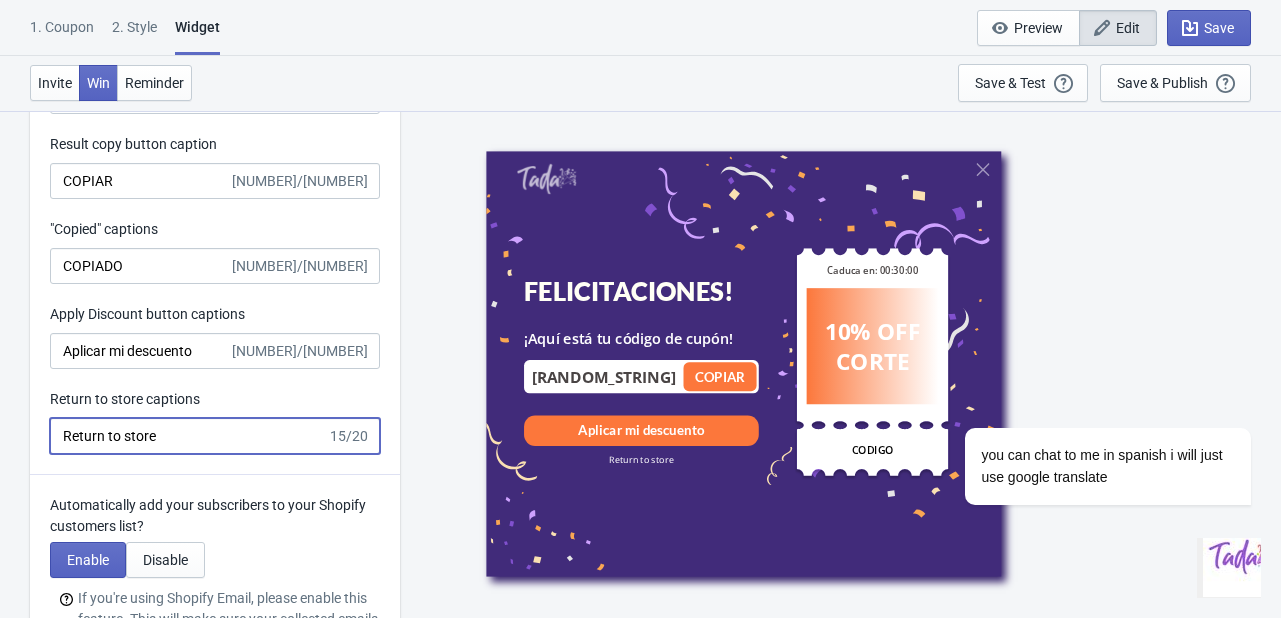 paste on "Volver a la tienda" 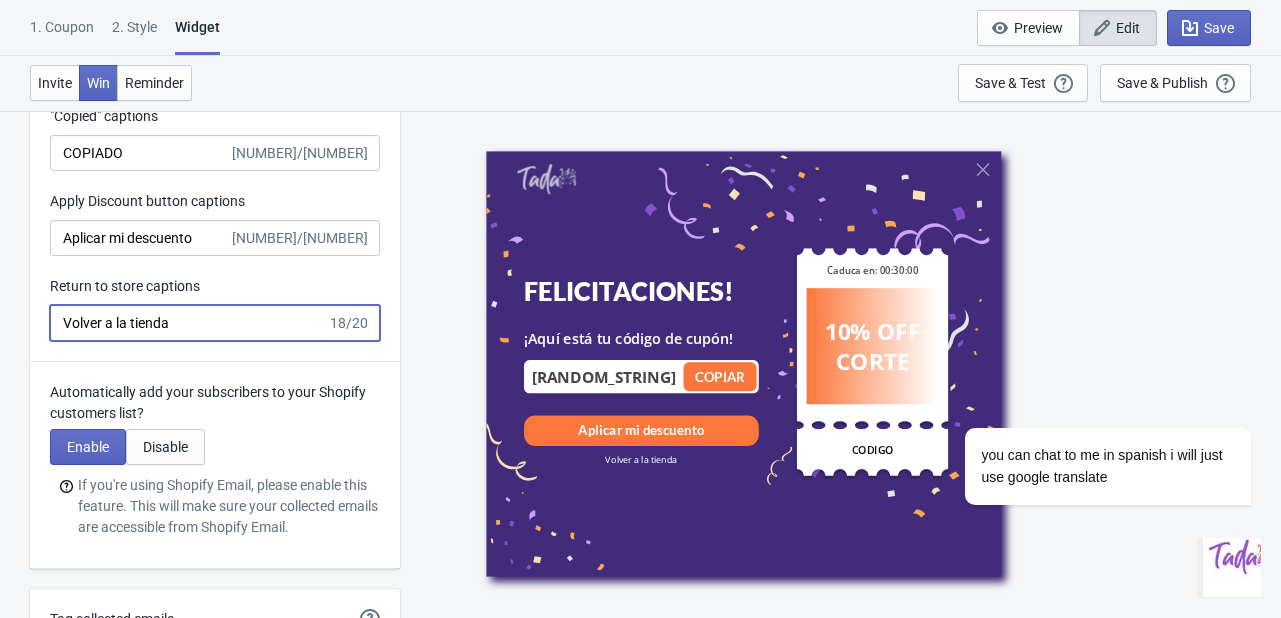 scroll, scrollTop: 4164, scrollLeft: 0, axis: vertical 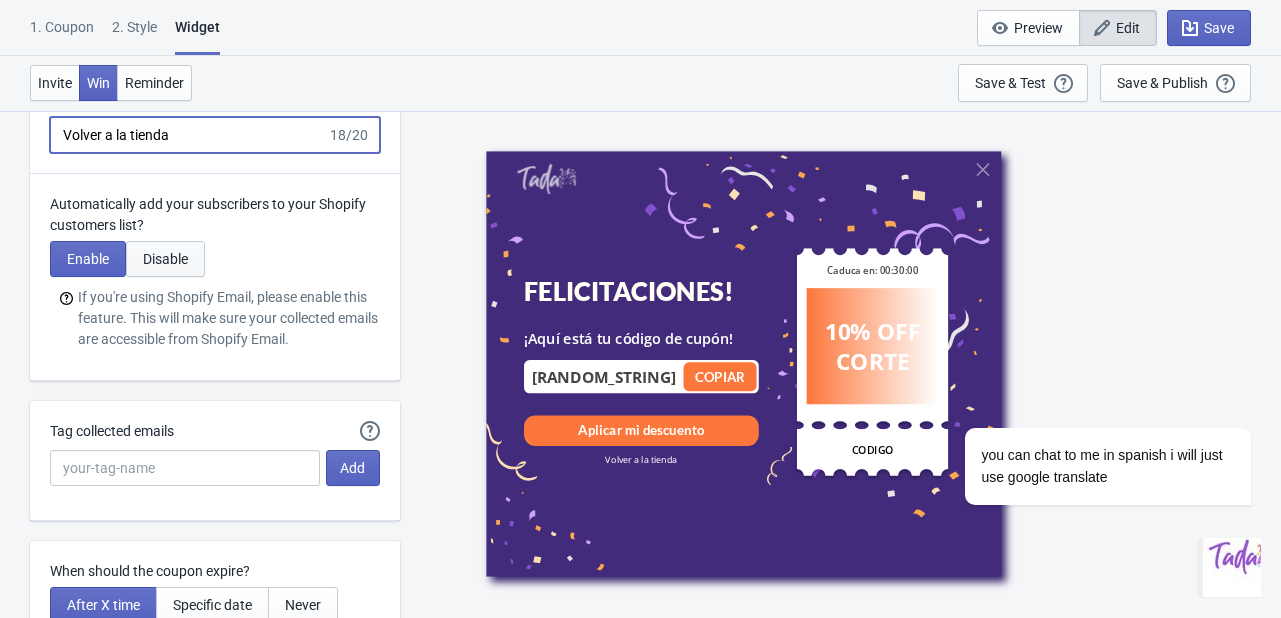type on "Volver a la tienda" 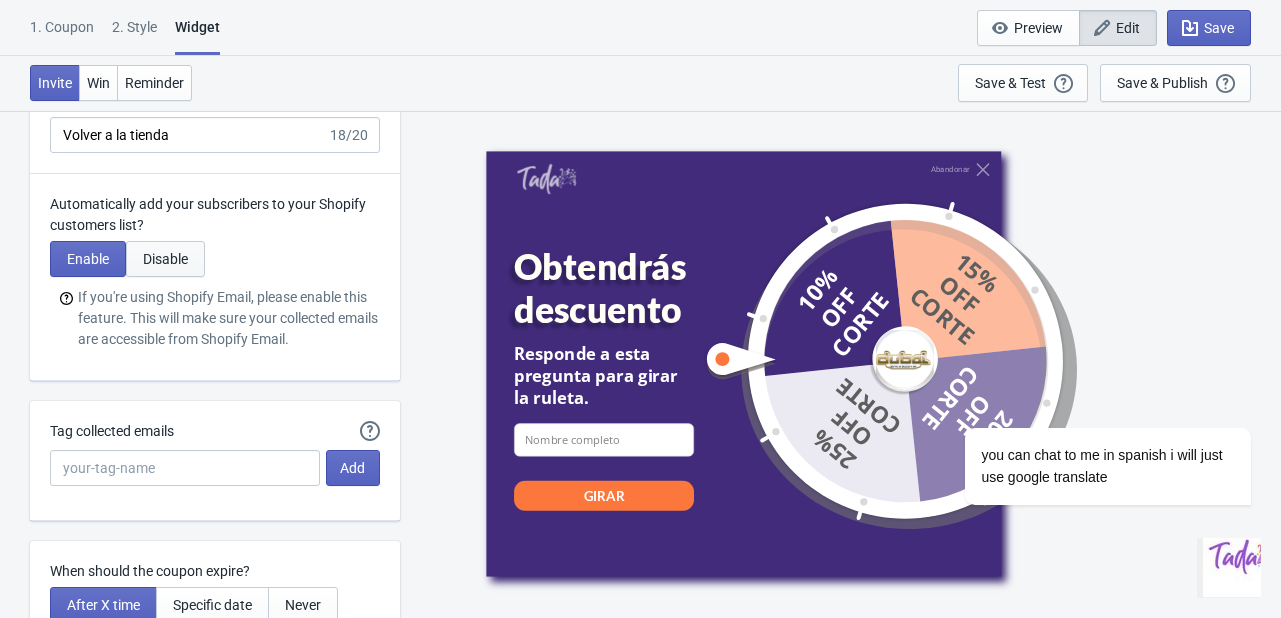 click on "Disable" at bounding box center [165, 259] 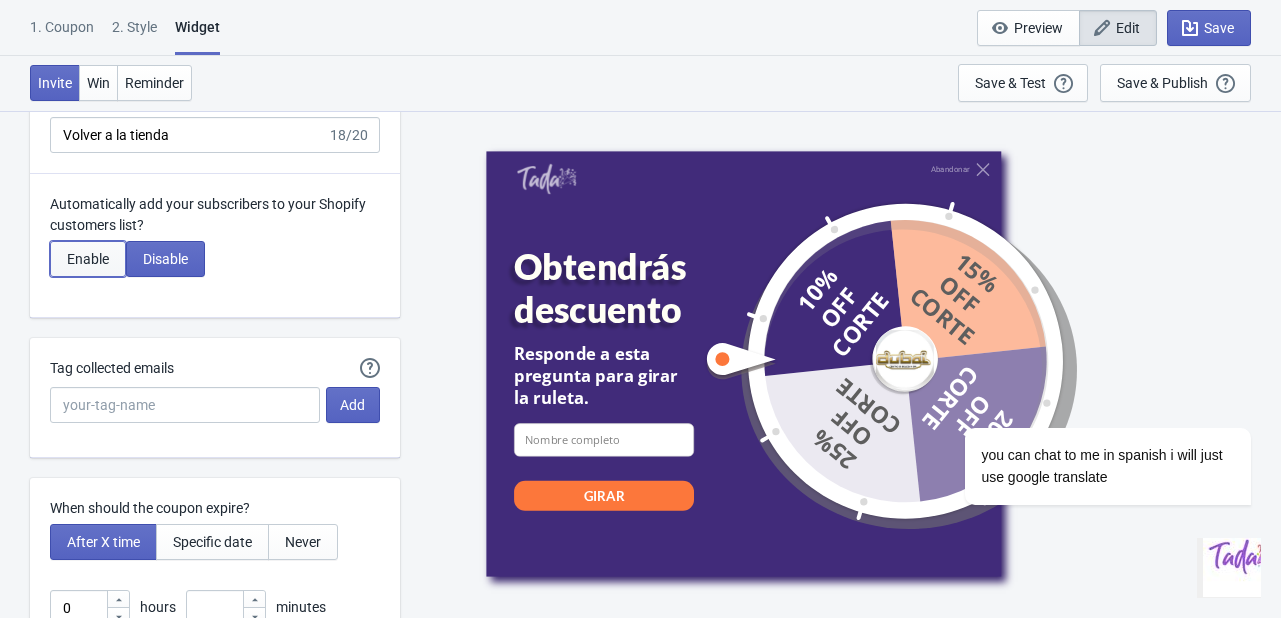 click on "Enable" at bounding box center (88, 259) 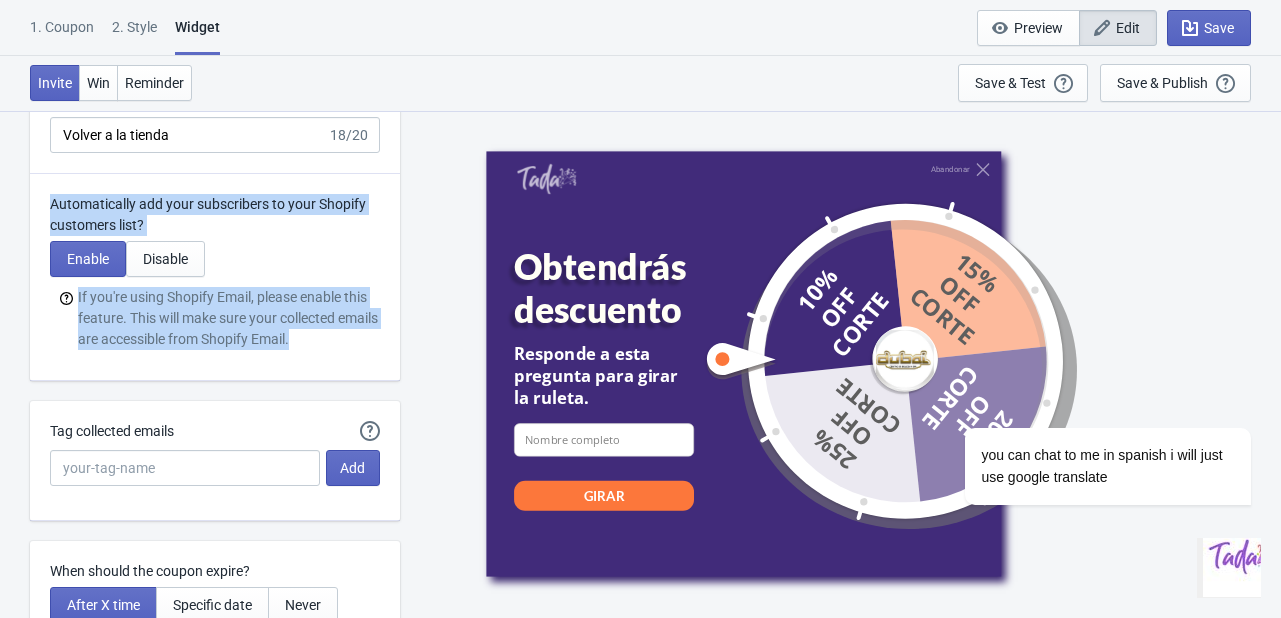drag, startPoint x: 348, startPoint y: 341, endPoint x: 40, endPoint y: 205, distance: 336.68976 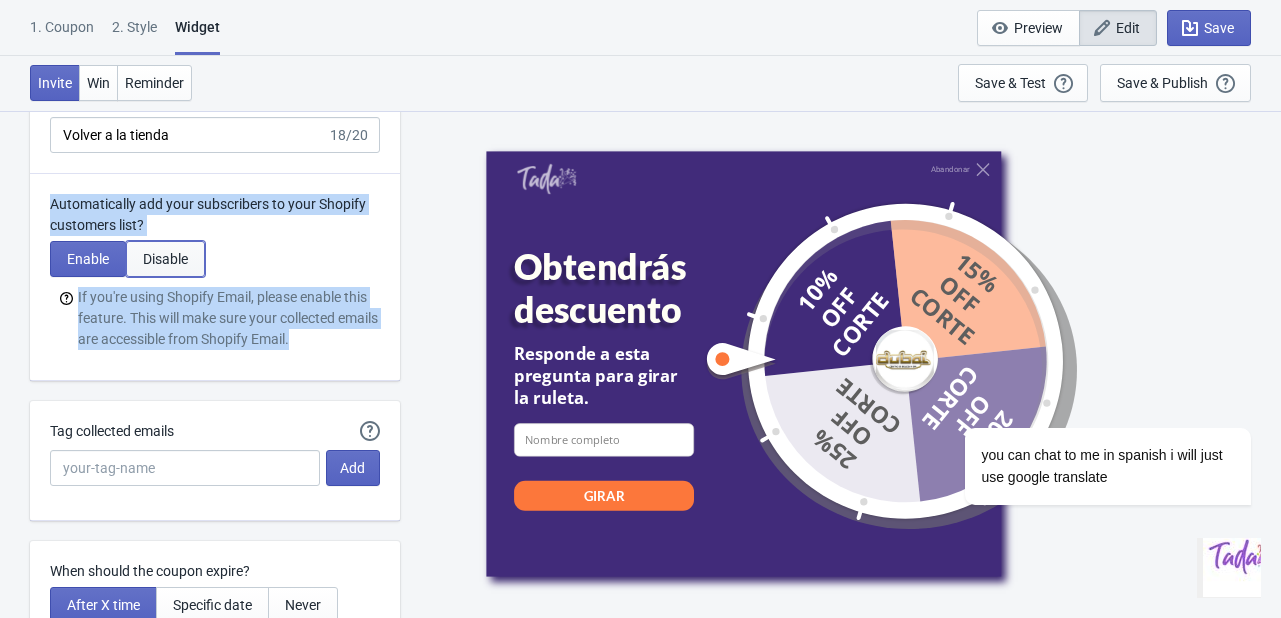 click on "Disable" at bounding box center (165, 259) 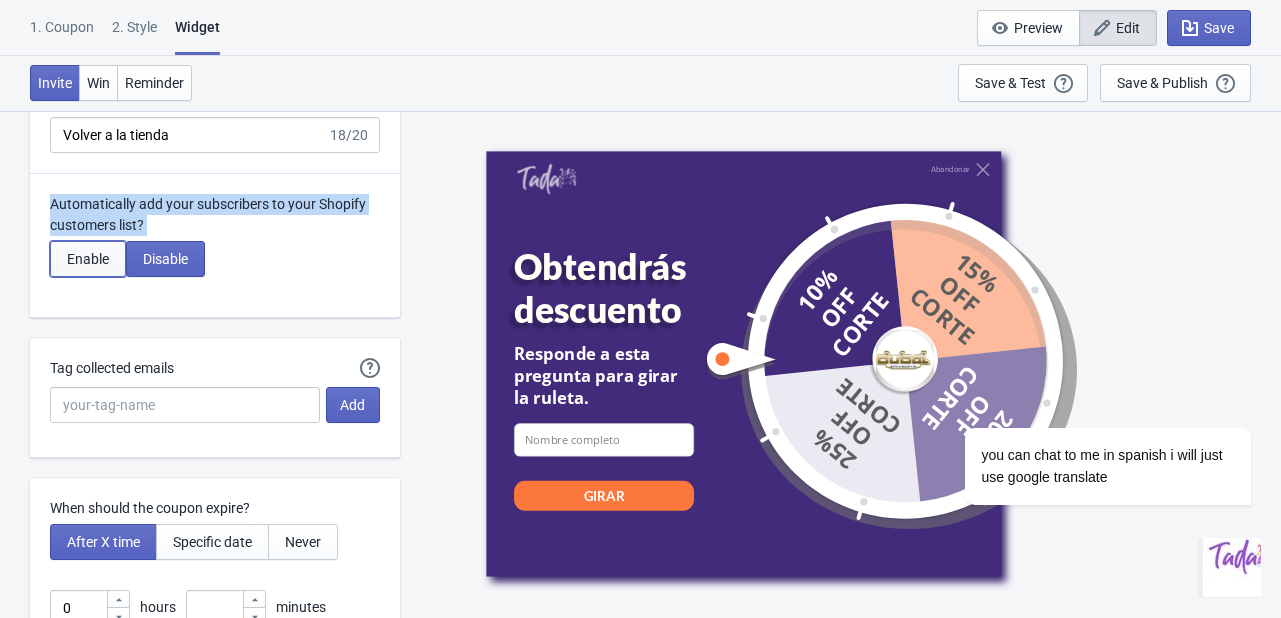click on "Enable" at bounding box center [88, 259] 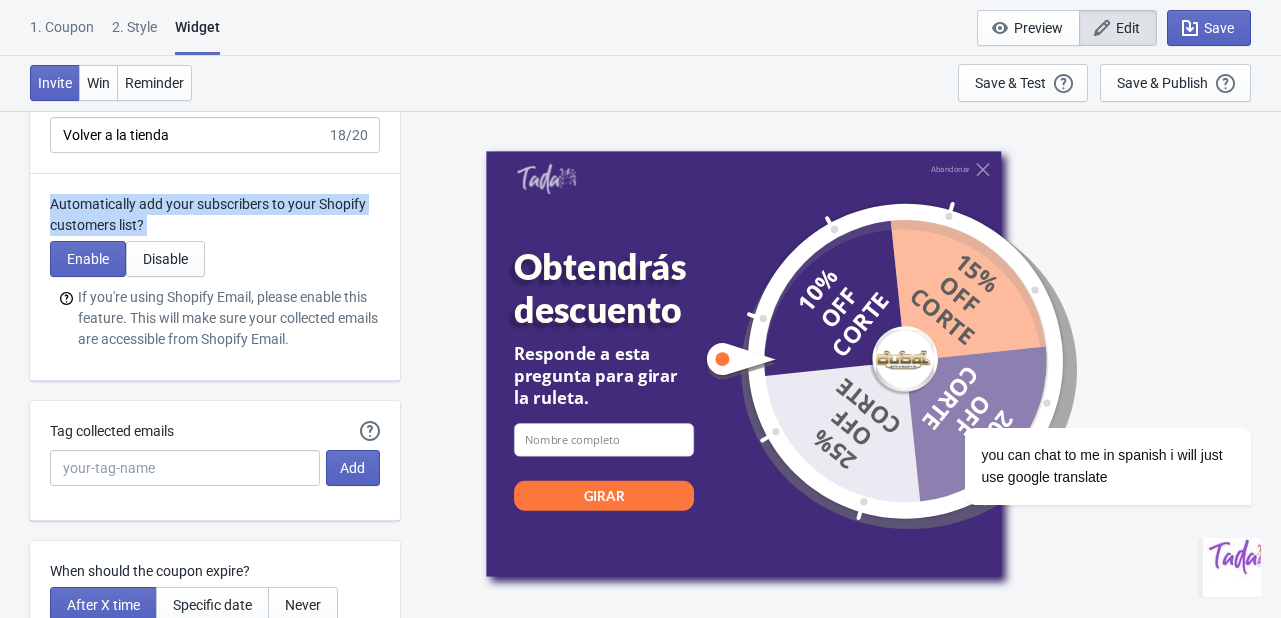 click on "Automatically add your subscribers to your Shopify customers list?" at bounding box center (215, 215) 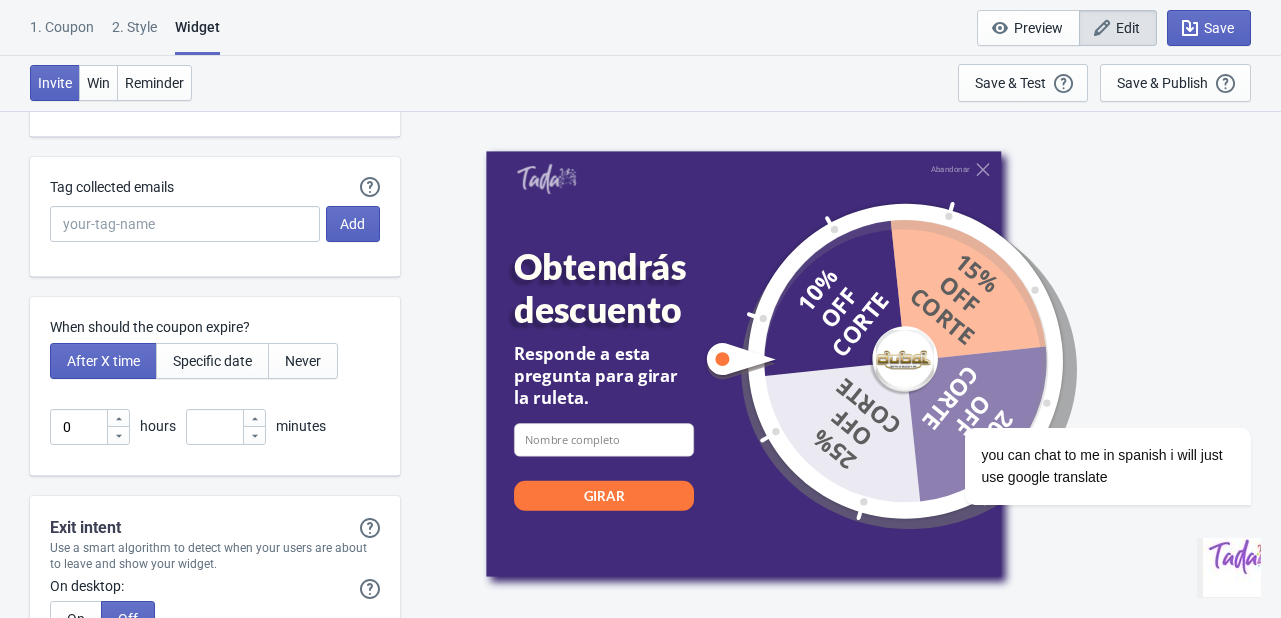 scroll, scrollTop: 4410, scrollLeft: 0, axis: vertical 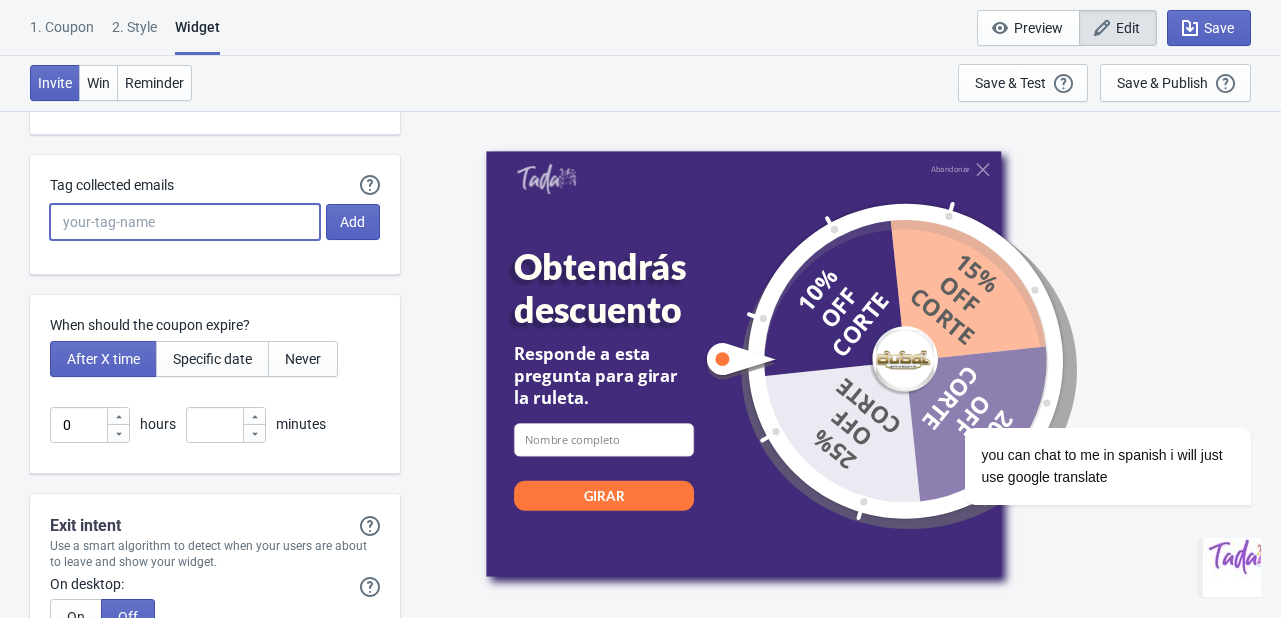 click on "Tag collected emails" at bounding box center (185, 222) 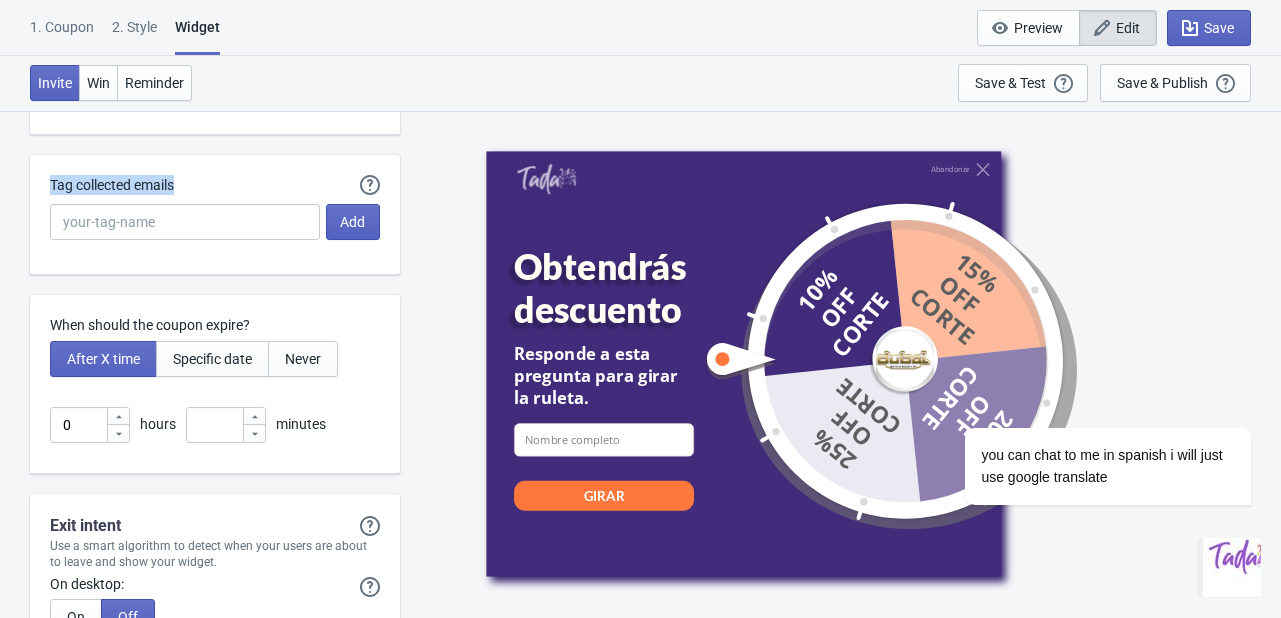 drag, startPoint x: 186, startPoint y: 178, endPoint x: 40, endPoint y: 177, distance: 146.00342 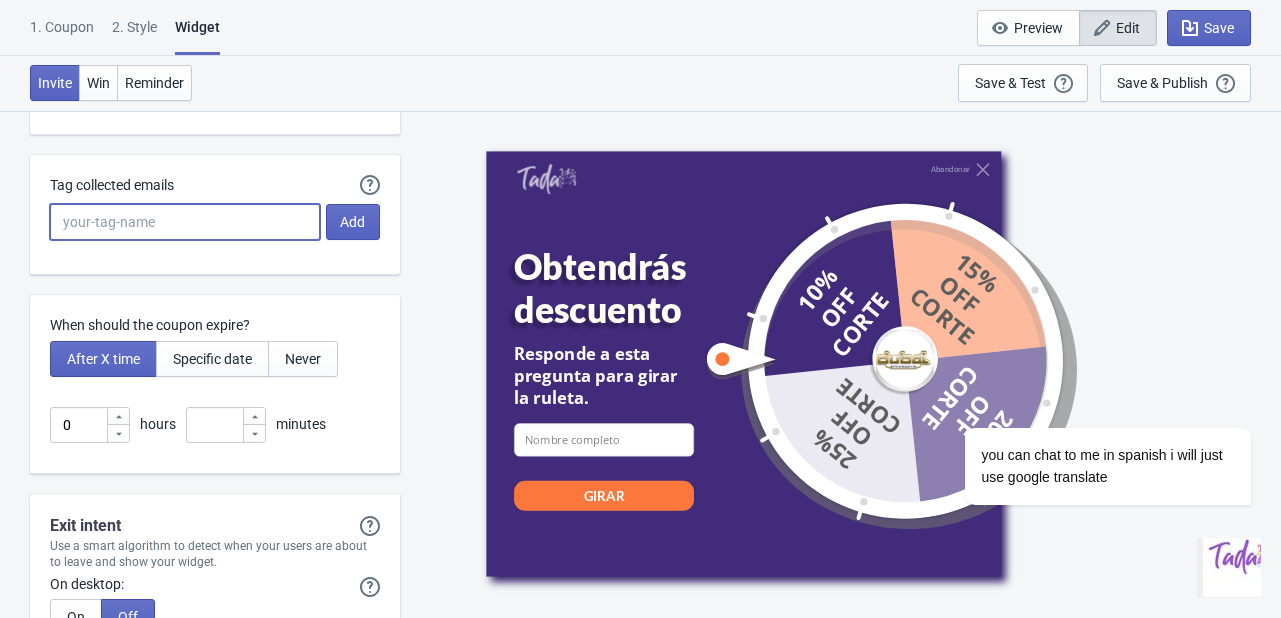 click on "Tag collected emails" at bounding box center [185, 222] 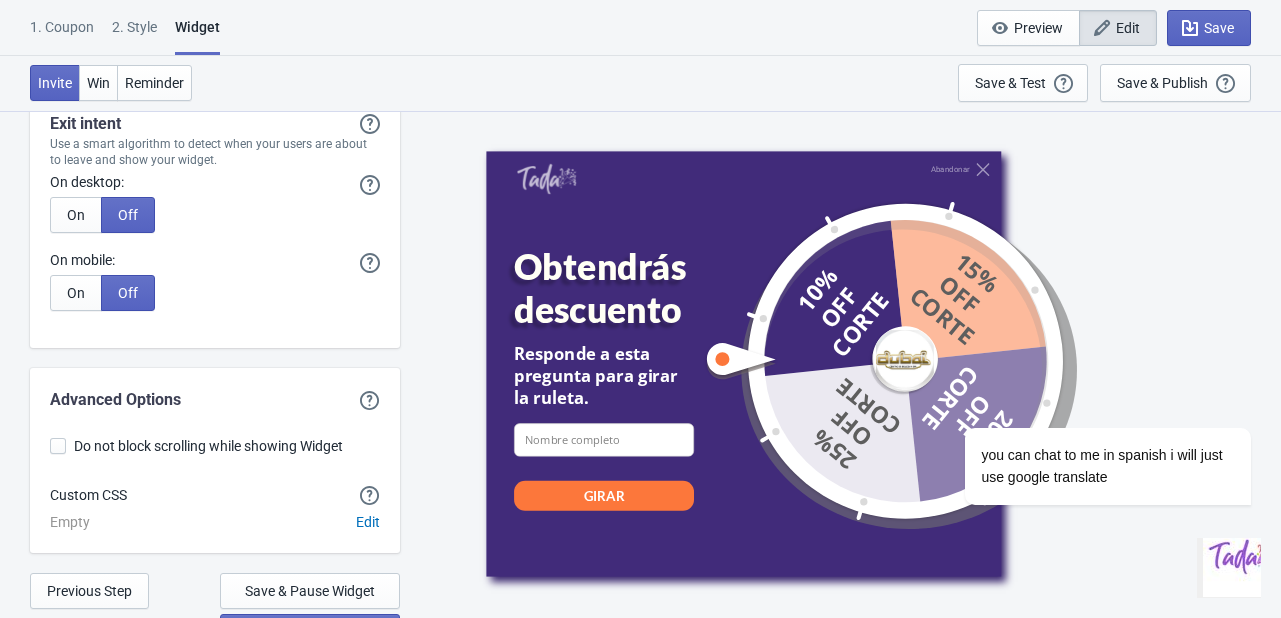 scroll, scrollTop: 4844, scrollLeft: 0, axis: vertical 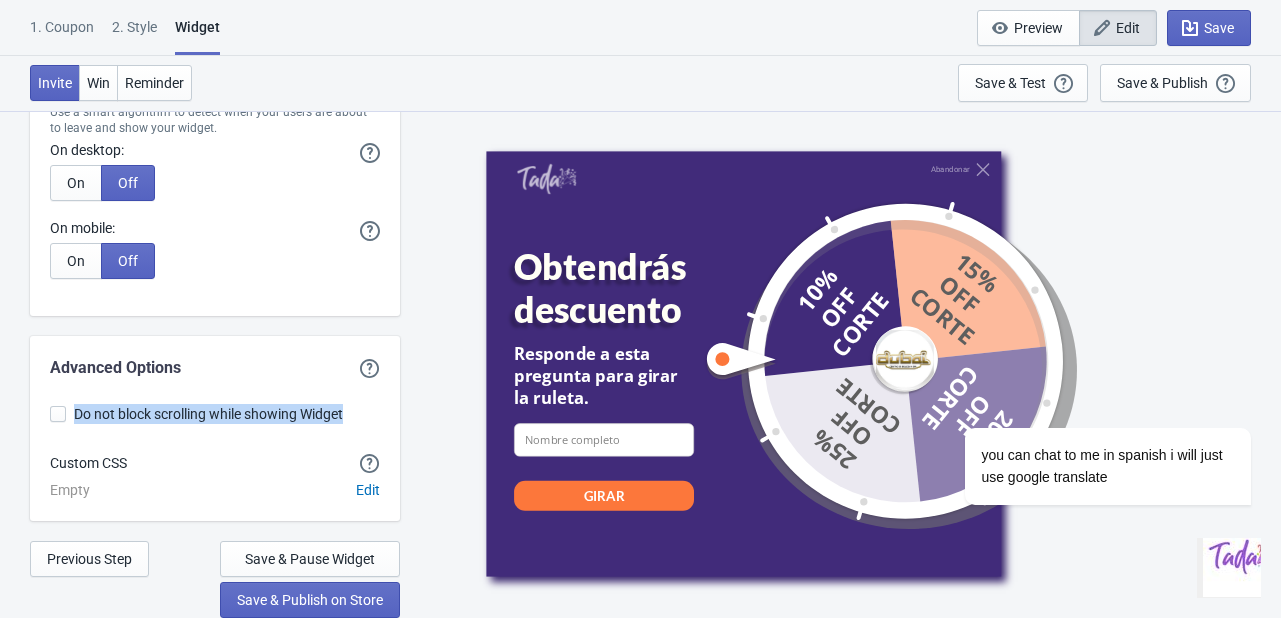 drag, startPoint x: 352, startPoint y: 417, endPoint x: 75, endPoint y: 414, distance: 277.01624 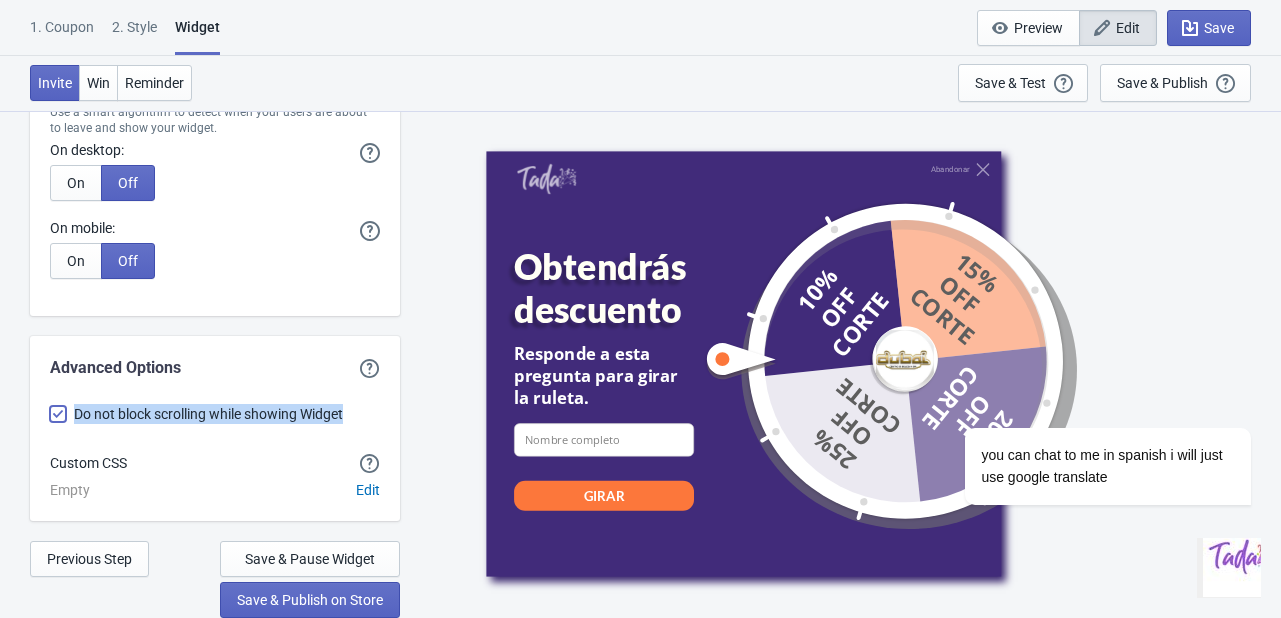 checkbox on "true" 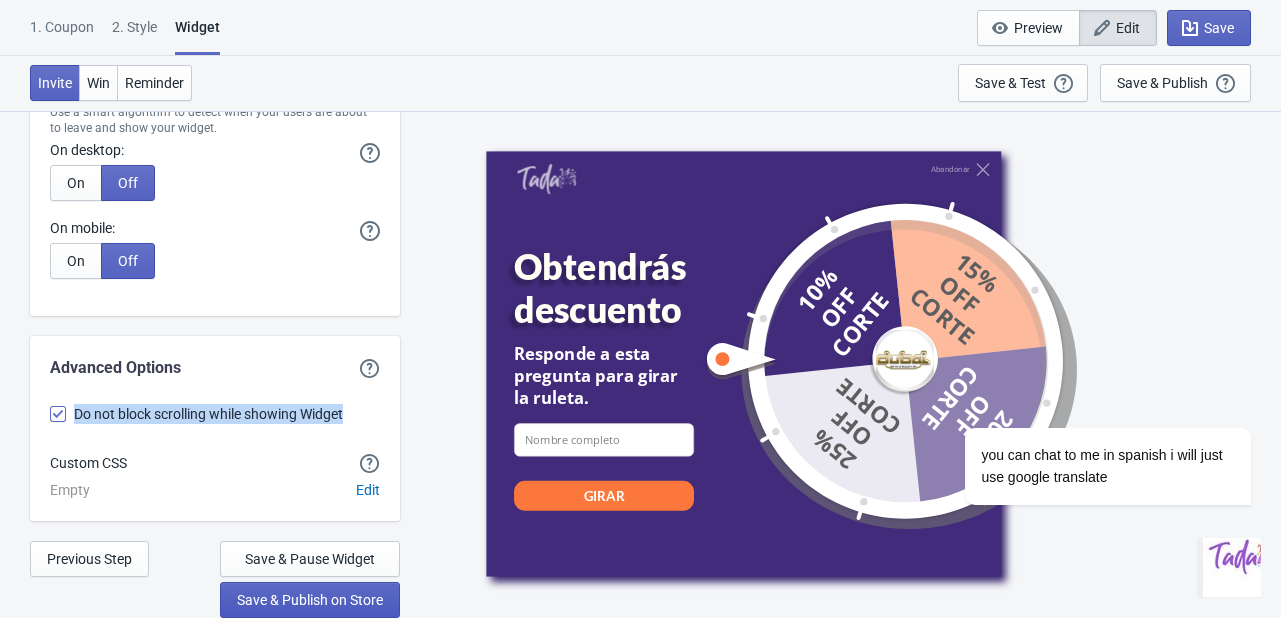 click on "Save & Publish on Store" at bounding box center (310, 600) 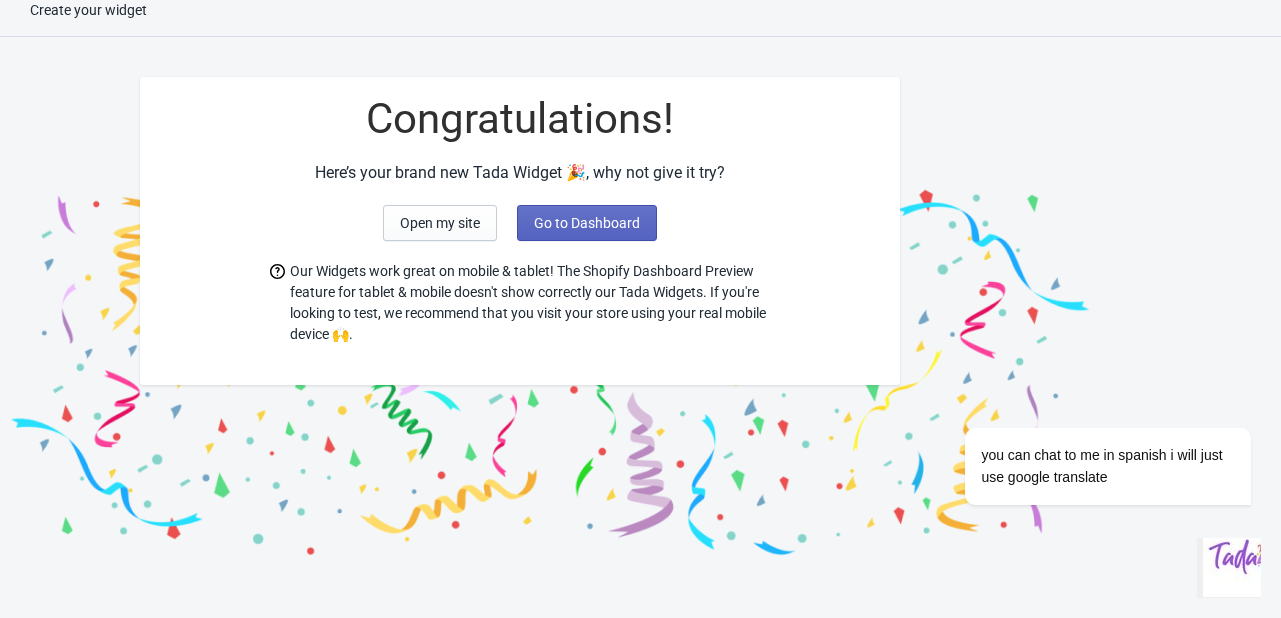scroll, scrollTop: 20, scrollLeft: 0, axis: vertical 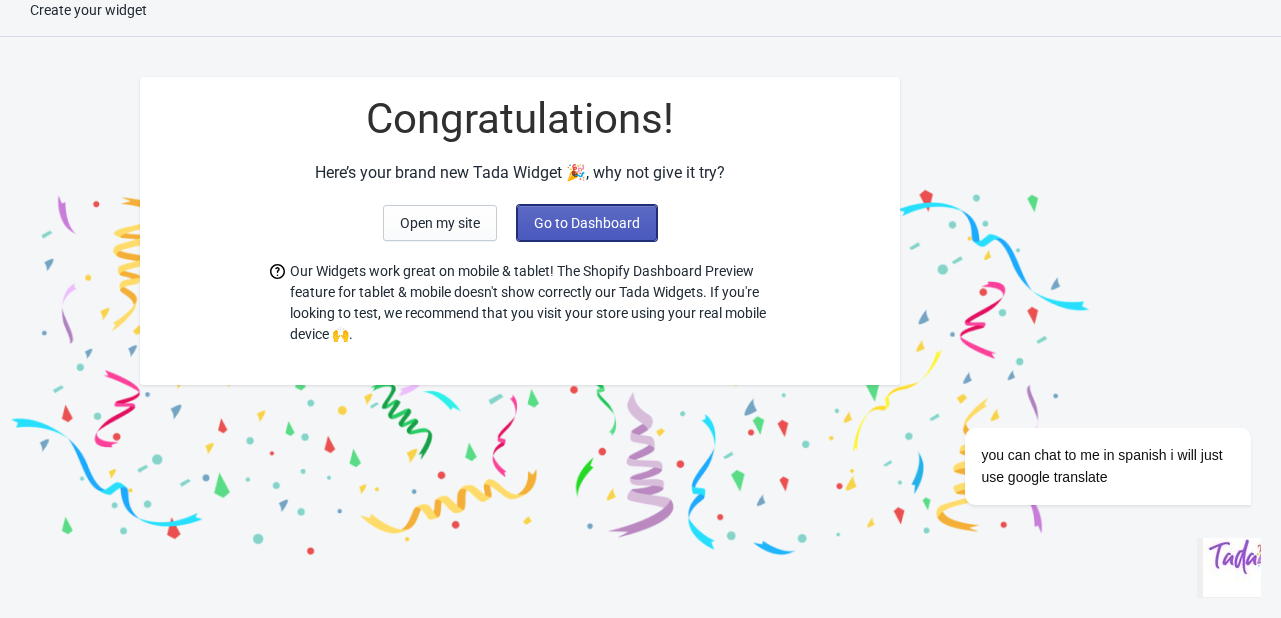 click on "Go to Dashboard" at bounding box center [587, 223] 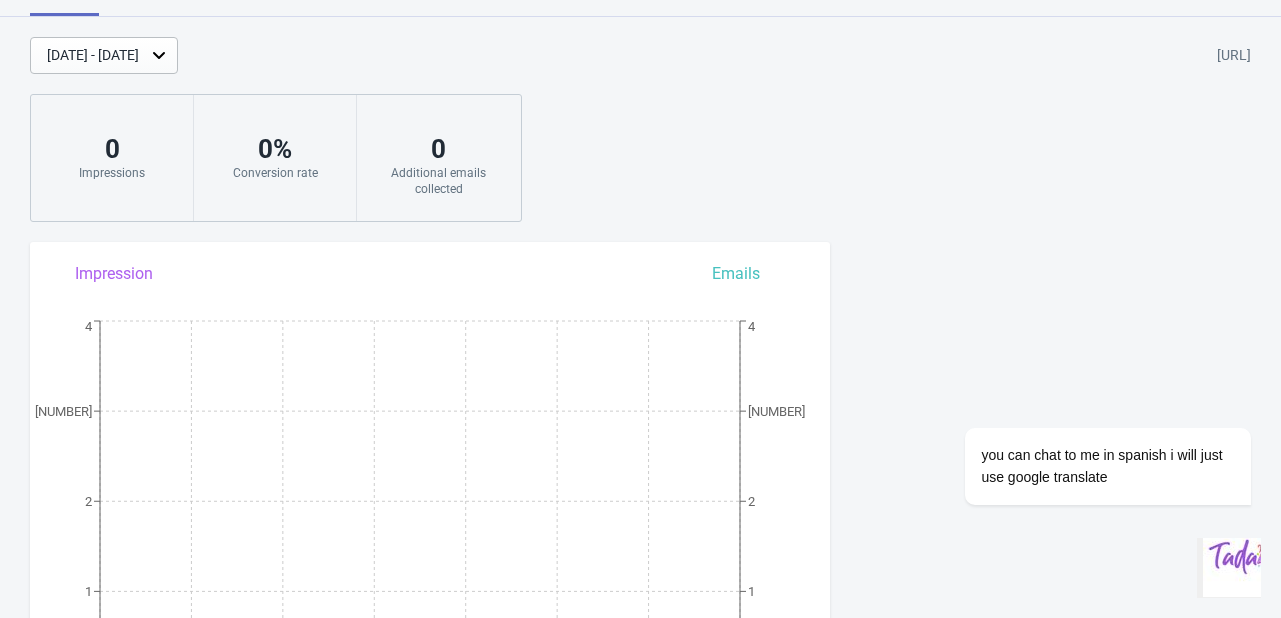 scroll, scrollTop: 0, scrollLeft: 0, axis: both 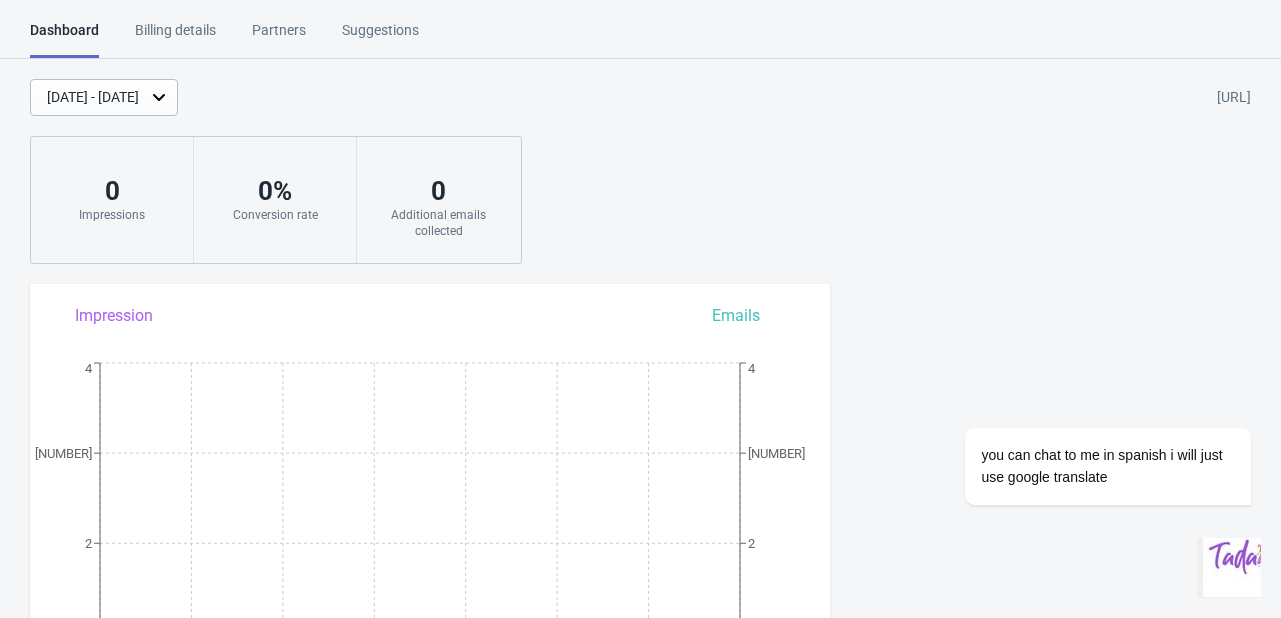 click on "Jul 26, 2025 - Aug 2, 2025 iqxi2q-yu.myshopify.com" at bounding box center (655, 97) 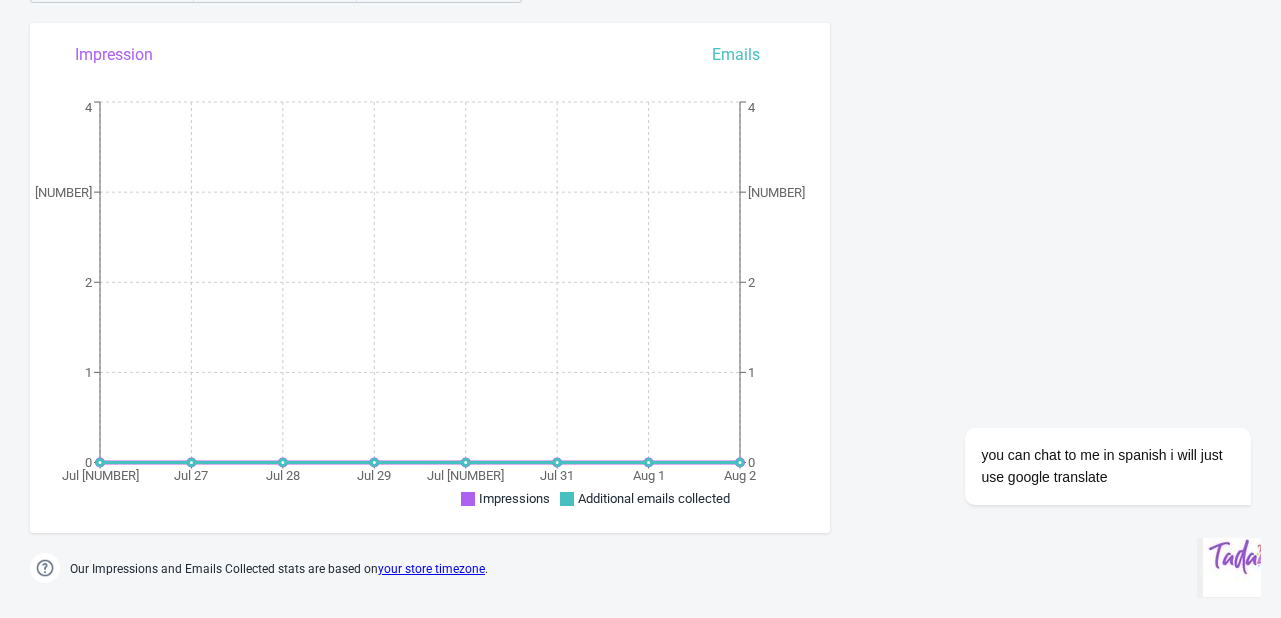scroll, scrollTop: 0, scrollLeft: 0, axis: both 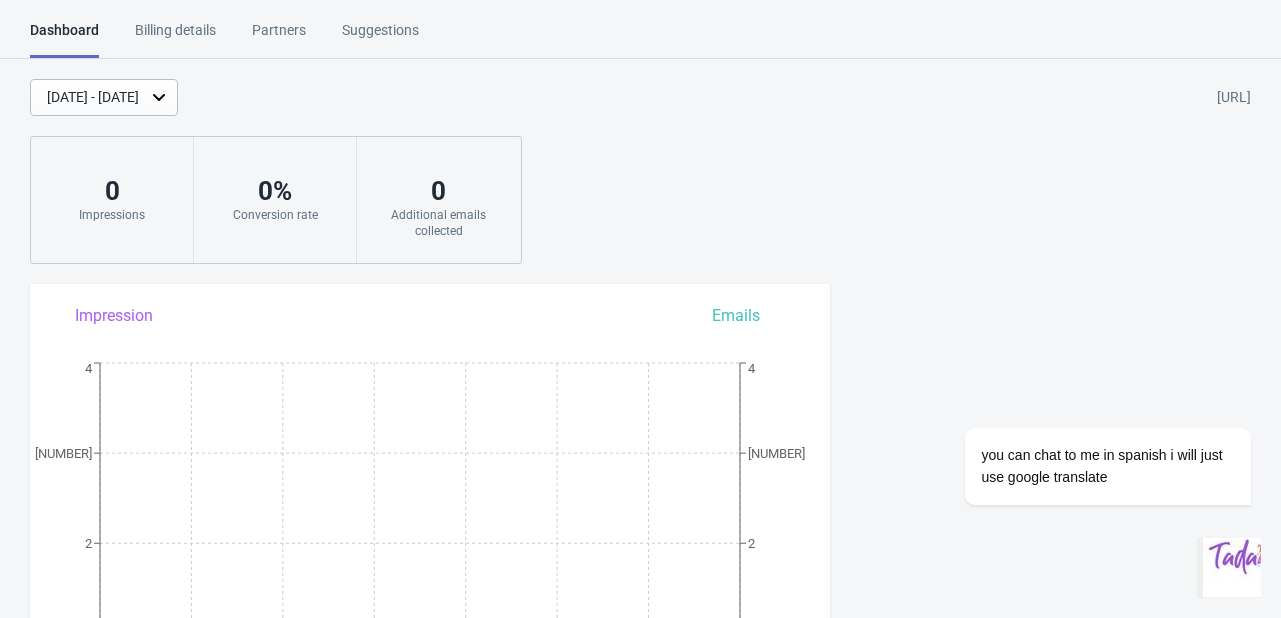 click on "Billing details" at bounding box center (175, 37) 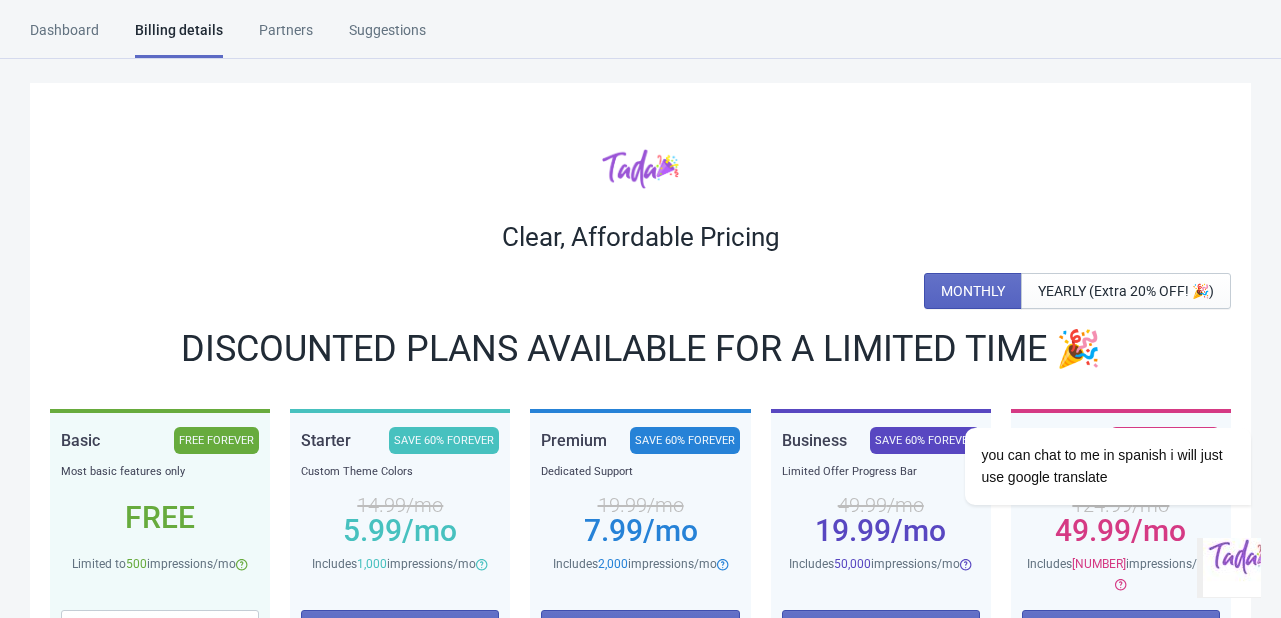 click on "Partners" at bounding box center (286, 37) 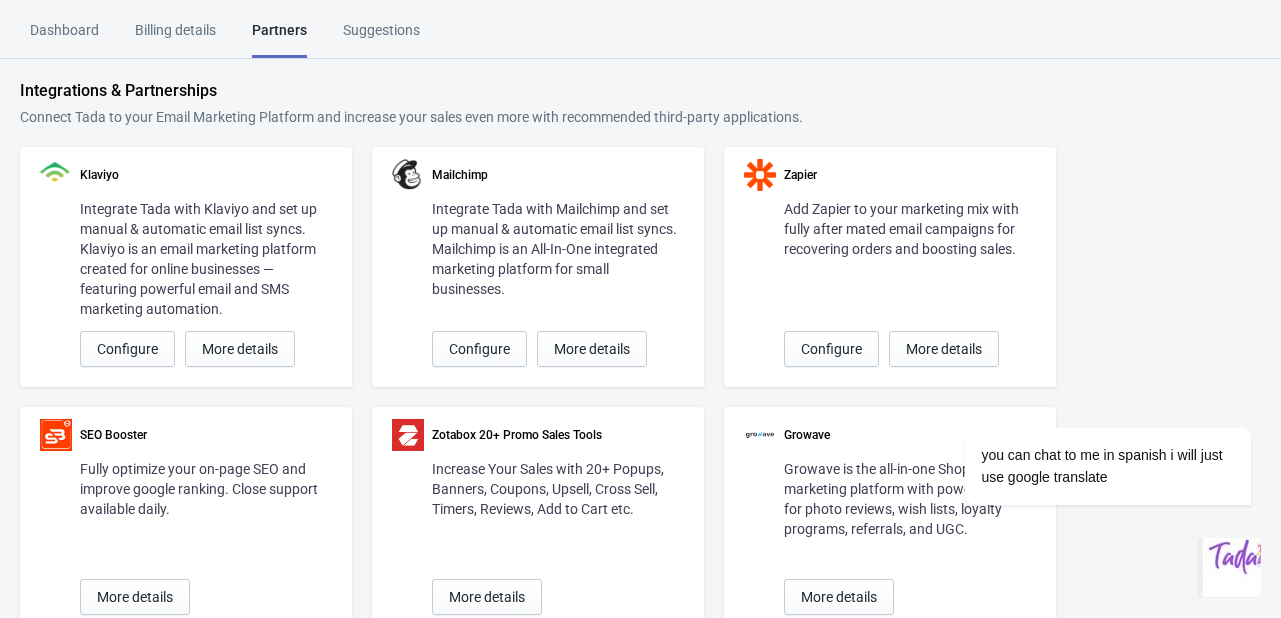 click on "Dashboard" at bounding box center (64, 37) 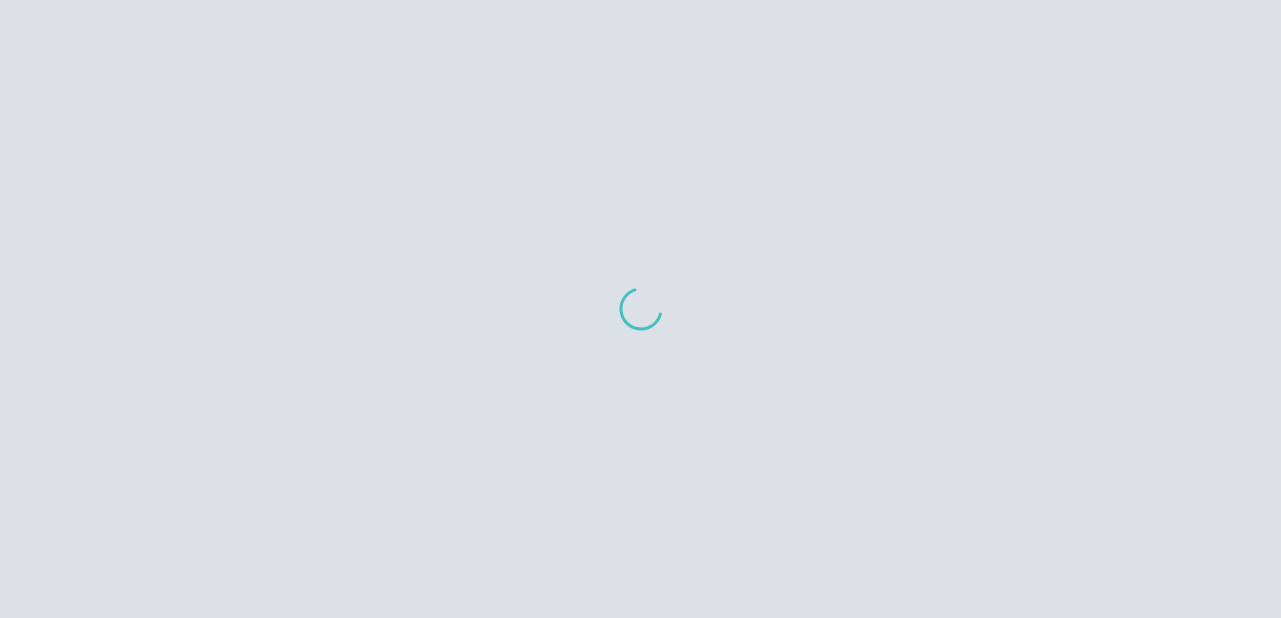 scroll, scrollTop: 0, scrollLeft: 0, axis: both 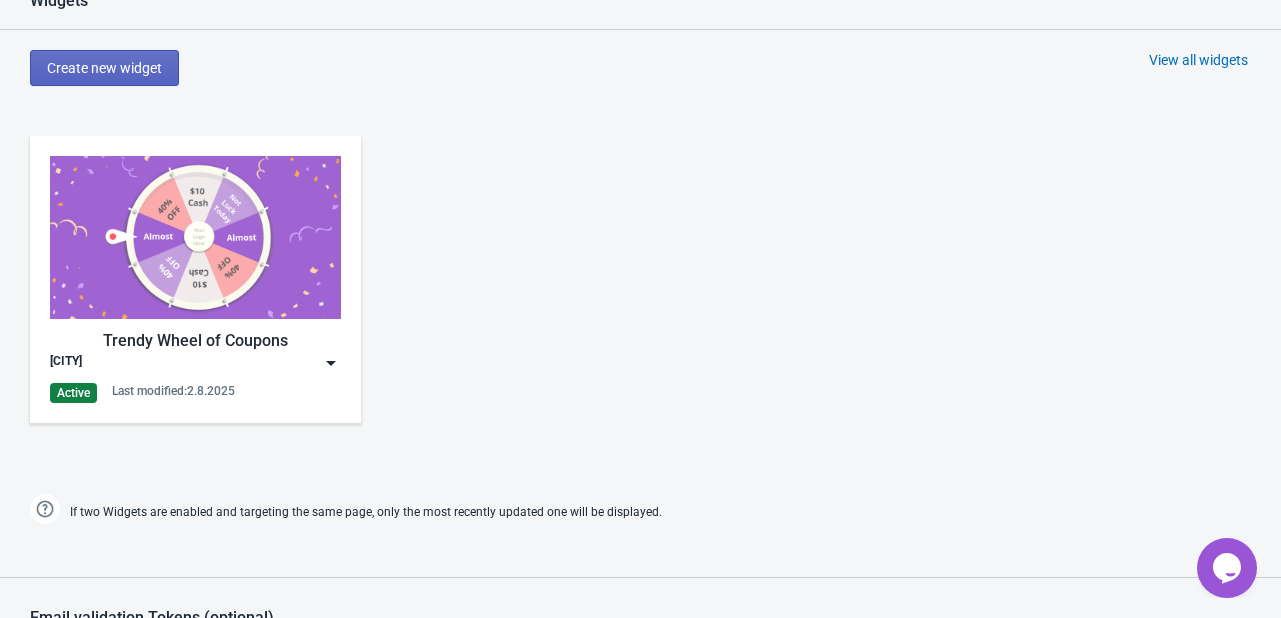click at bounding box center [195, 237] 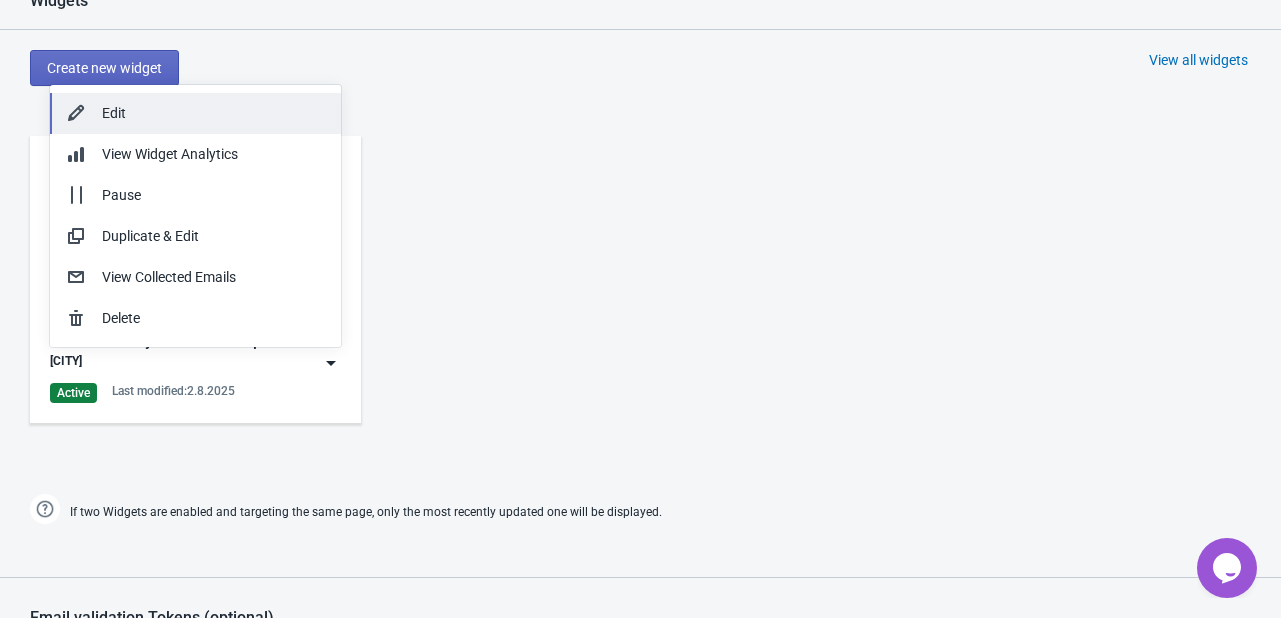 click on "Edit" at bounding box center (213, 113) 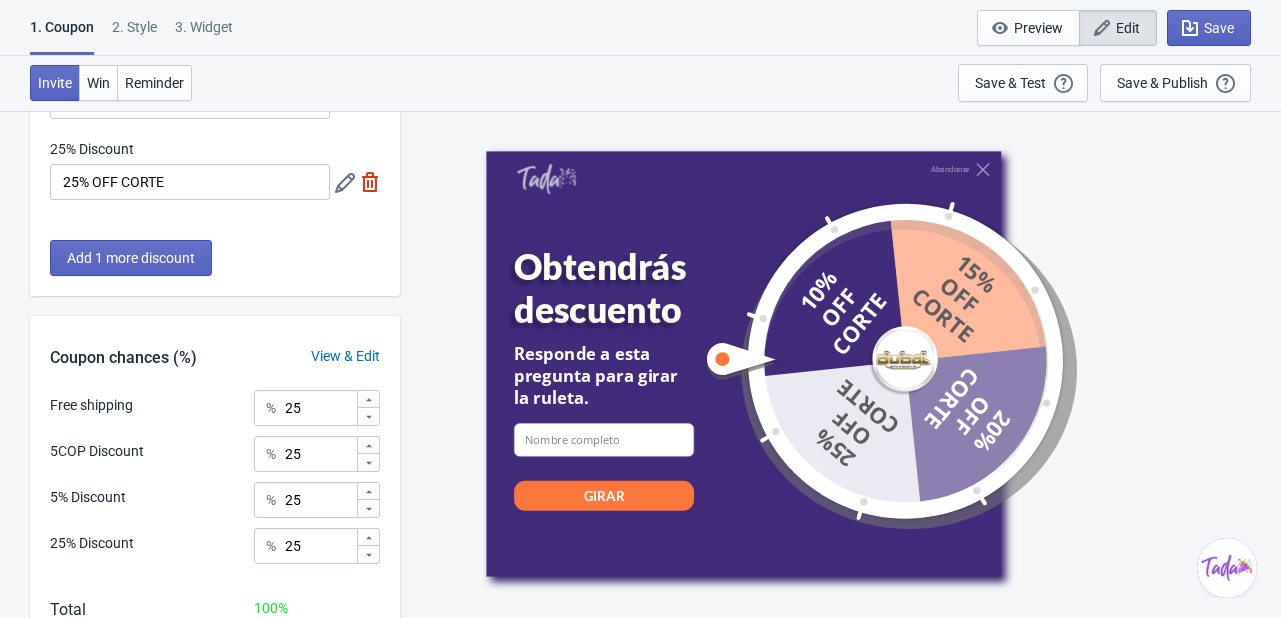 scroll, scrollTop: 448, scrollLeft: 0, axis: vertical 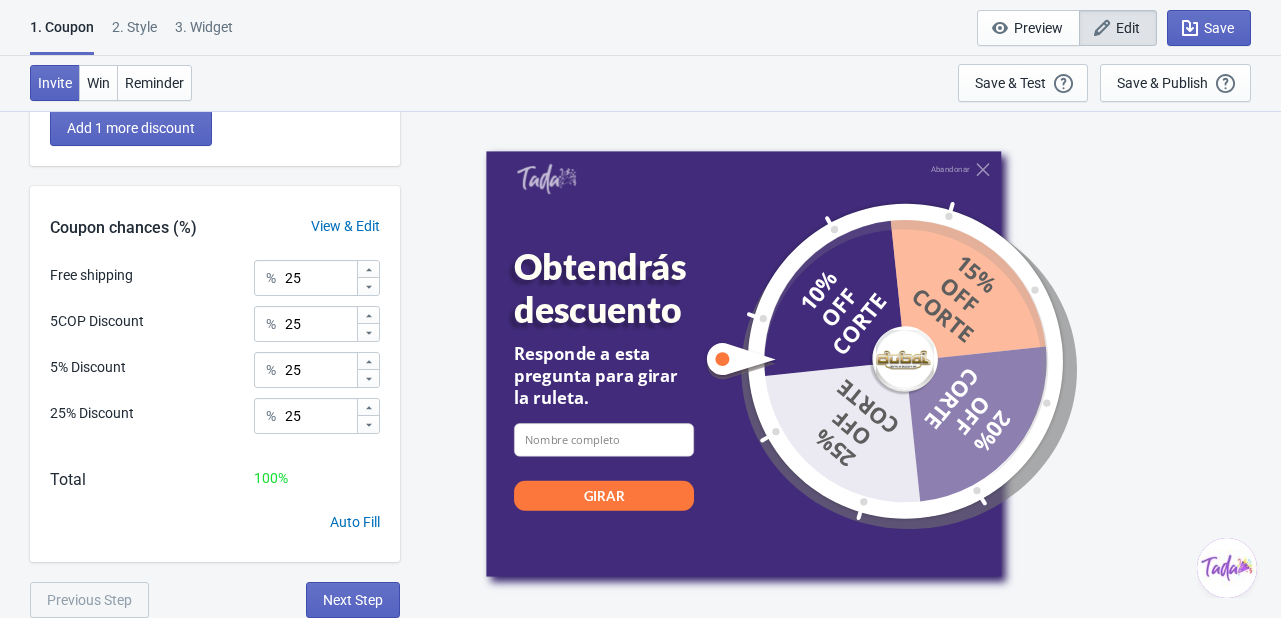 click on "2 . Style" at bounding box center [134, 34] 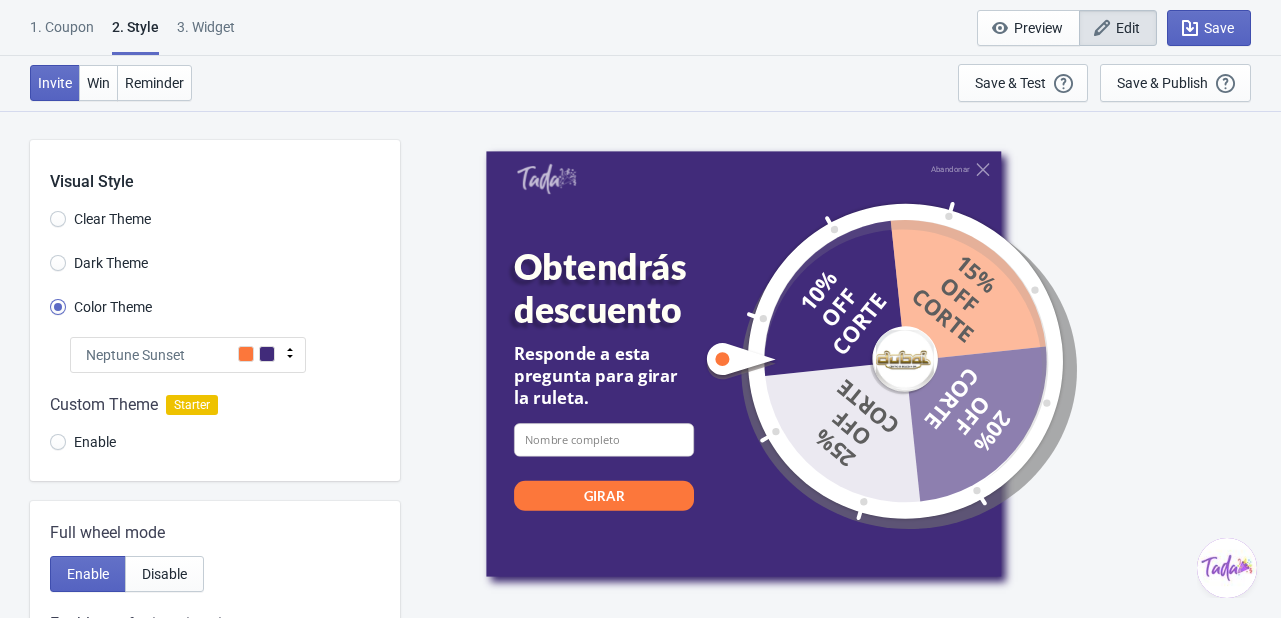 click on "Neptune Sunset" at bounding box center (188, 355) 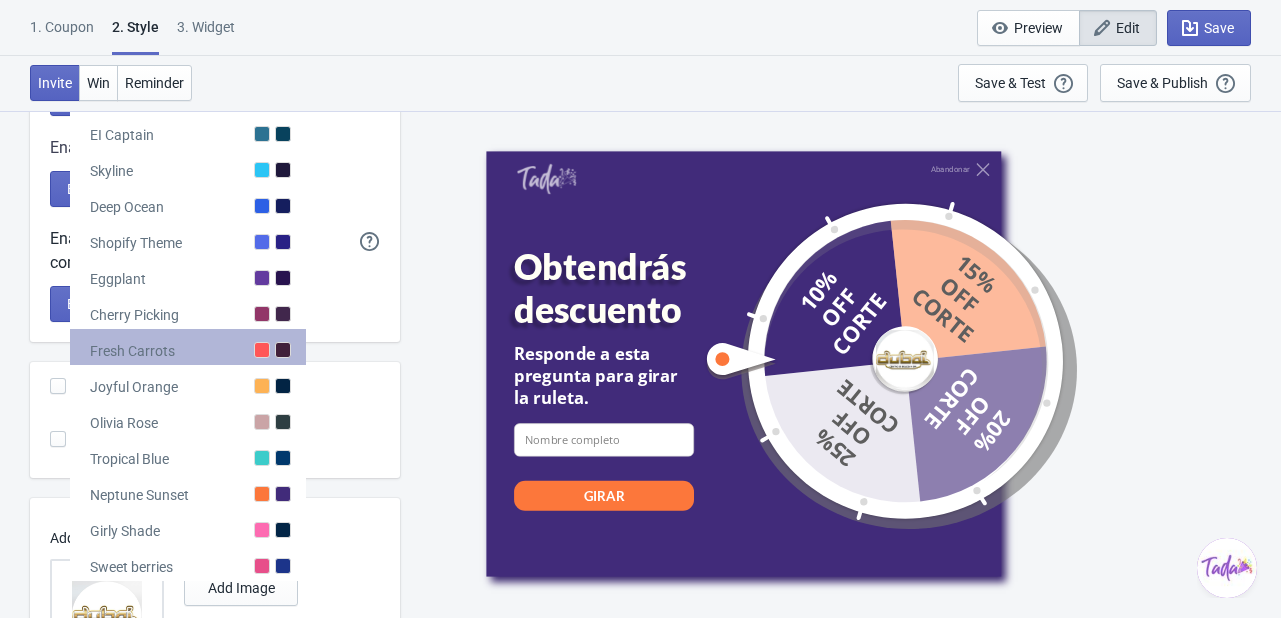 scroll, scrollTop: 480, scrollLeft: 0, axis: vertical 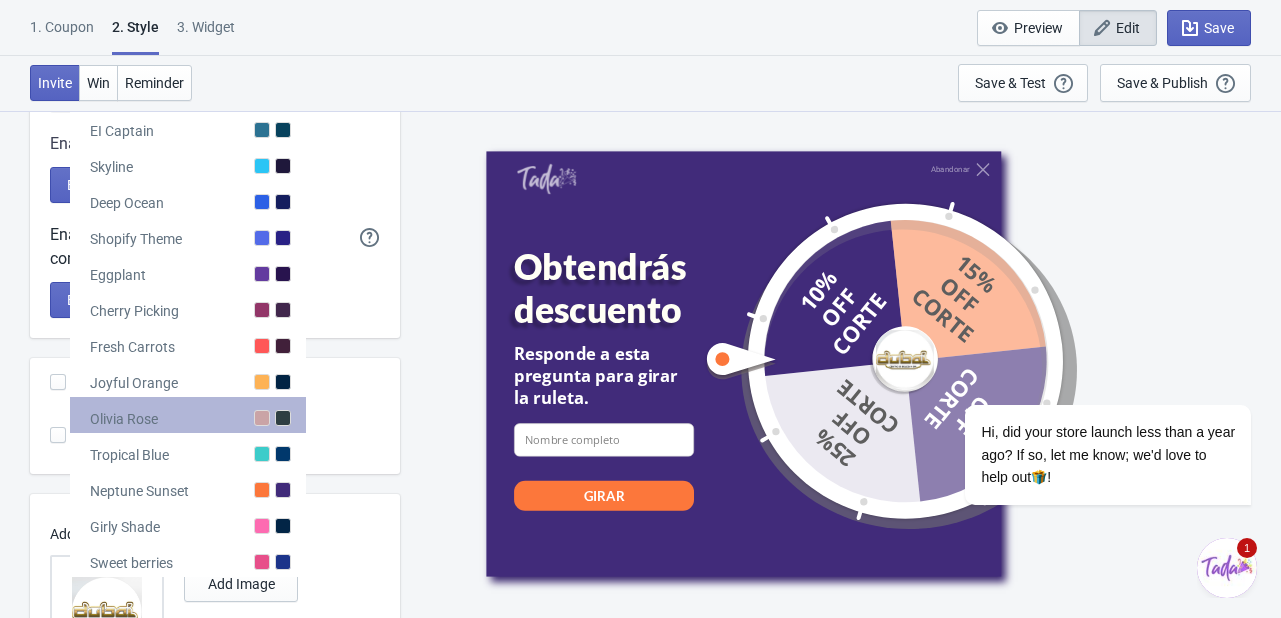 click on "Olivia Rose" at bounding box center [188, 415] 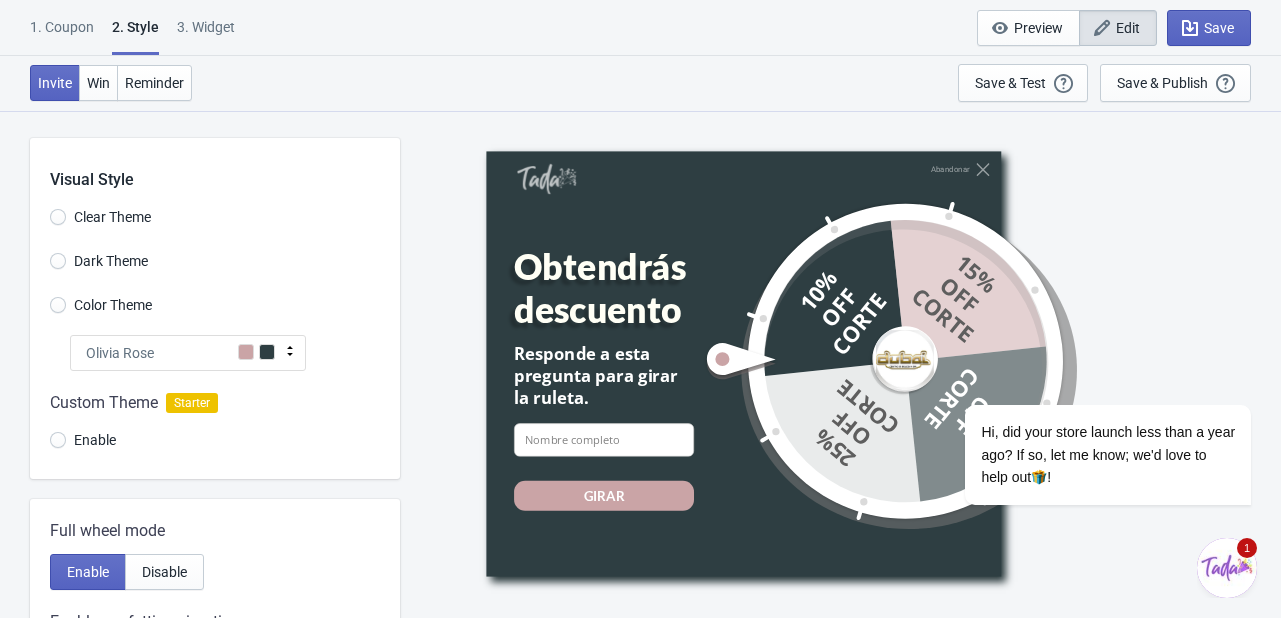 scroll, scrollTop: 0, scrollLeft: 0, axis: both 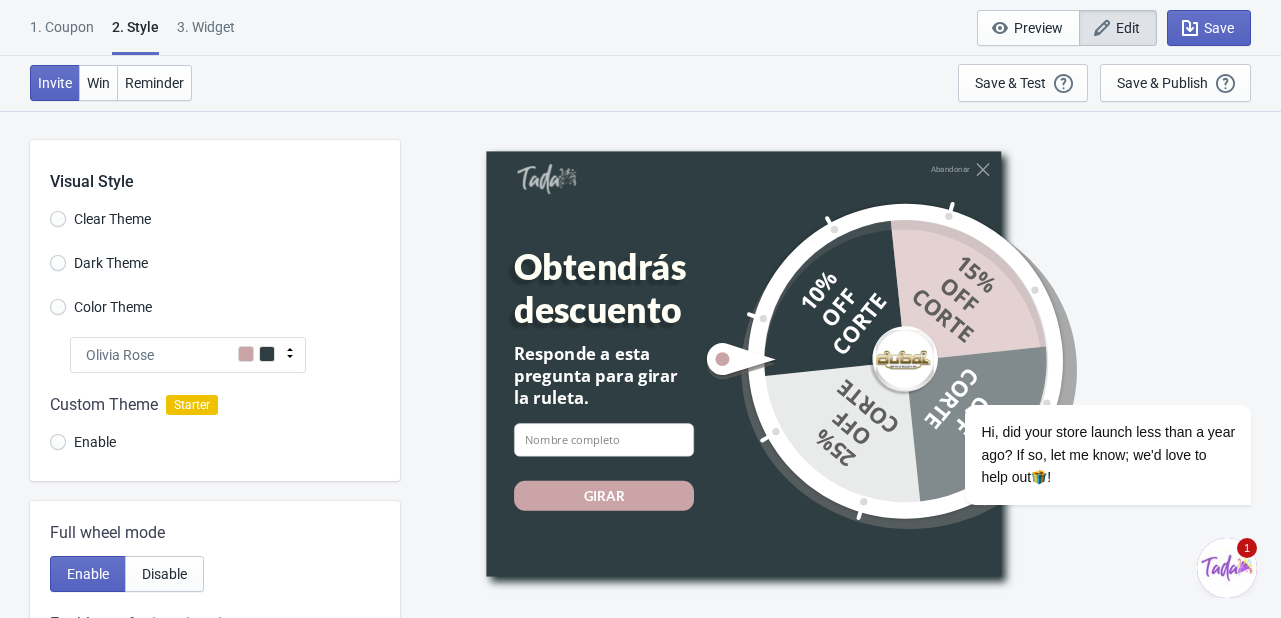 click at bounding box center (267, 354) 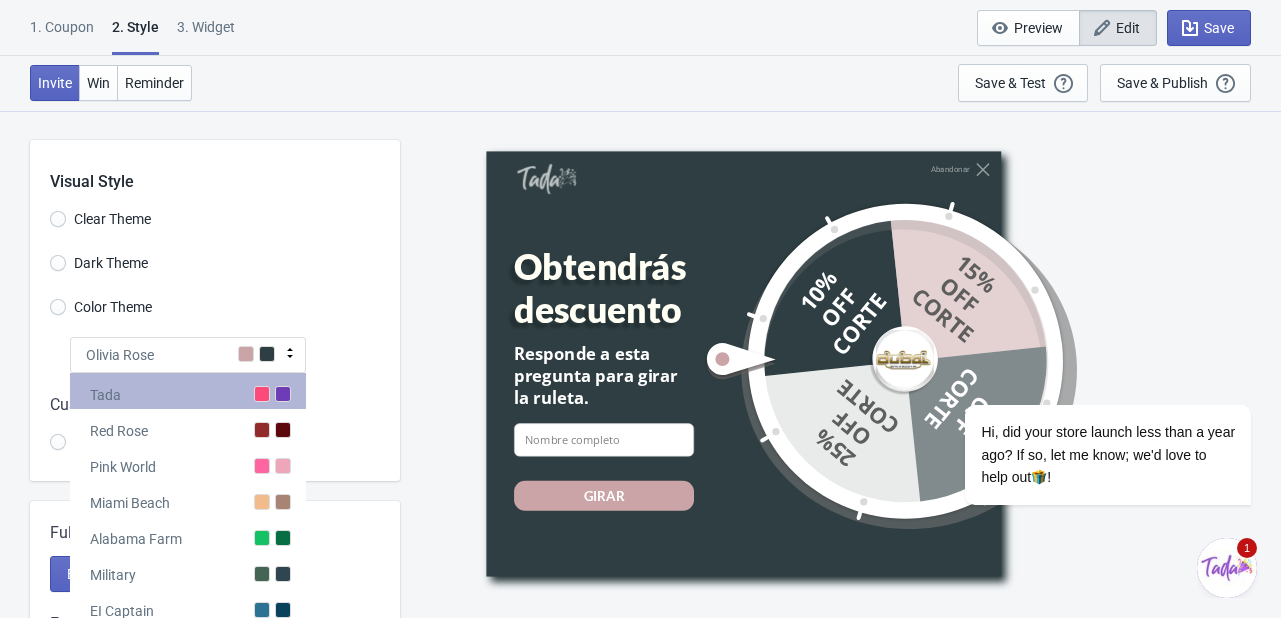 click on "Tada" at bounding box center (188, 391) 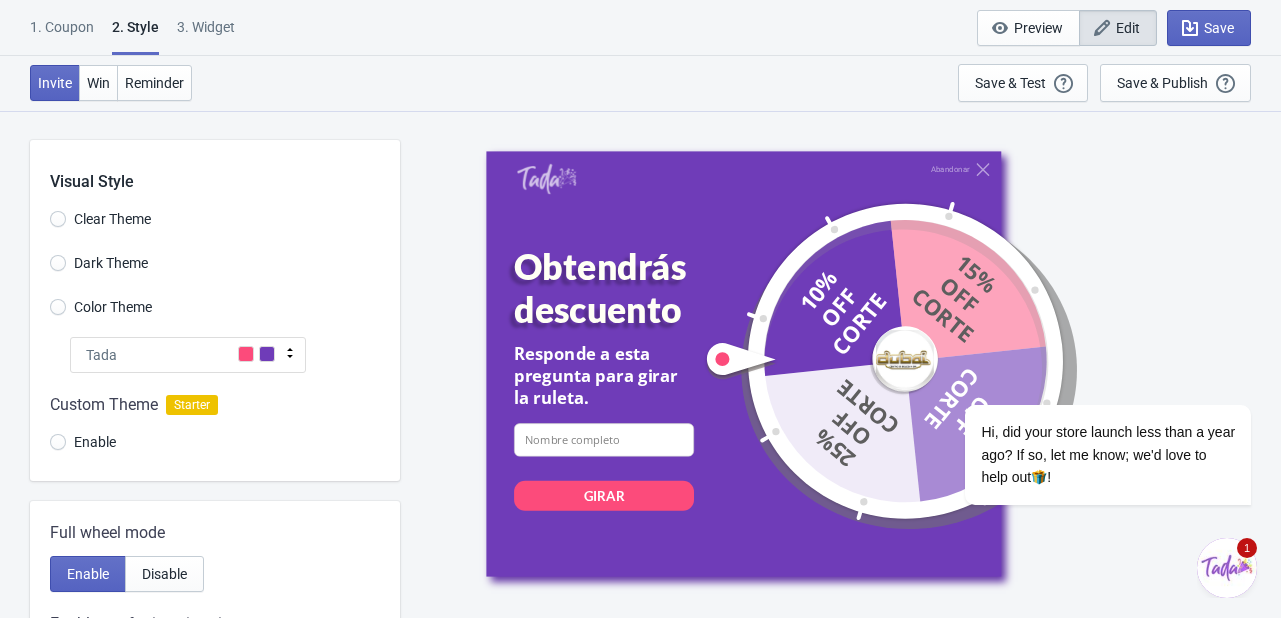 click on "Tada" at bounding box center (188, 355) 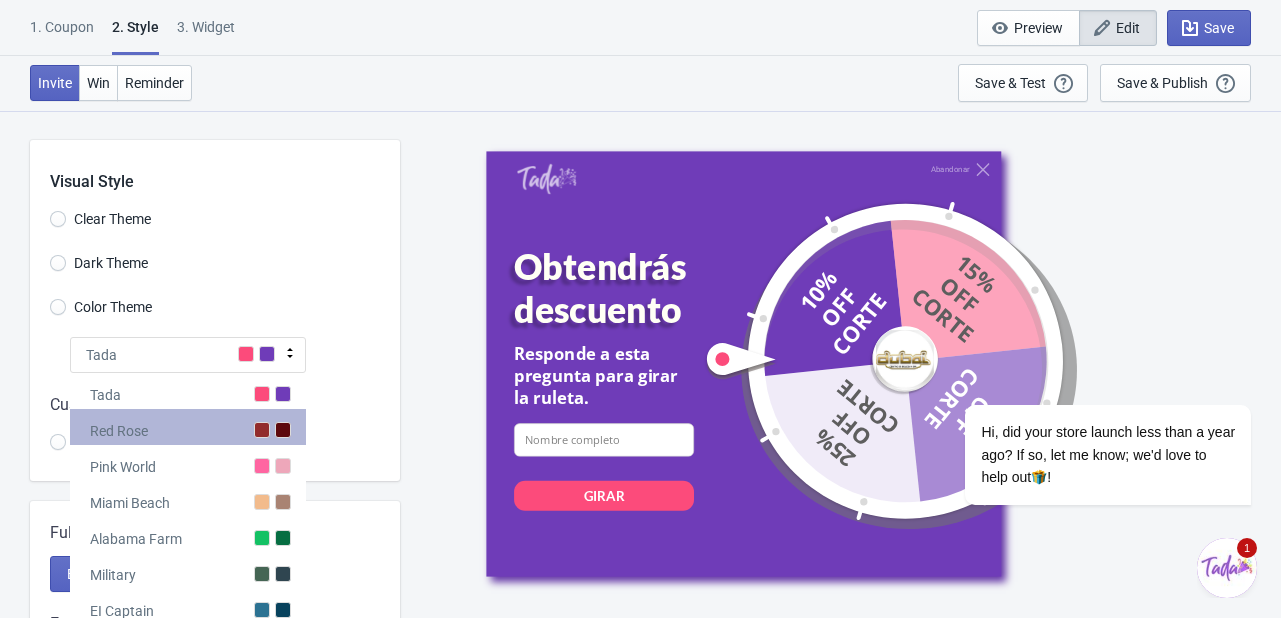 click on "Red Rose" at bounding box center [188, 427] 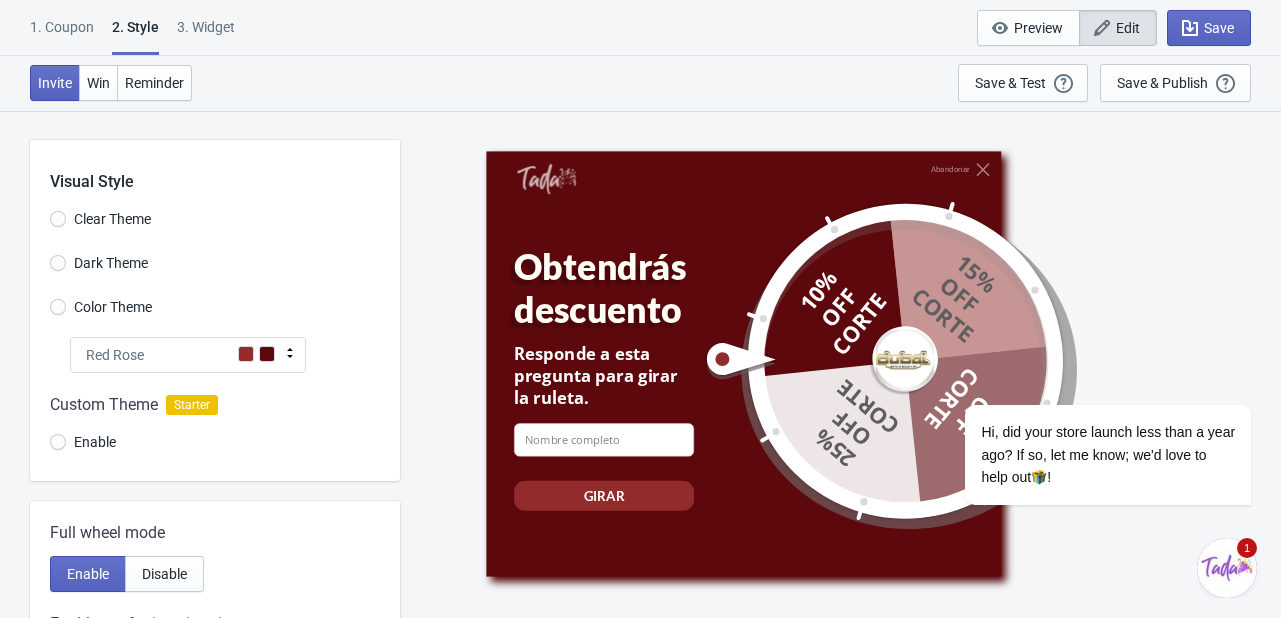 click on "Red Rose" at bounding box center [188, 355] 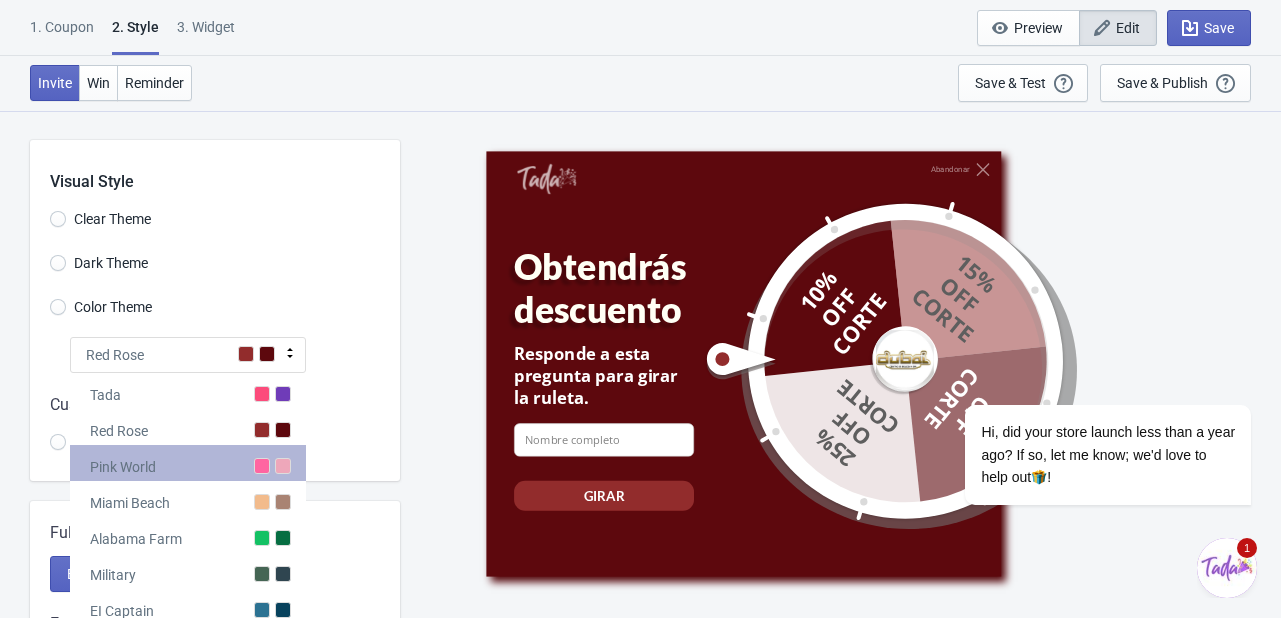click at bounding box center [262, 466] 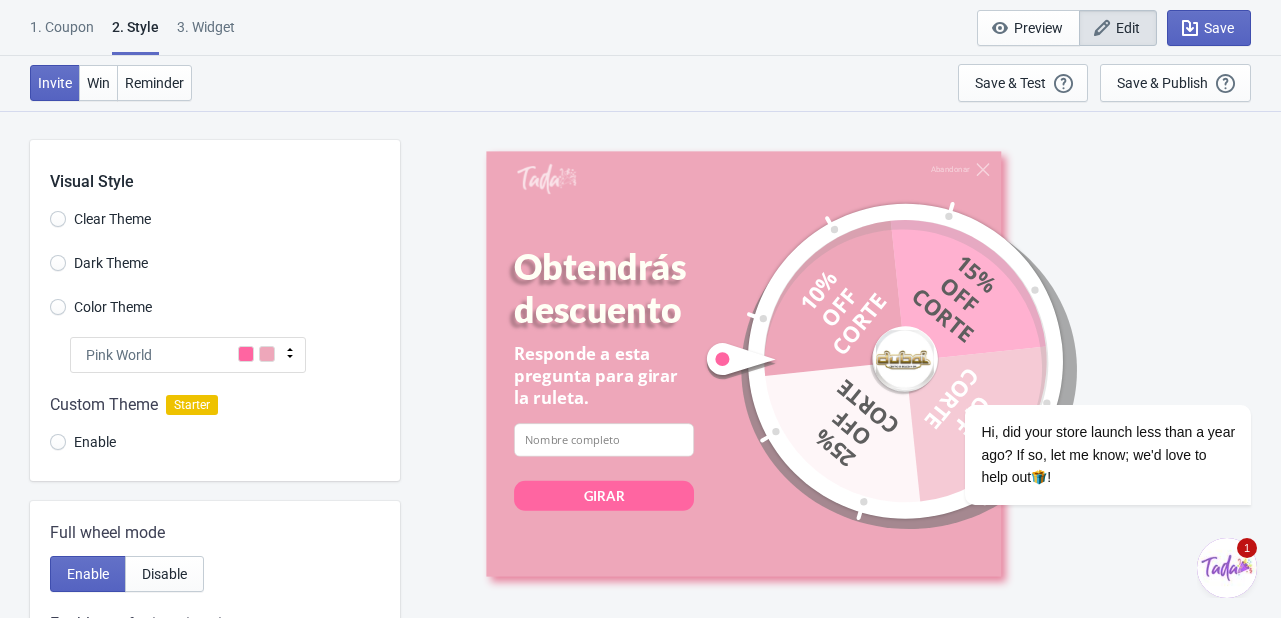 click at bounding box center [267, 354] 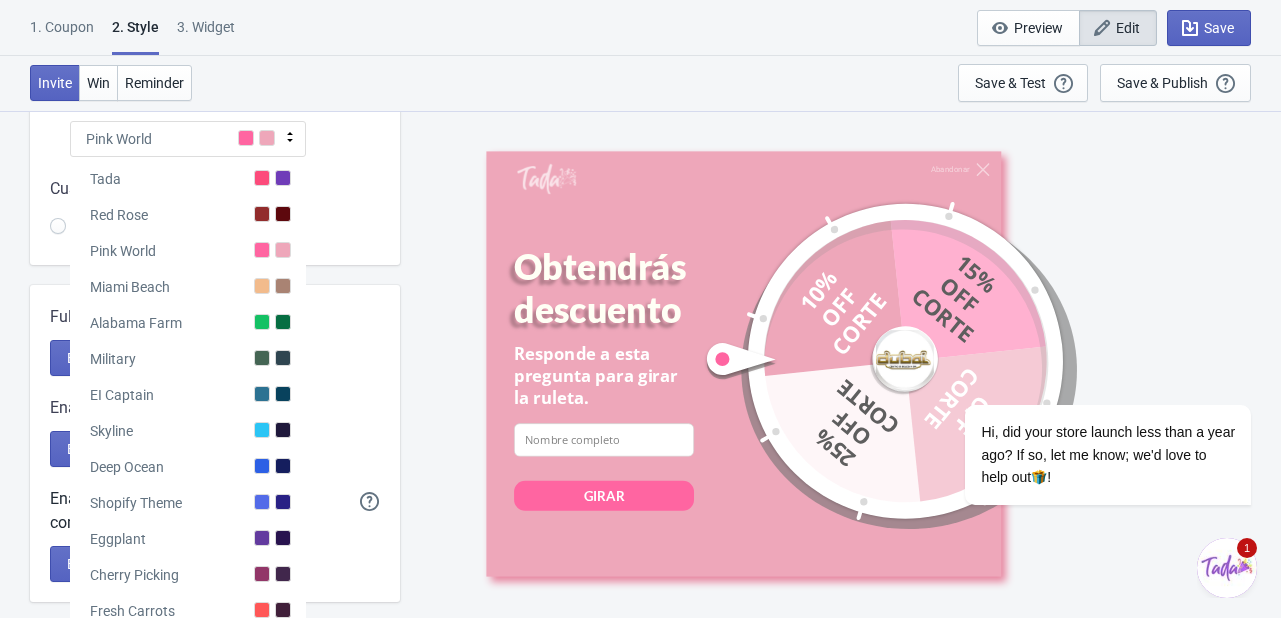 scroll, scrollTop: 208, scrollLeft: 0, axis: vertical 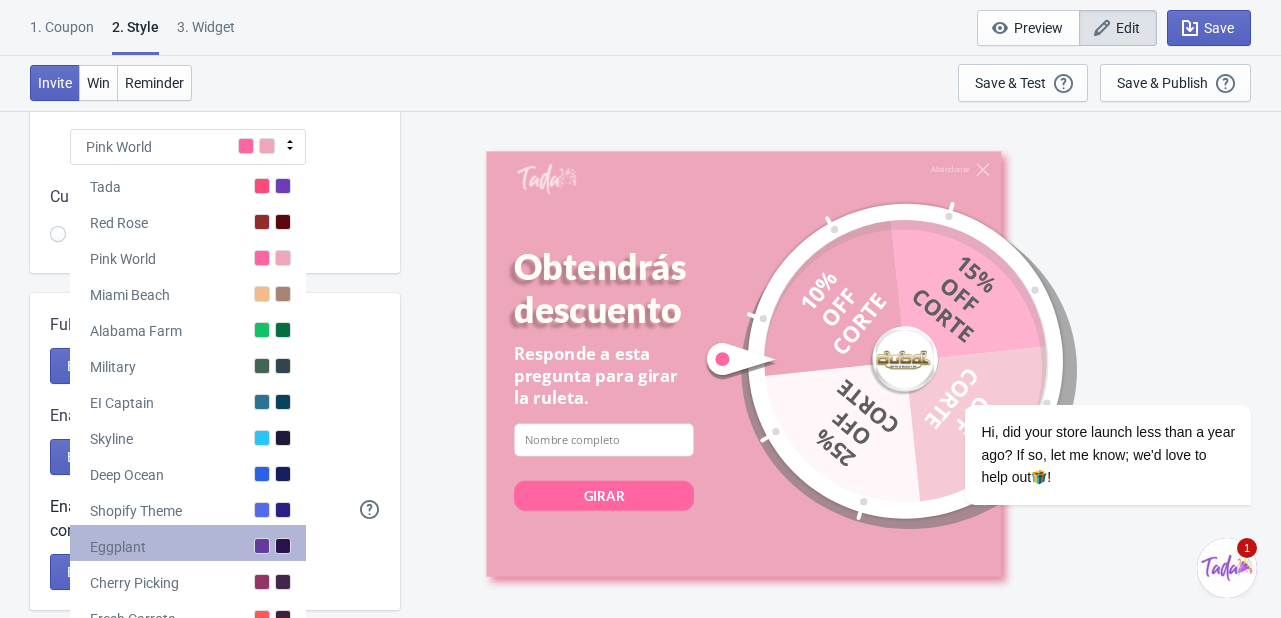 click at bounding box center [262, 546] 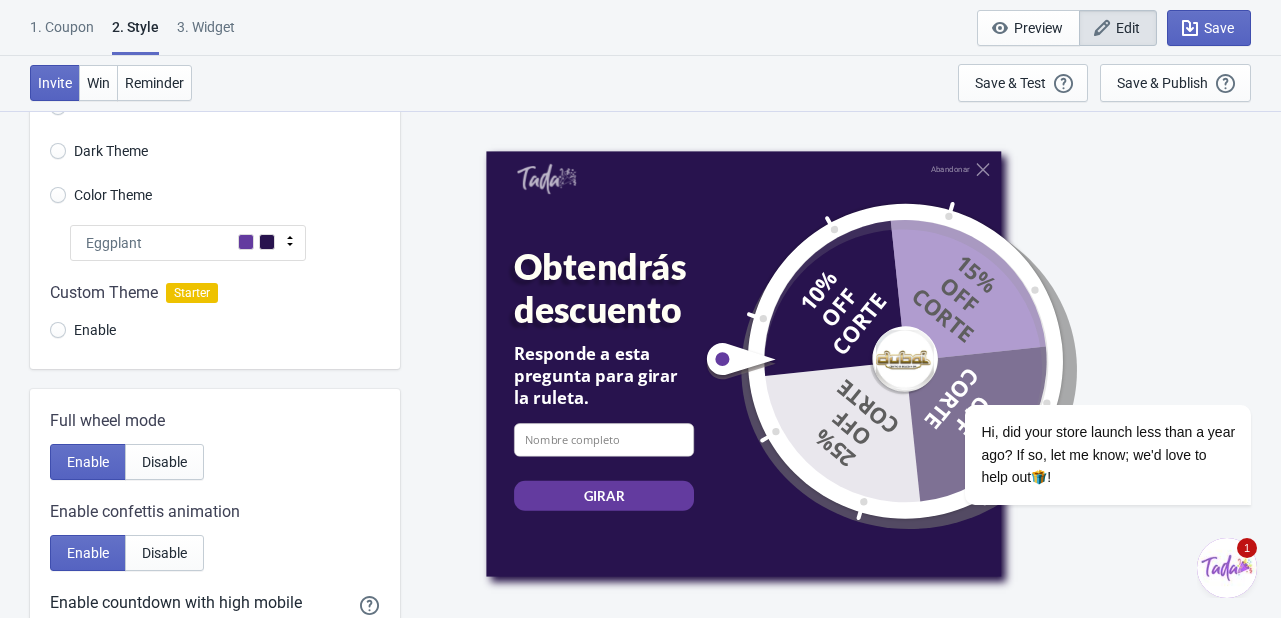 scroll, scrollTop: 0, scrollLeft: 0, axis: both 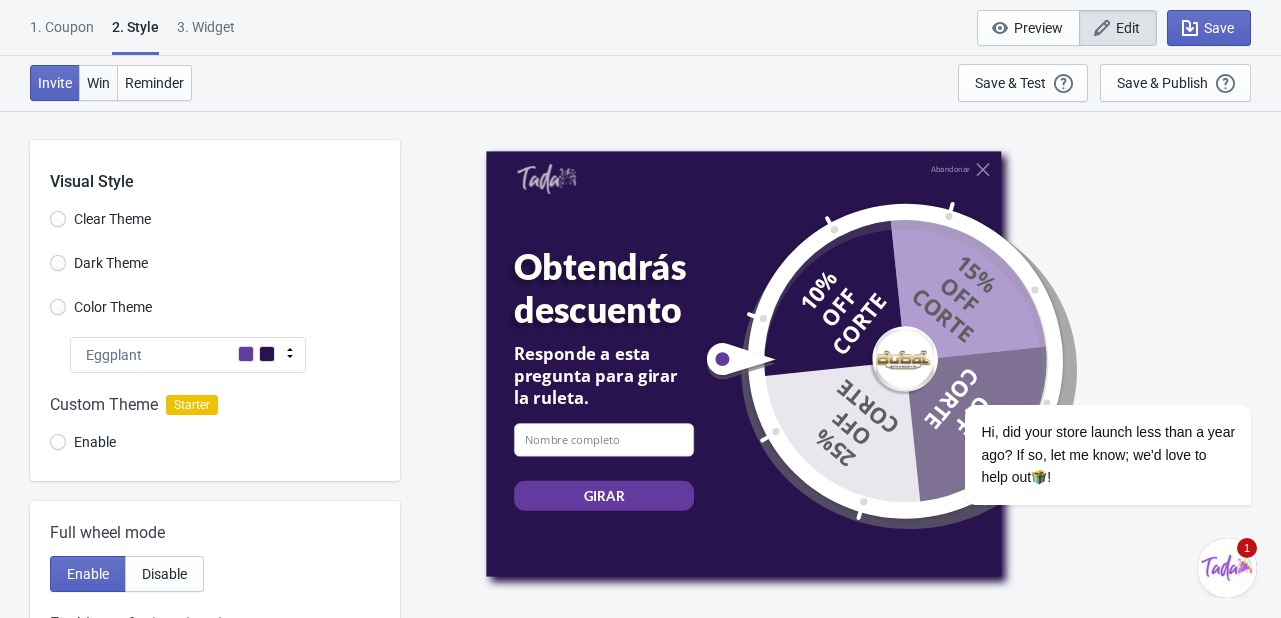 click on "Win" at bounding box center (98, 83) 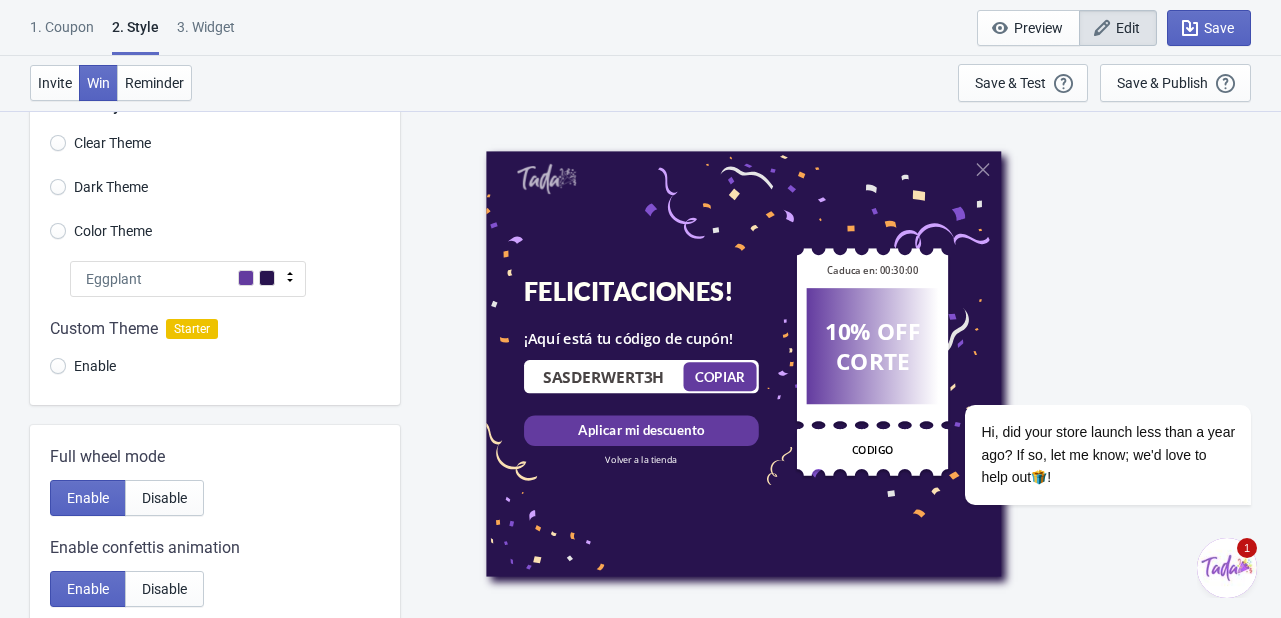 scroll, scrollTop: 0, scrollLeft: 0, axis: both 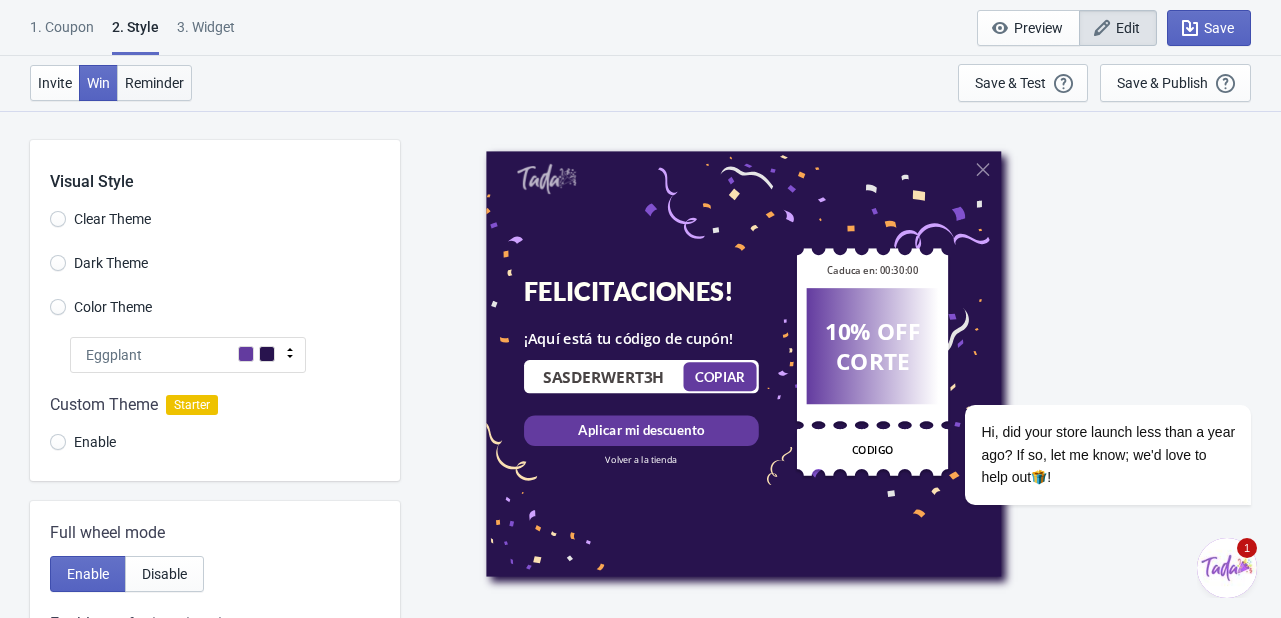 click on "Reminder" at bounding box center (154, 83) 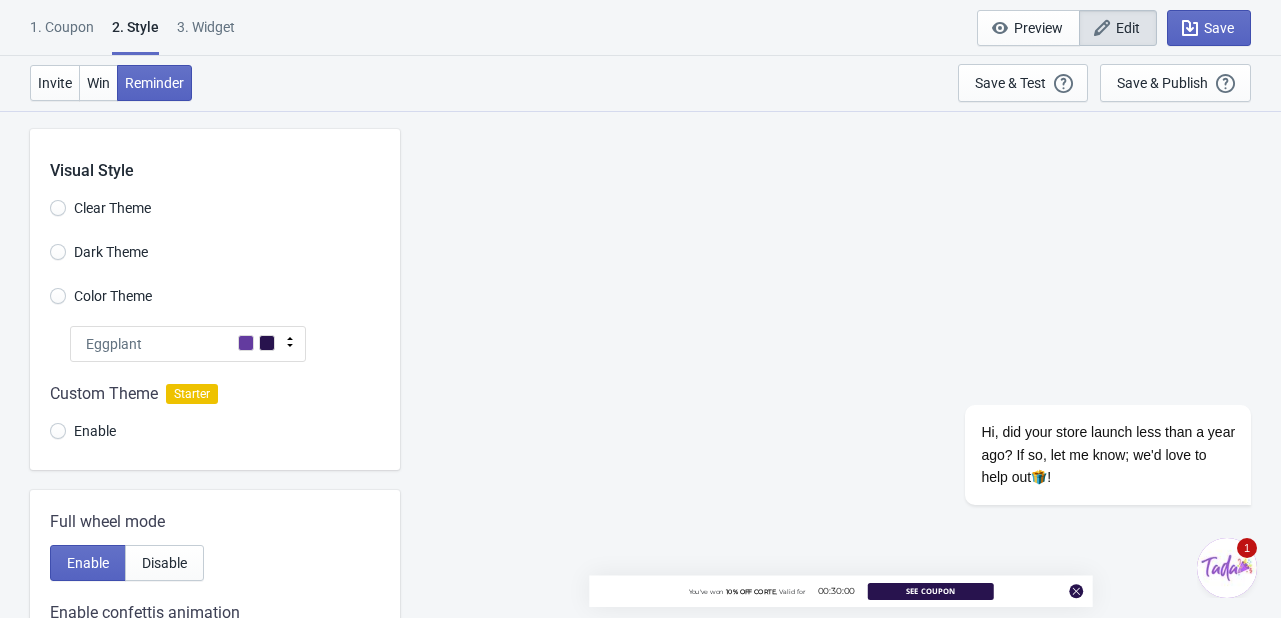 scroll, scrollTop: 0, scrollLeft: 0, axis: both 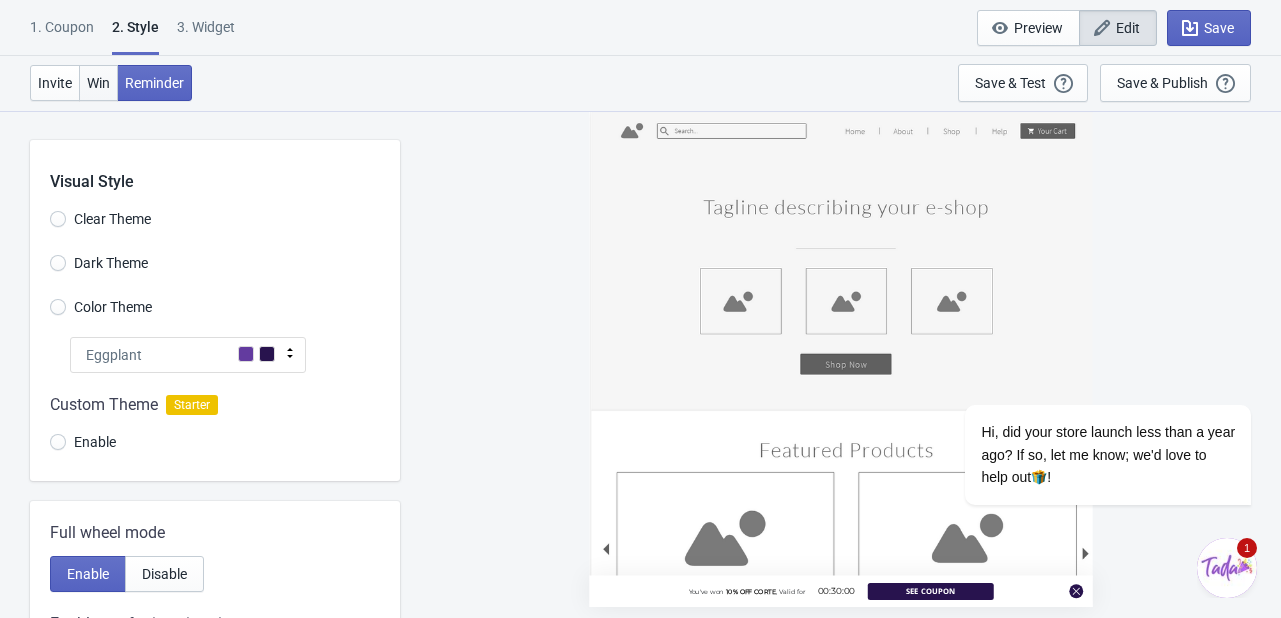 click on "Win" at bounding box center (98, 83) 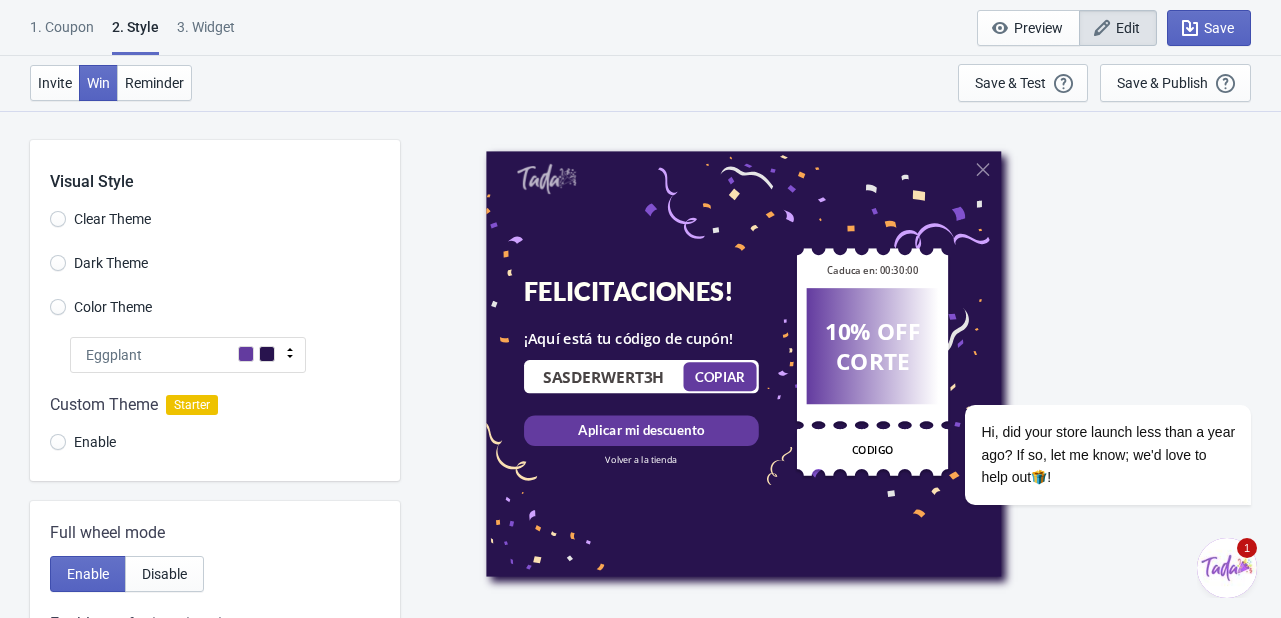 click on "3. Widget" at bounding box center [206, 34] 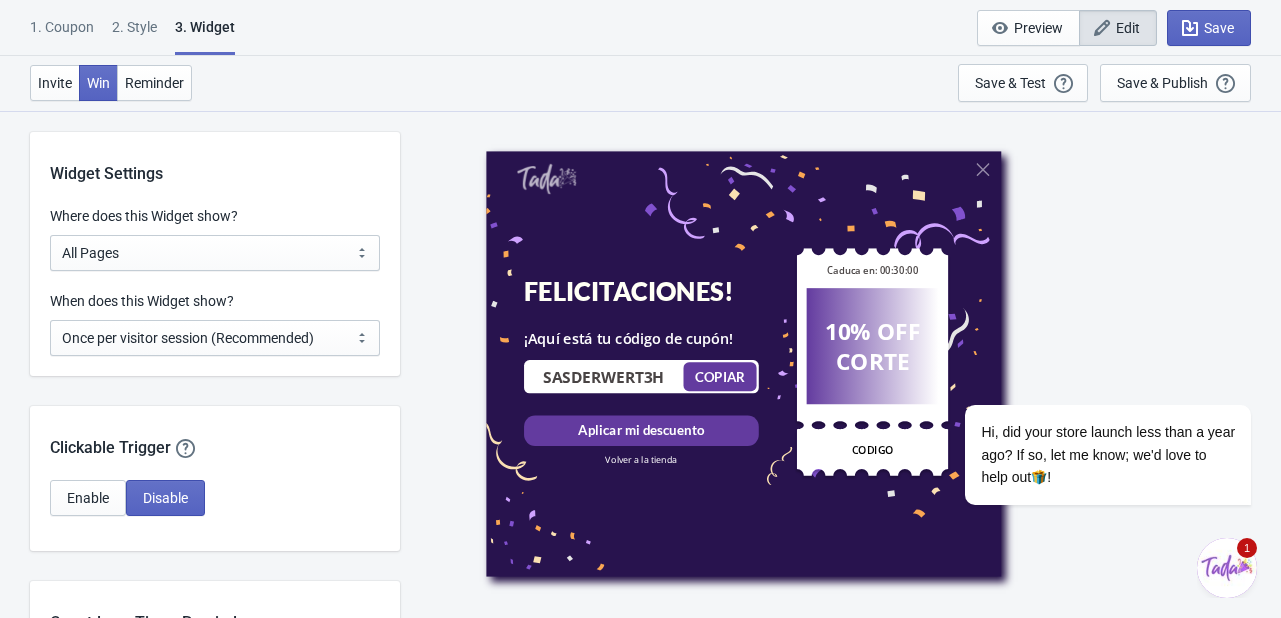 scroll, scrollTop: 1538, scrollLeft: 0, axis: vertical 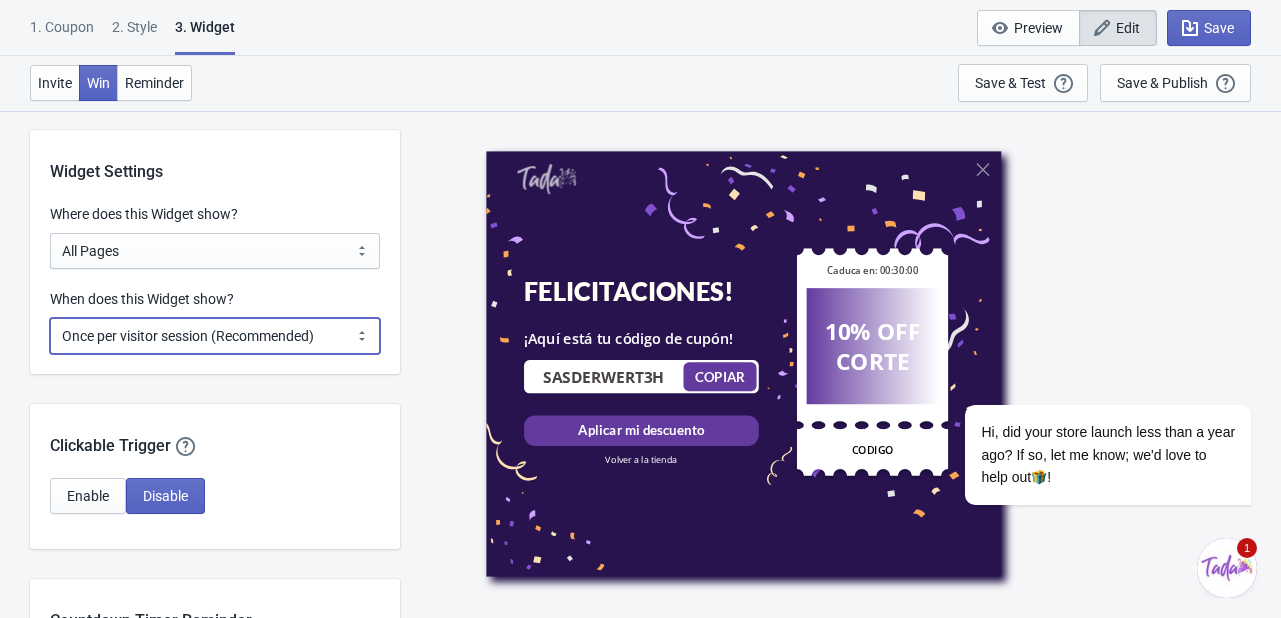 click on "Every new visit of page Once every period of time Once per visitor session (Recommended) Once per user" at bounding box center [215, 336] 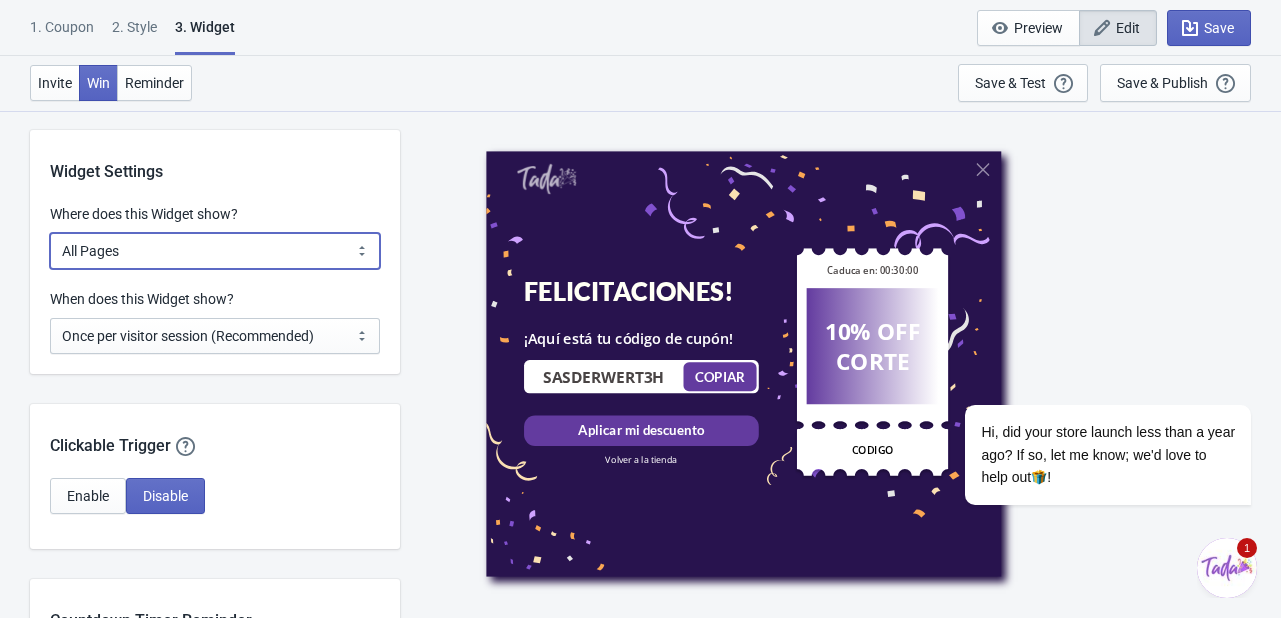 click on "All Pages All Product Pages All Blog Pages All Static Pages Specific Product(s) Specific Blog Posts Specific Pages Specific Collection Homepage Only Specific URL" at bounding box center (215, 251) 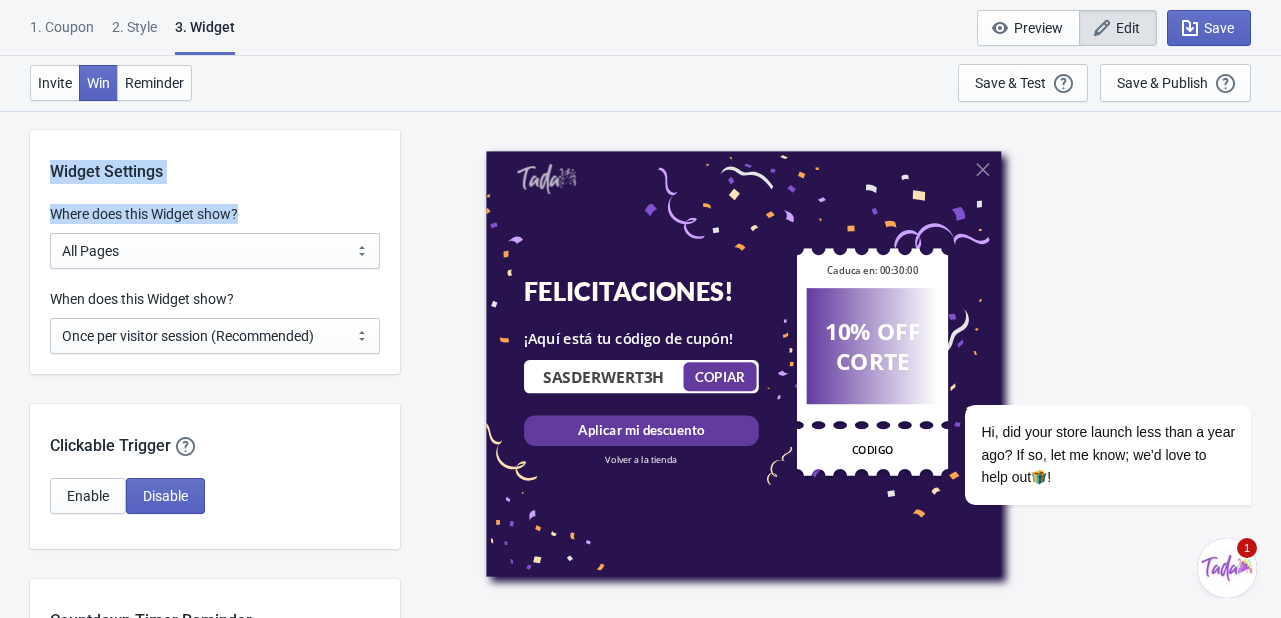 drag, startPoint x: 260, startPoint y: 201, endPoint x: 21, endPoint y: 202, distance: 239.00209 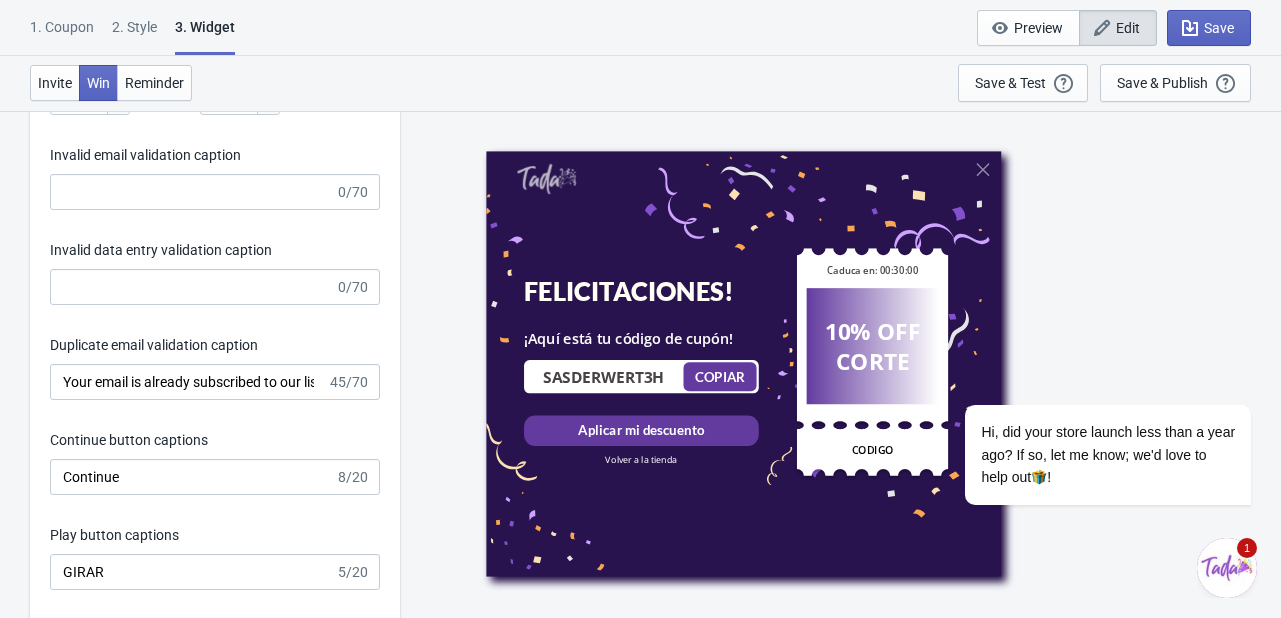 scroll, scrollTop: 2784, scrollLeft: 0, axis: vertical 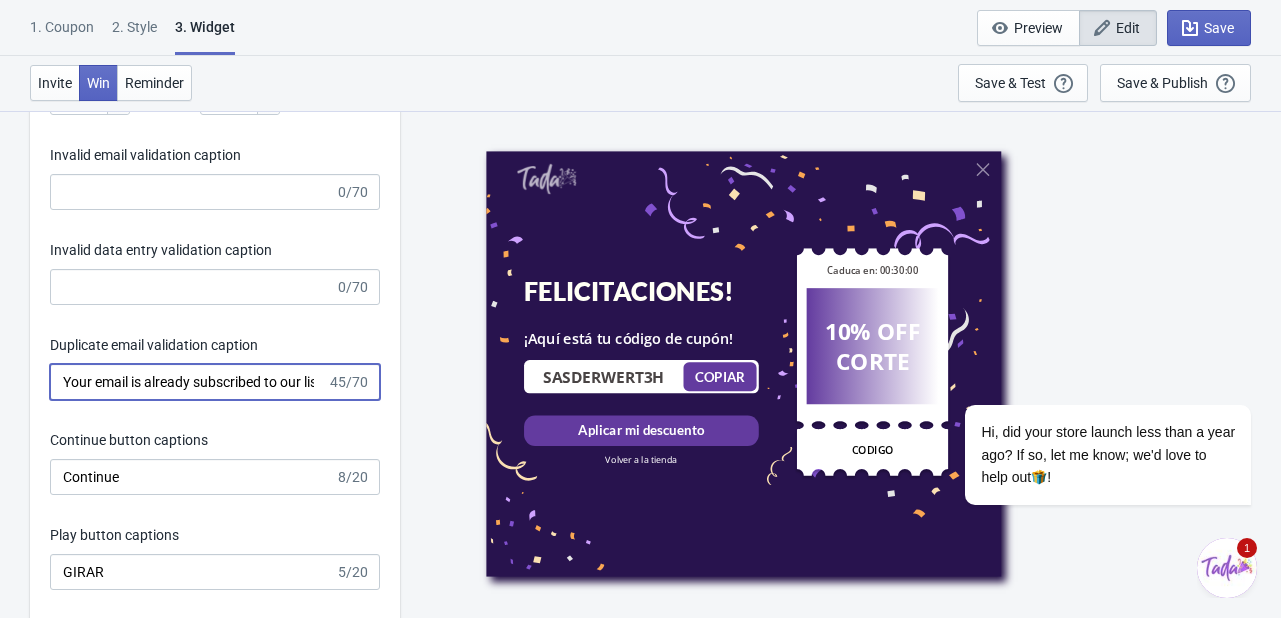 click on "Your email is already subscribed to our list." at bounding box center [188, 382] 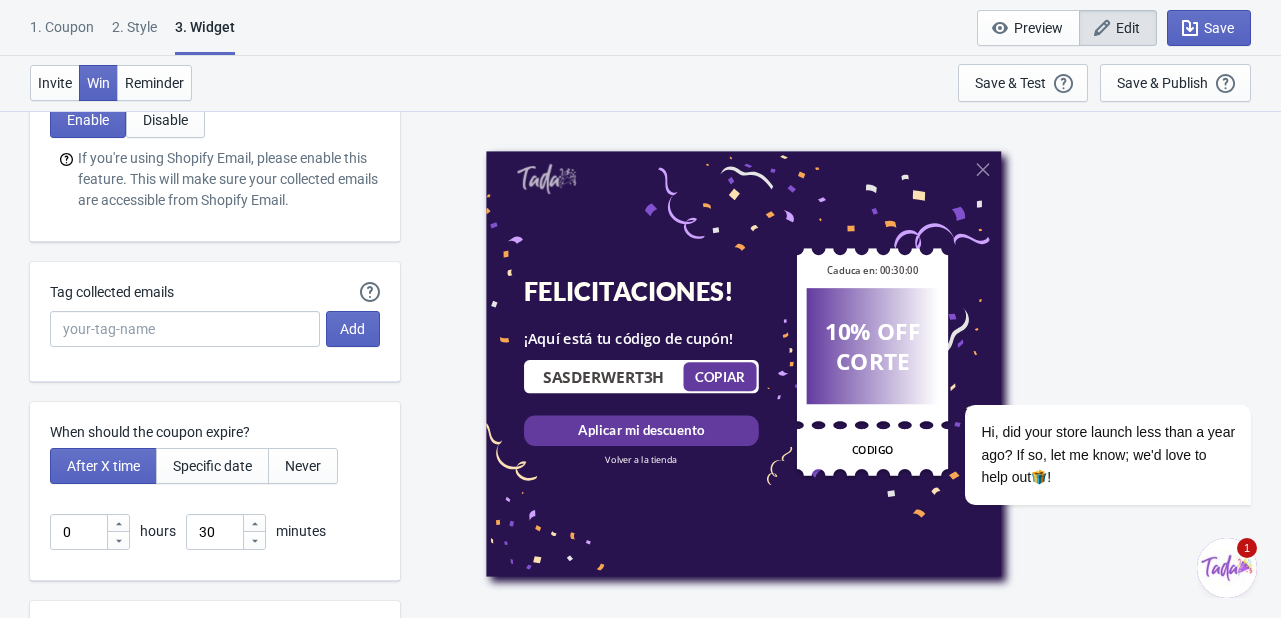 scroll, scrollTop: 4308, scrollLeft: 0, axis: vertical 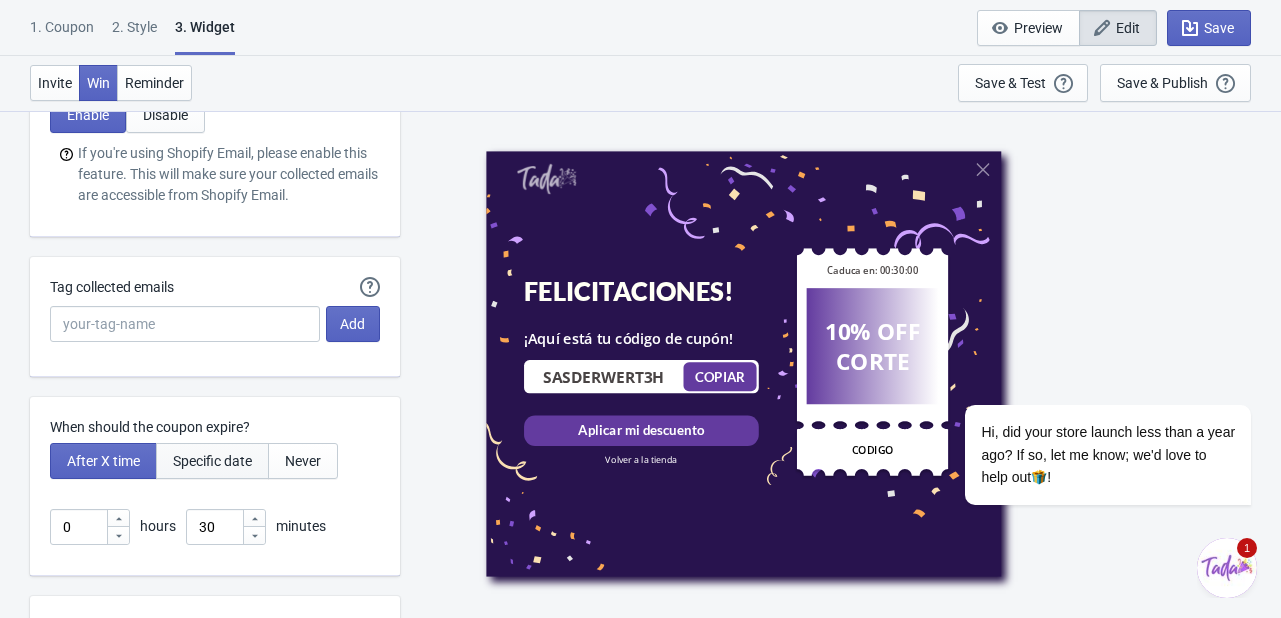 type 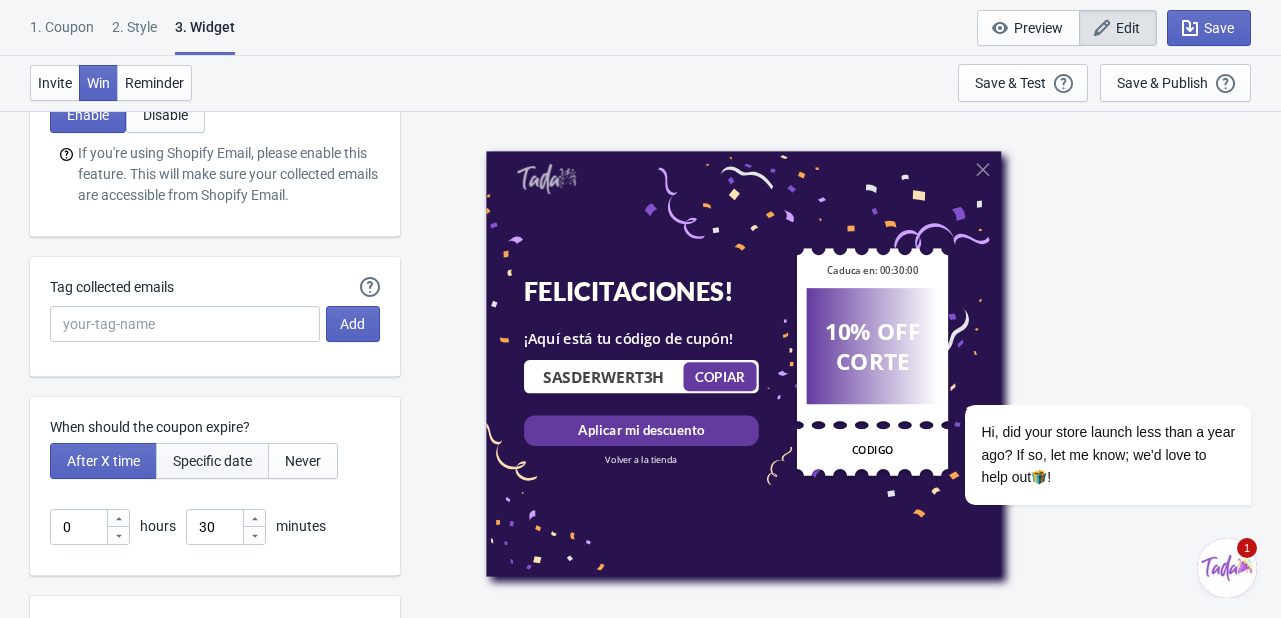 click on "Specific date" at bounding box center [212, 461] 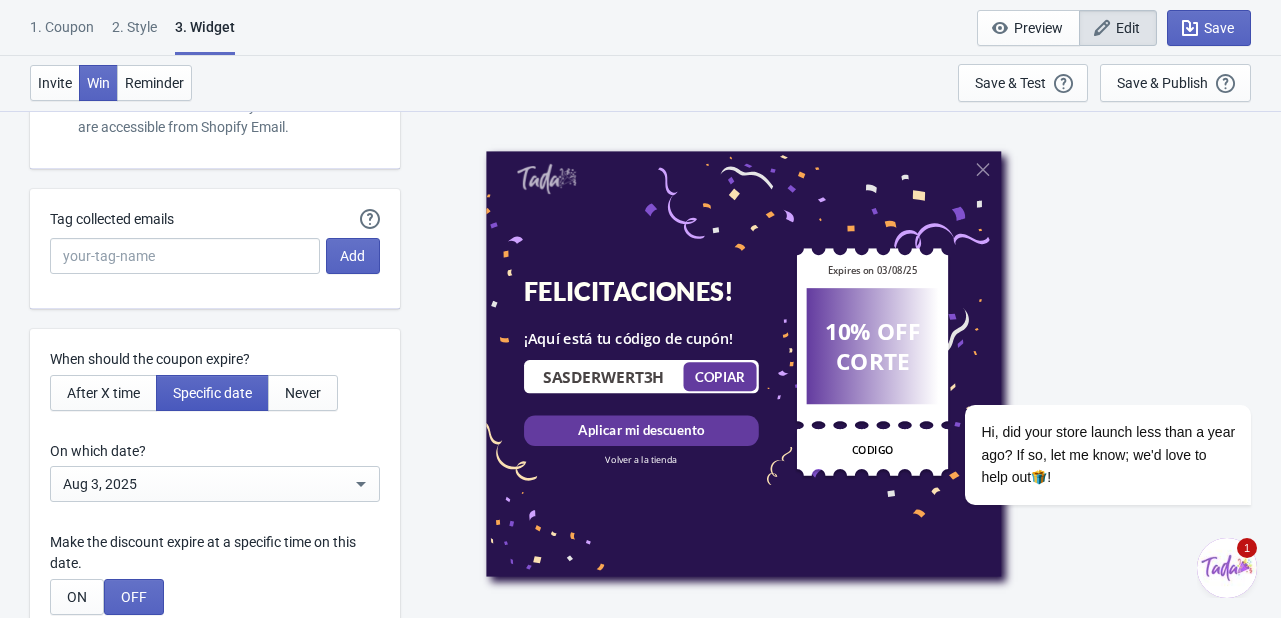 scroll, scrollTop: 4374, scrollLeft: 0, axis: vertical 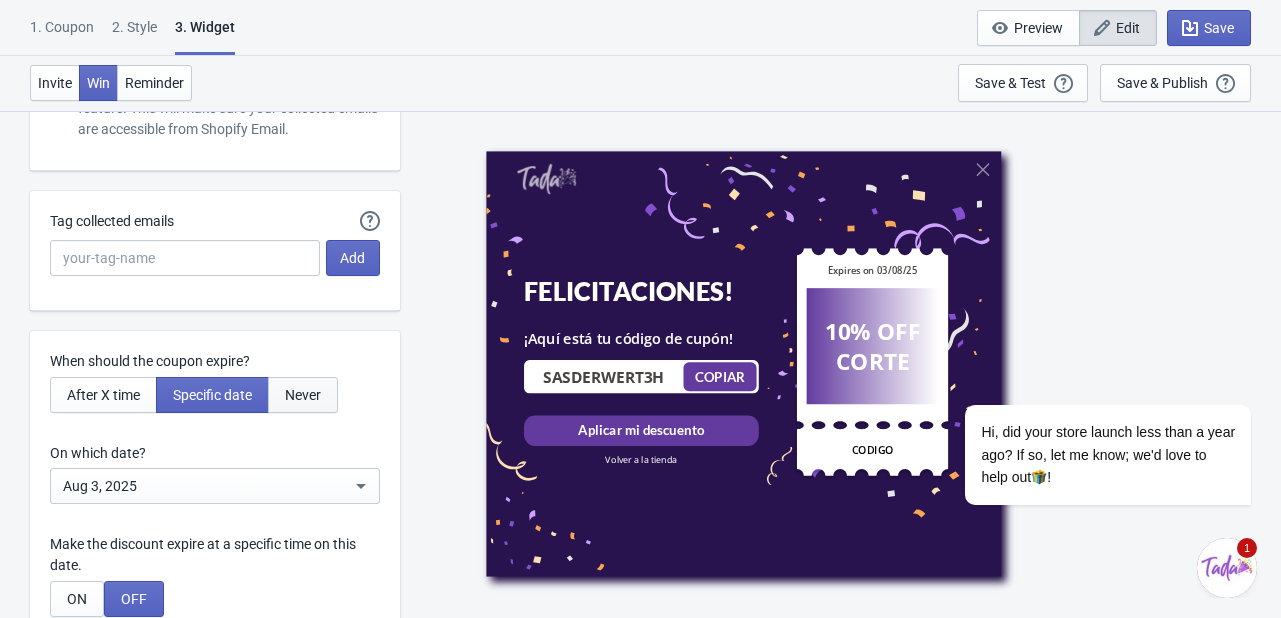 click on "Never" at bounding box center (303, 395) 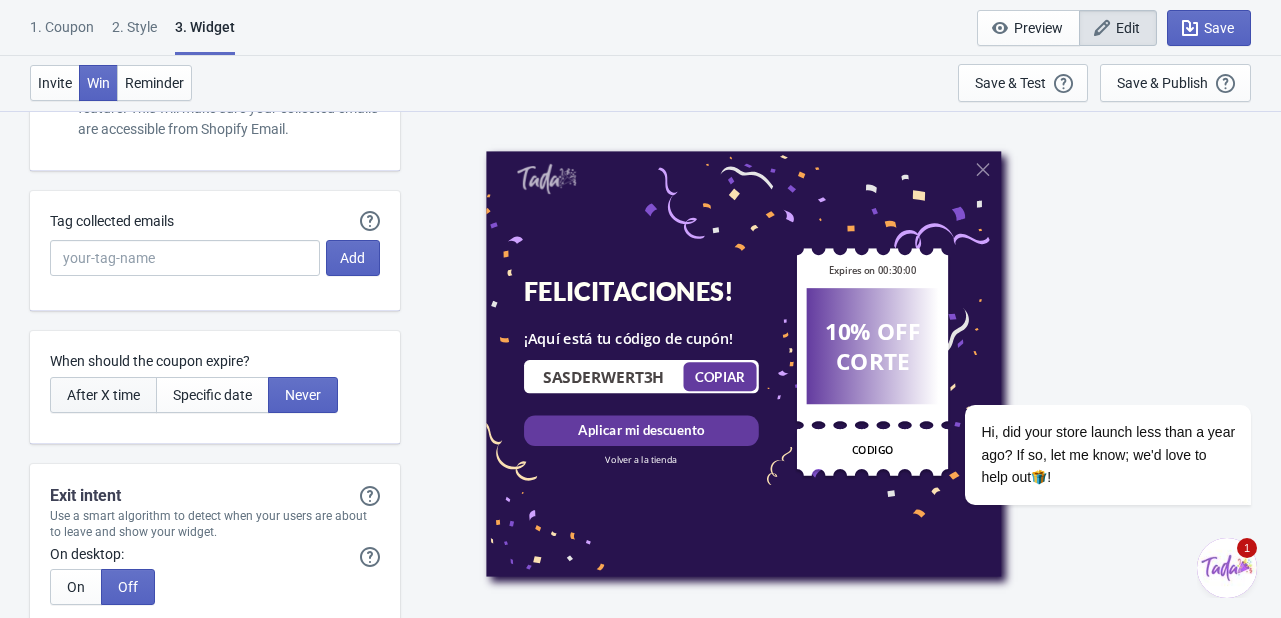 click on "After X time" at bounding box center [103, 395] 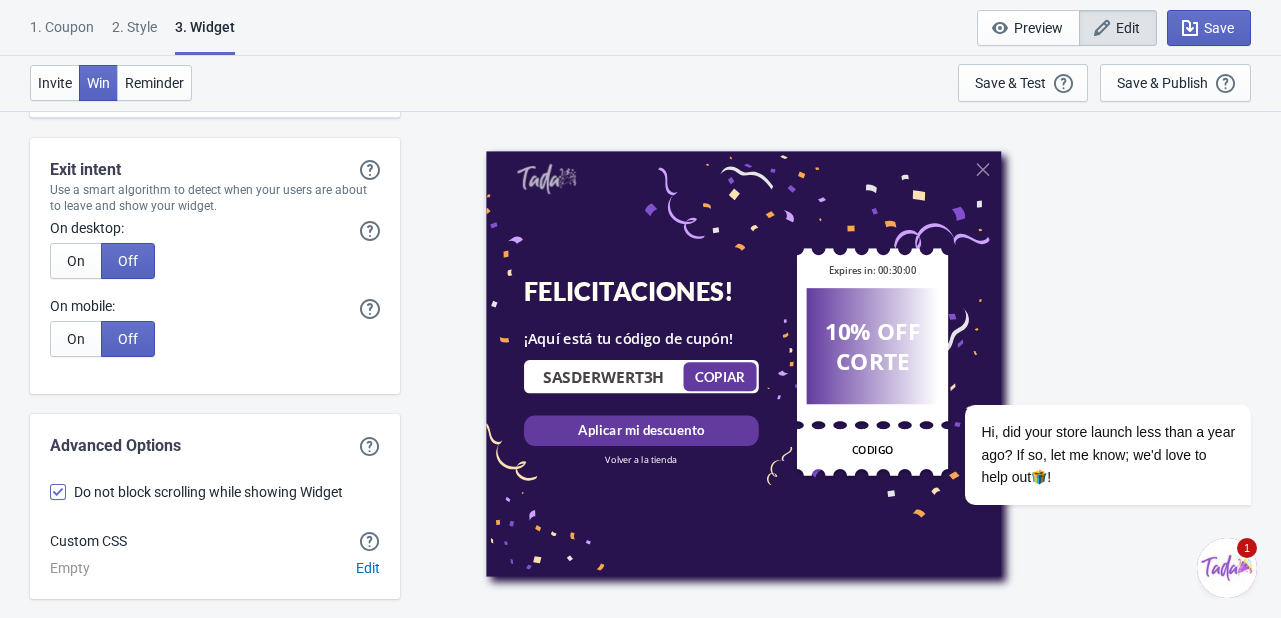 scroll, scrollTop: 4844, scrollLeft: 0, axis: vertical 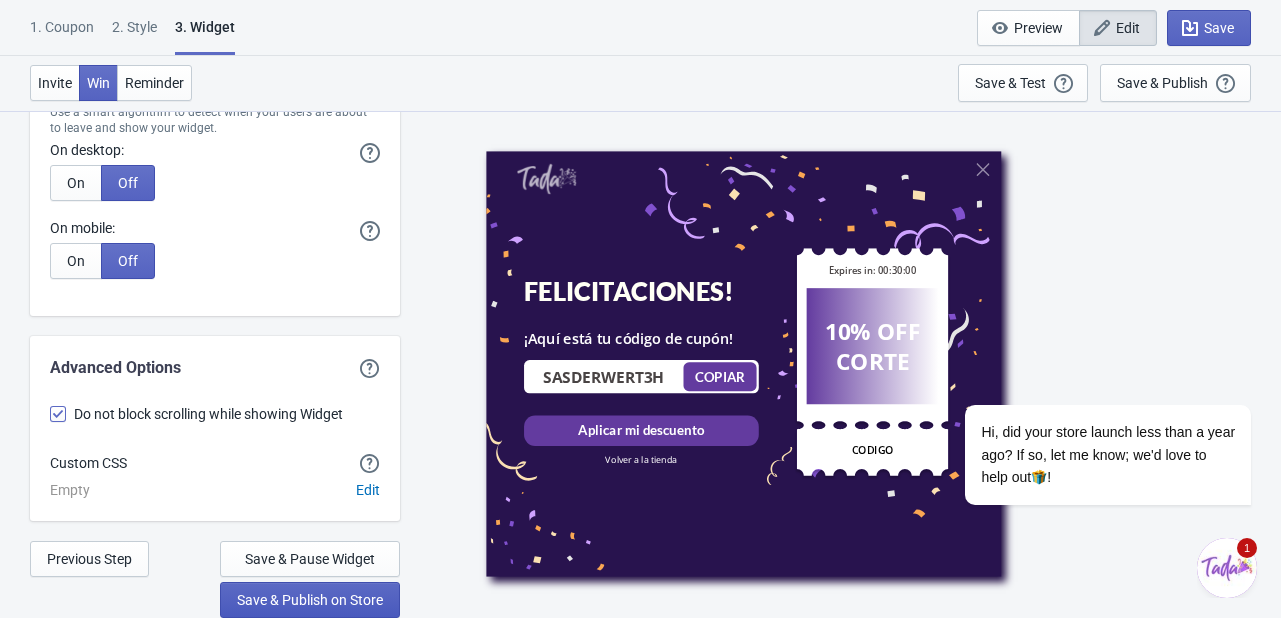 click on "Save & Publish on Store" at bounding box center (310, 600) 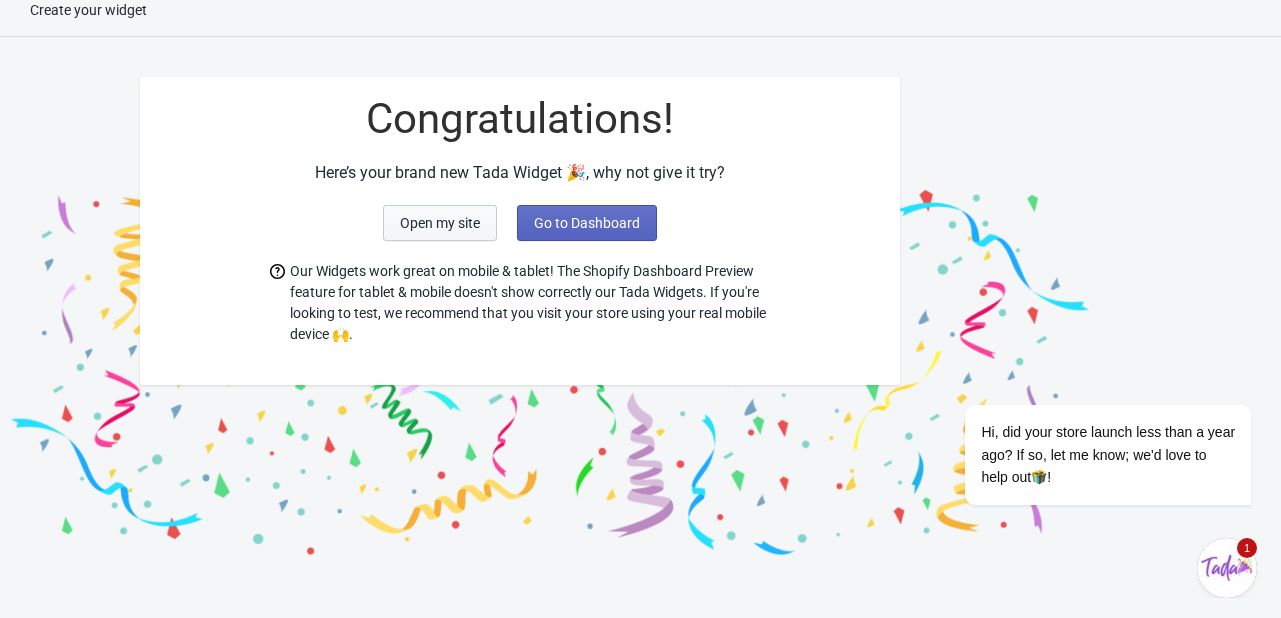 click on "Open my site" at bounding box center (440, 223) 